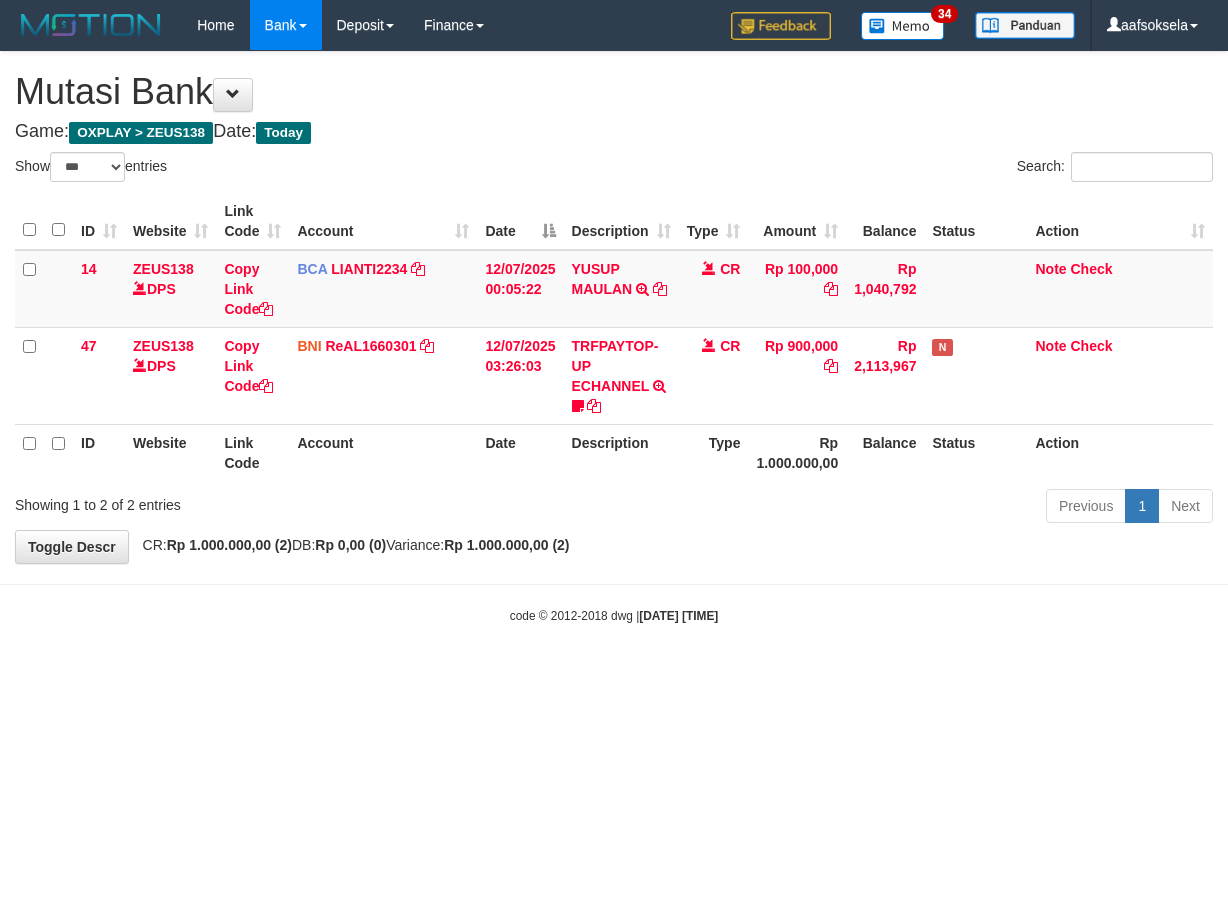 select on "***" 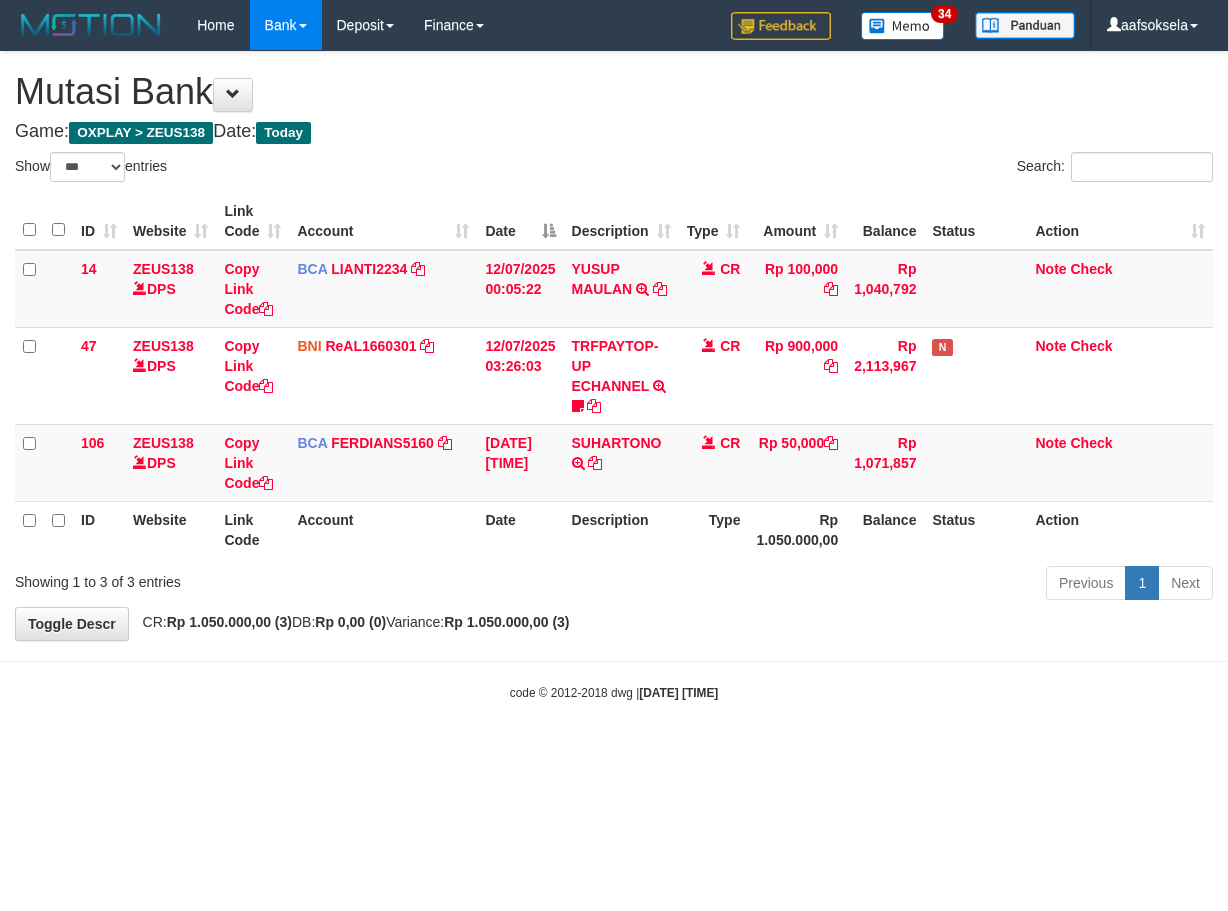 select on "***" 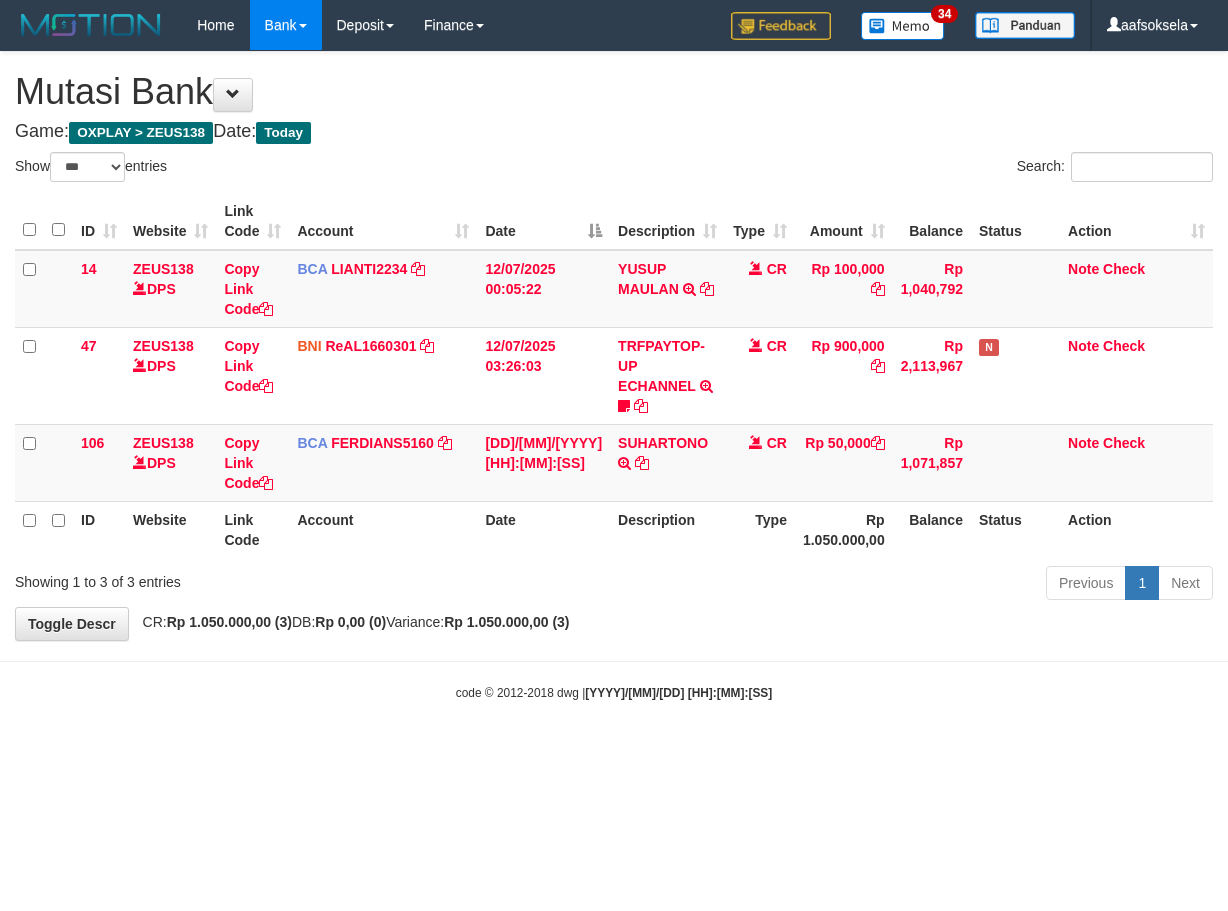 select on "***" 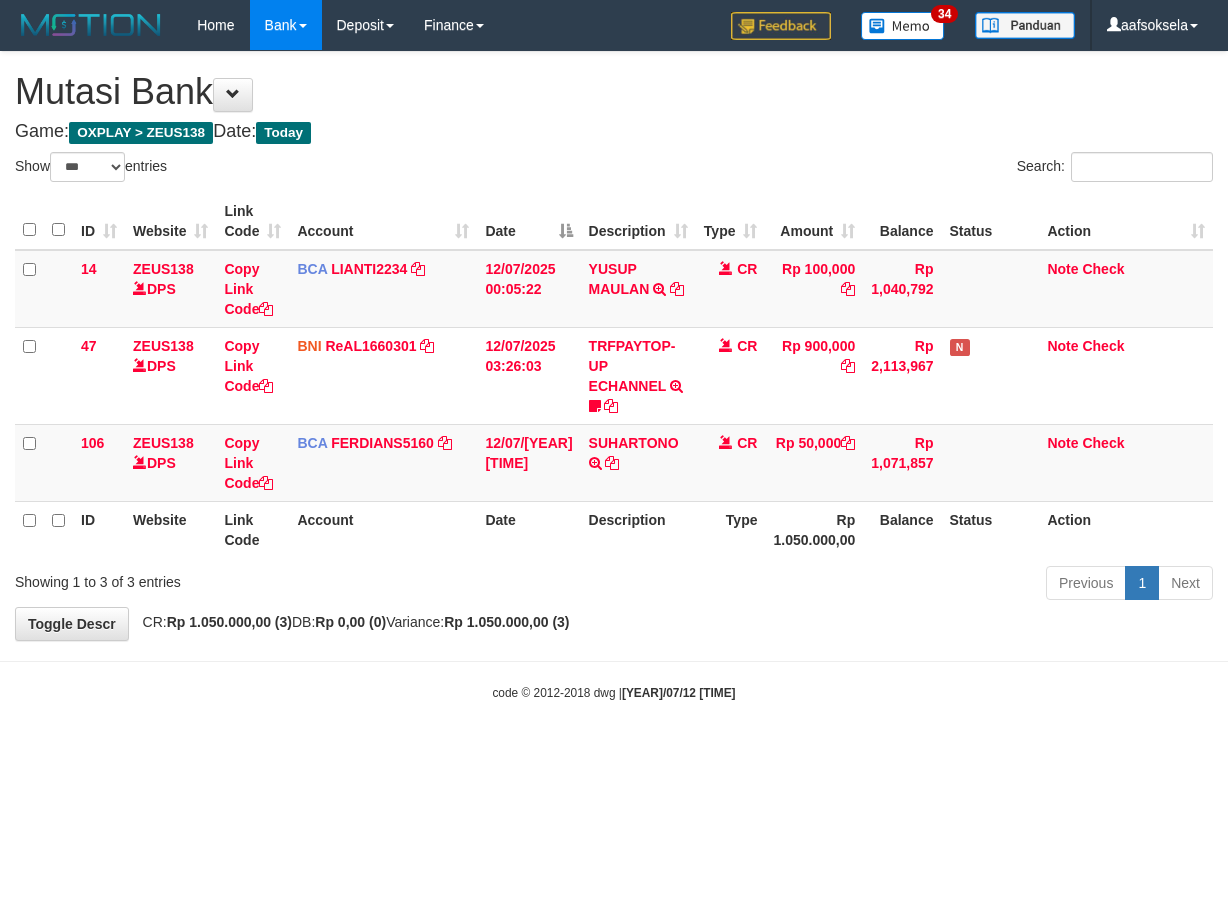 select on "***" 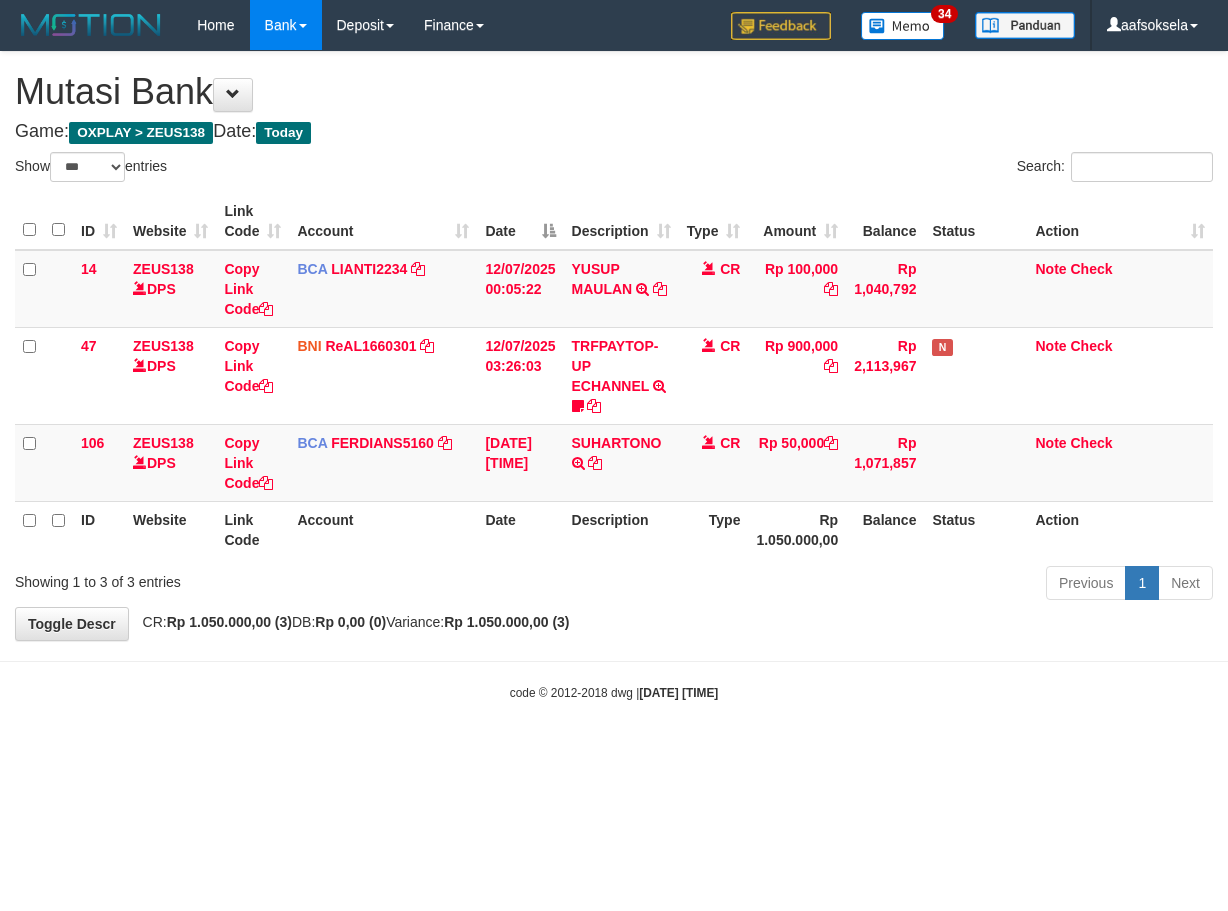 select on "***" 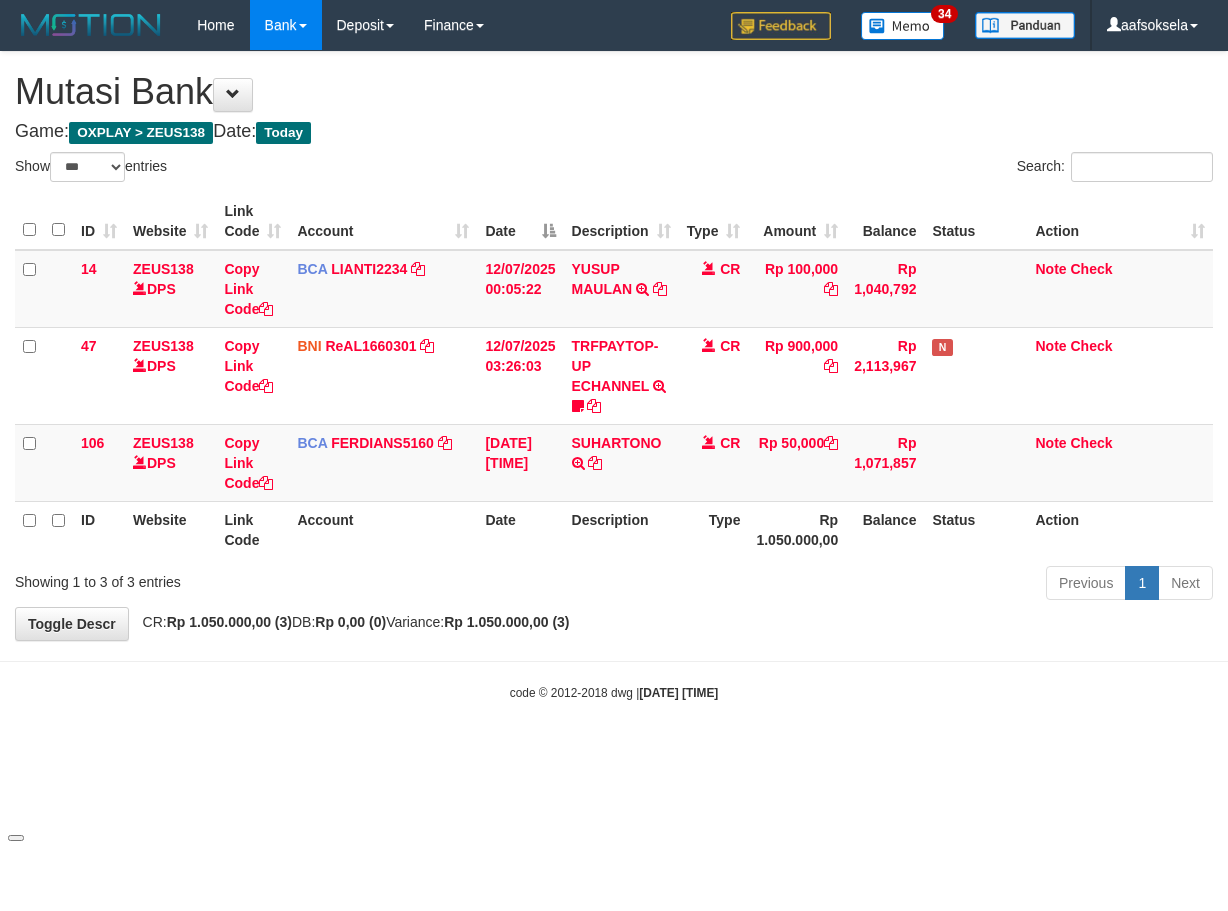 click on "Toggle navigation
Home
Bank
Account List
Mutasi Bank
Search
Sync
Note Mutasi
Deposit
DPS Fetch
DPS List
History
Note DPS
Finance
Financial Data
aafsoksela
My Profile
Log Out" at bounding box center [614, 376] 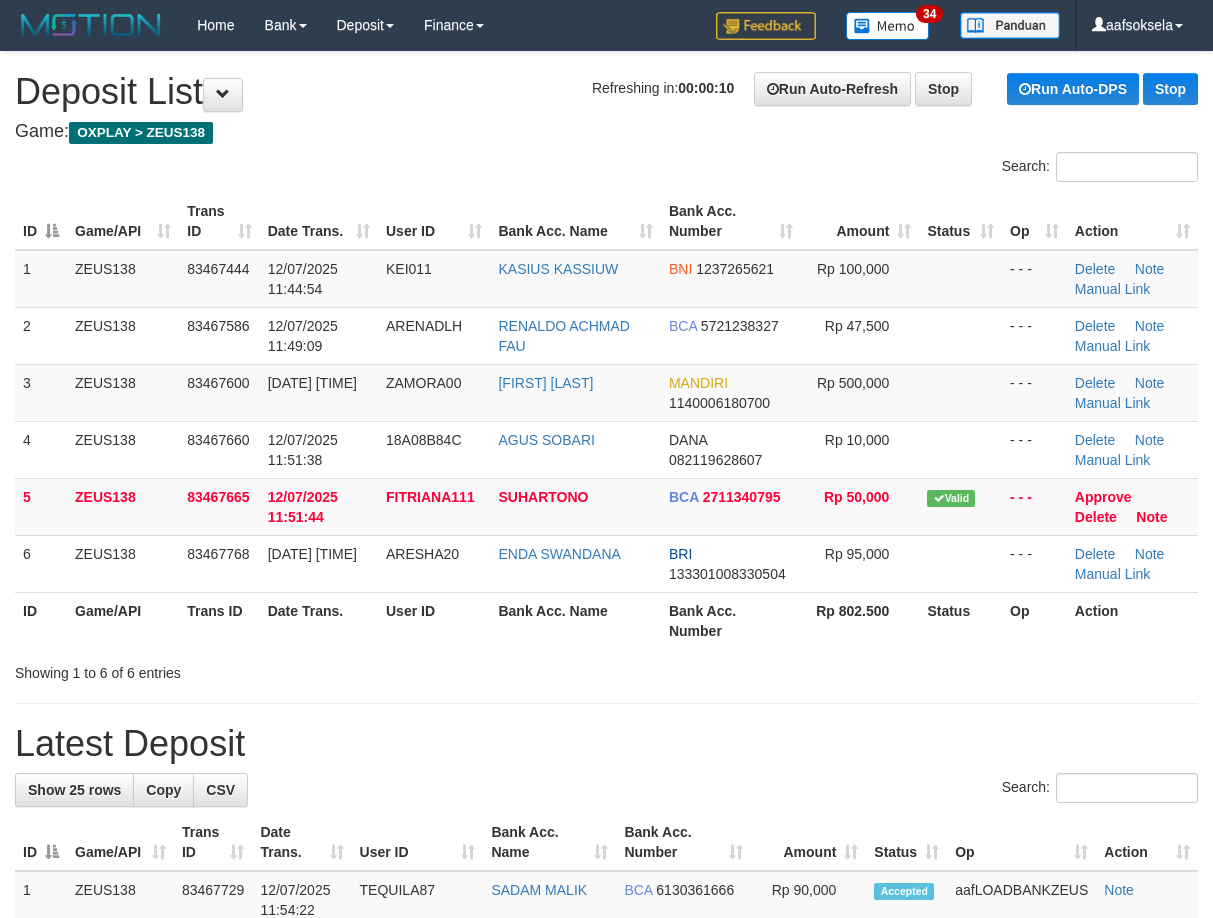 scroll, scrollTop: 0, scrollLeft: 0, axis: both 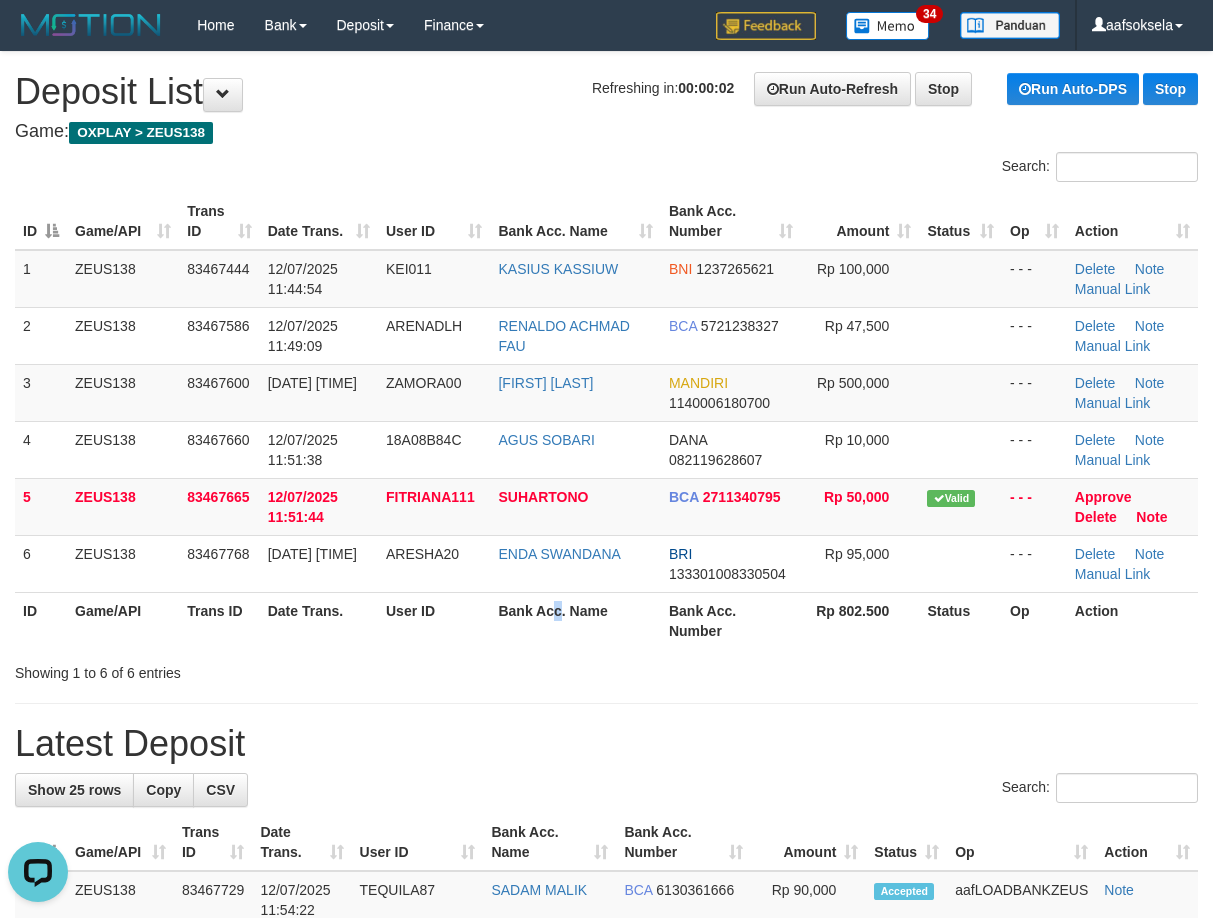 drag, startPoint x: 558, startPoint y: 625, endPoint x: 516, endPoint y: 626, distance: 42.0119 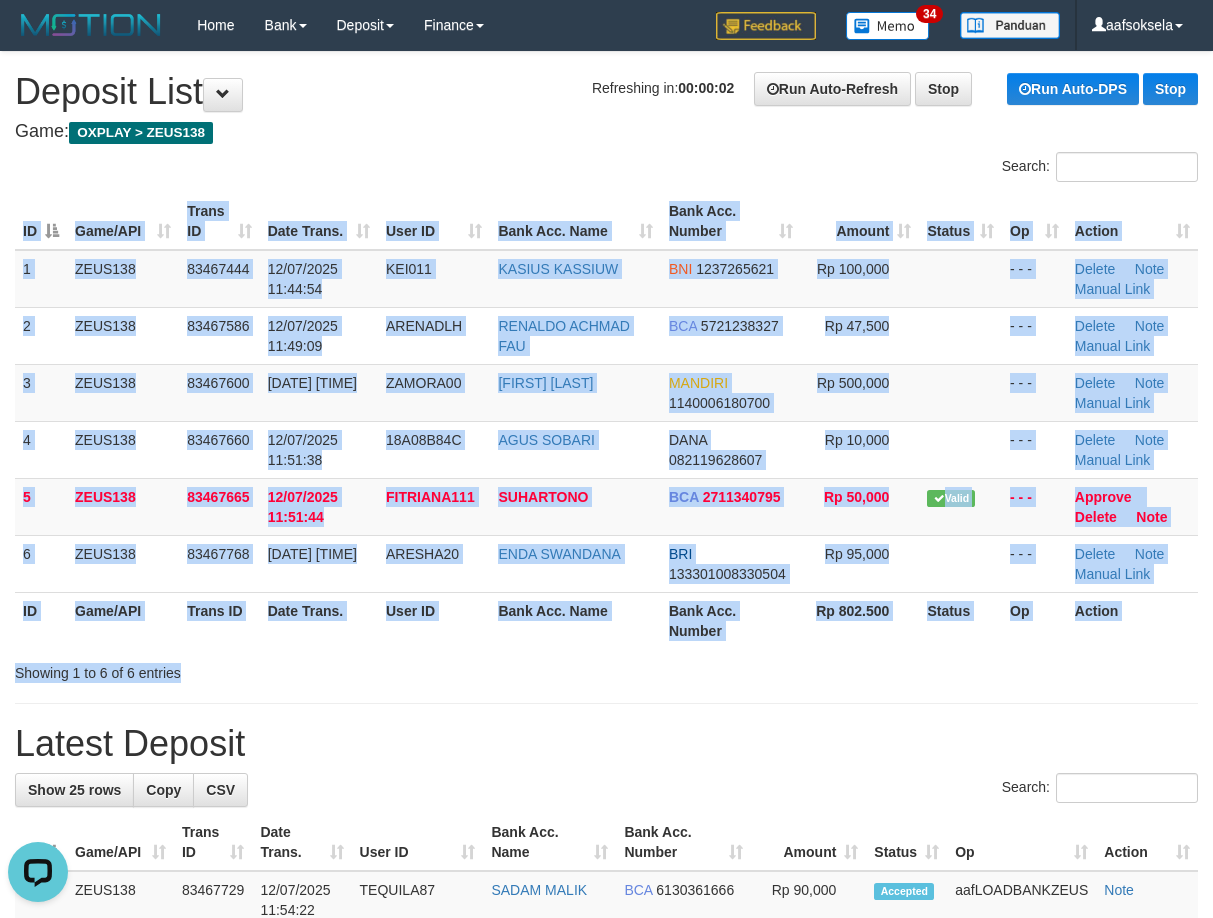 click on "Search:
ID Game/API Trans ID Date Trans. User ID Bank Acc. Name Bank Acc. Number Amount Status Op Action
1
ZEUS138
83467444
12/07/2025 11:44:54
KEI011
KASIUS KASSIUW
BNI
1237265621
Rp 100,000
- - -
Delete
Note
Manual Link
2
ZEUS138
83467586
12/07/2025 11:49:09
ARENADLH
RENALDO ACHMAD FAU
BCA
5721238327
Rp 47,500
- - -" at bounding box center (606, 417) 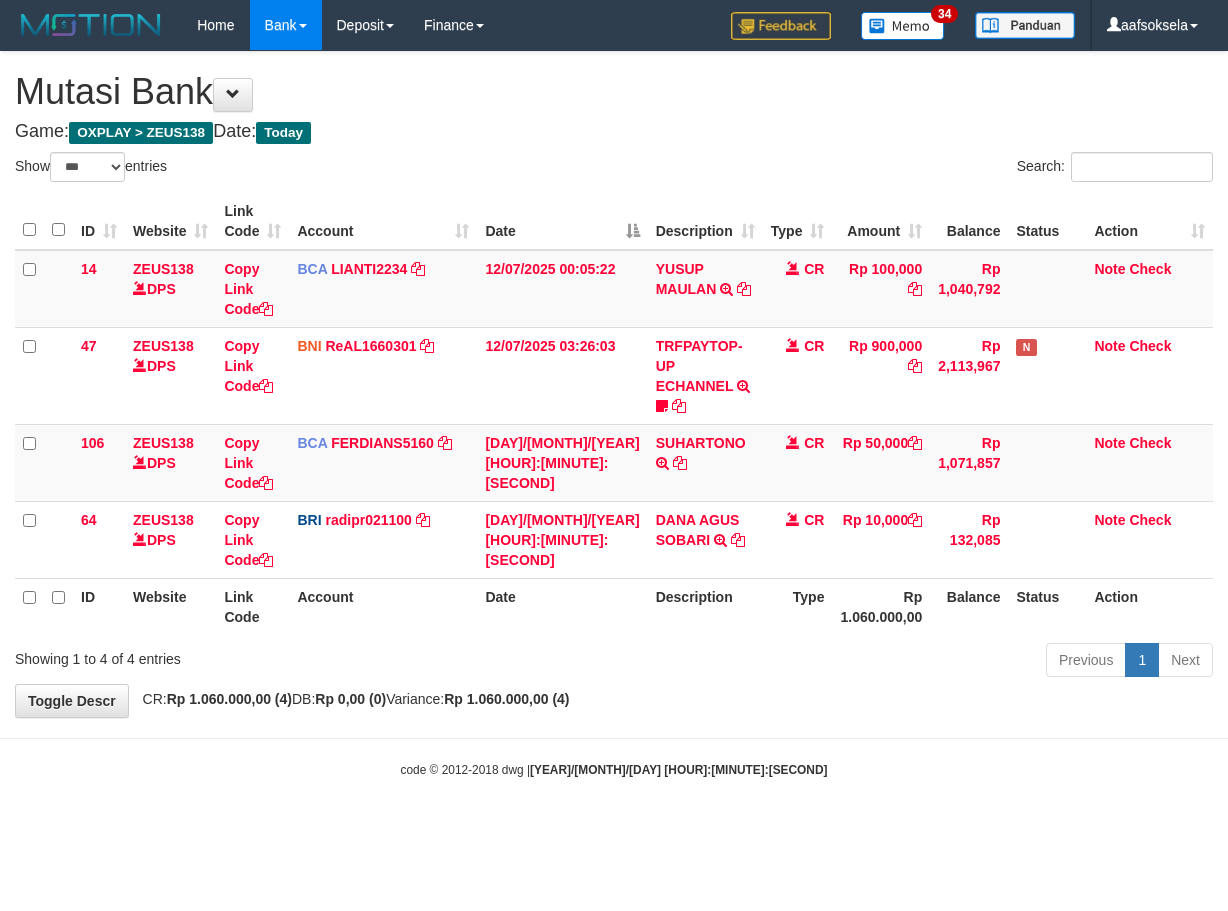 select on "***" 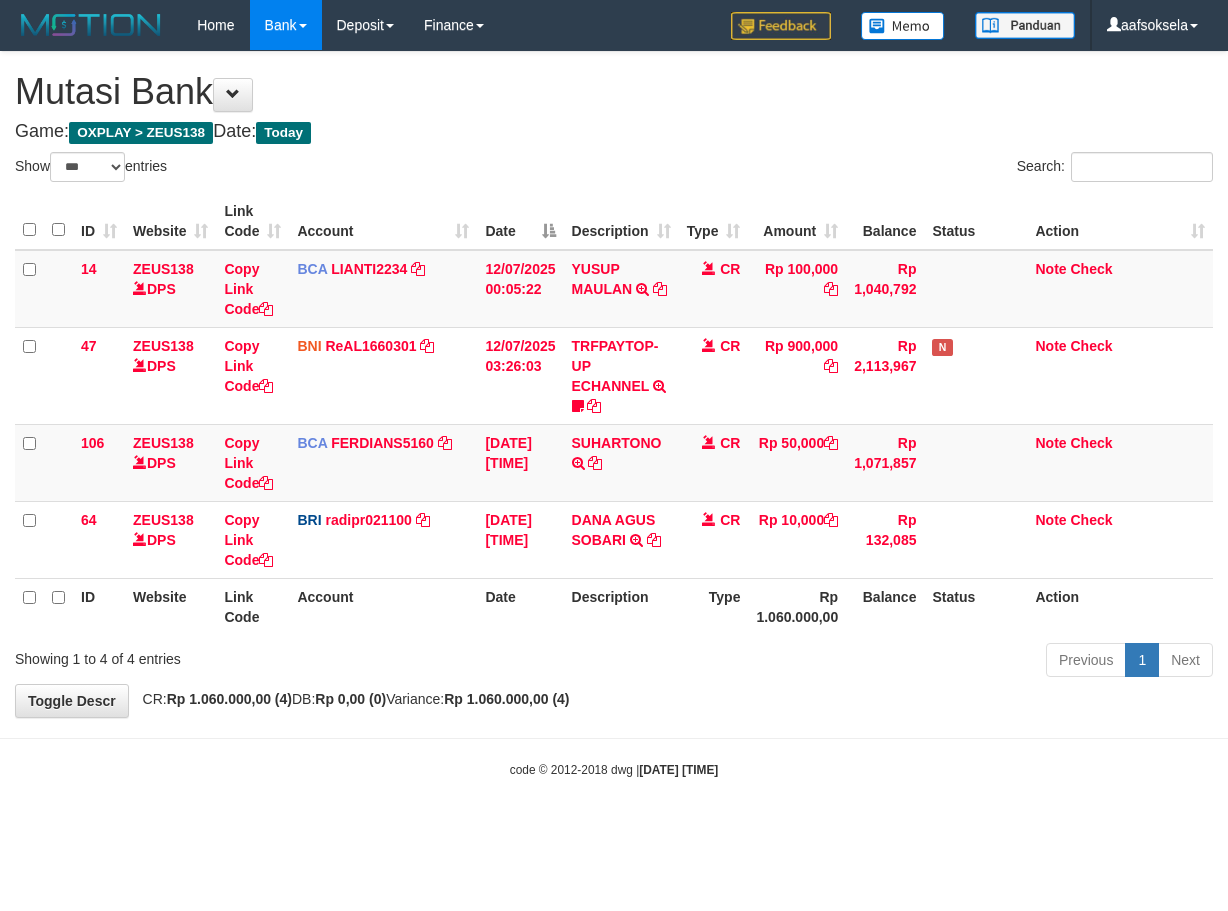 select on "***" 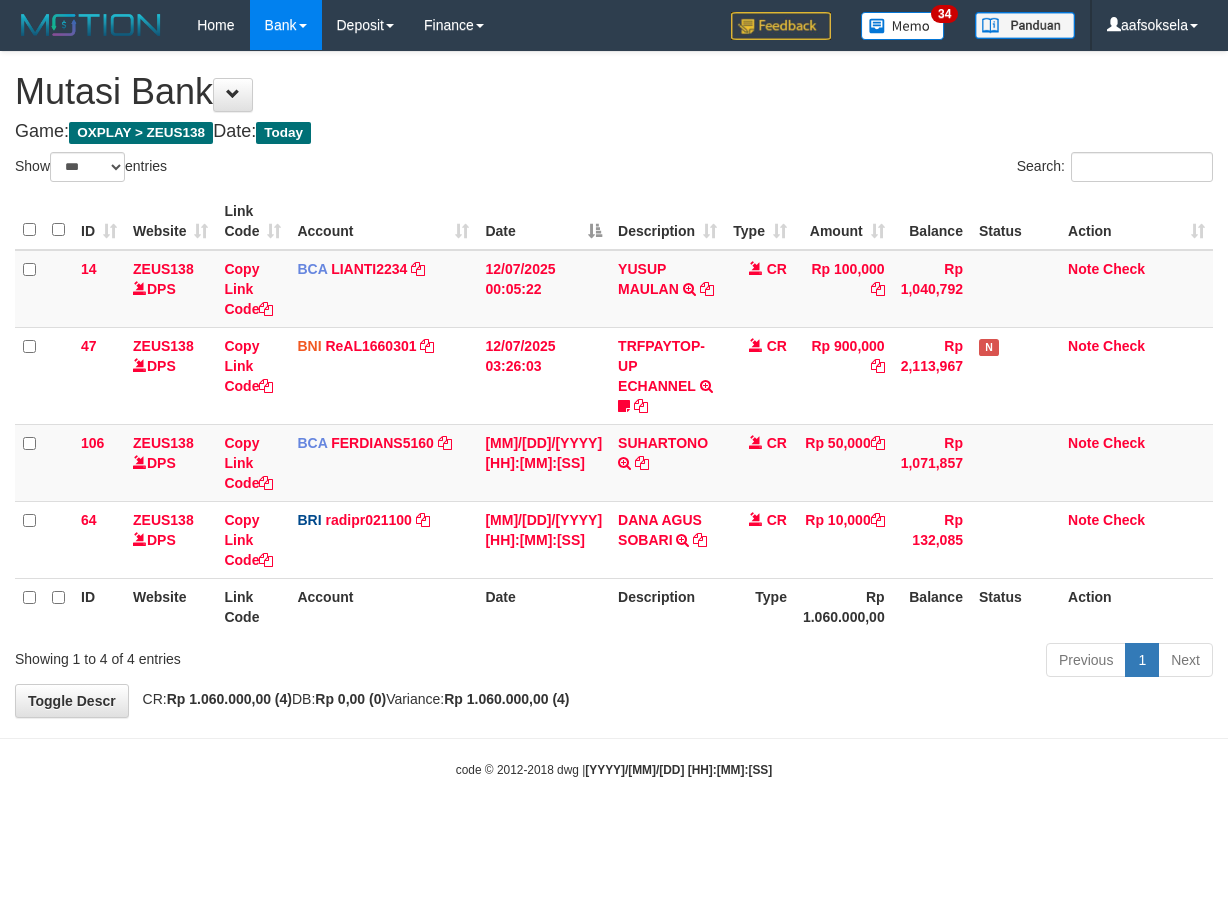 select on "***" 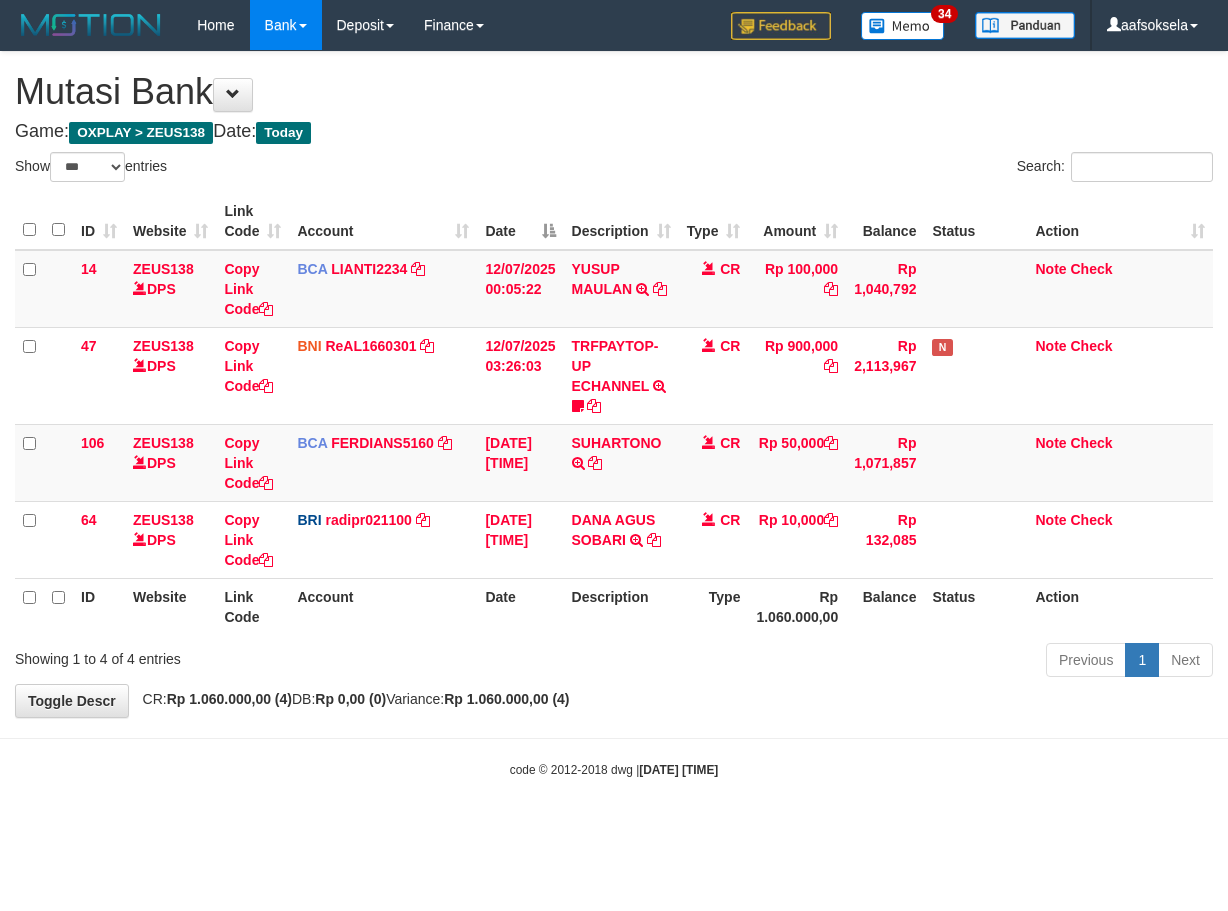 select on "***" 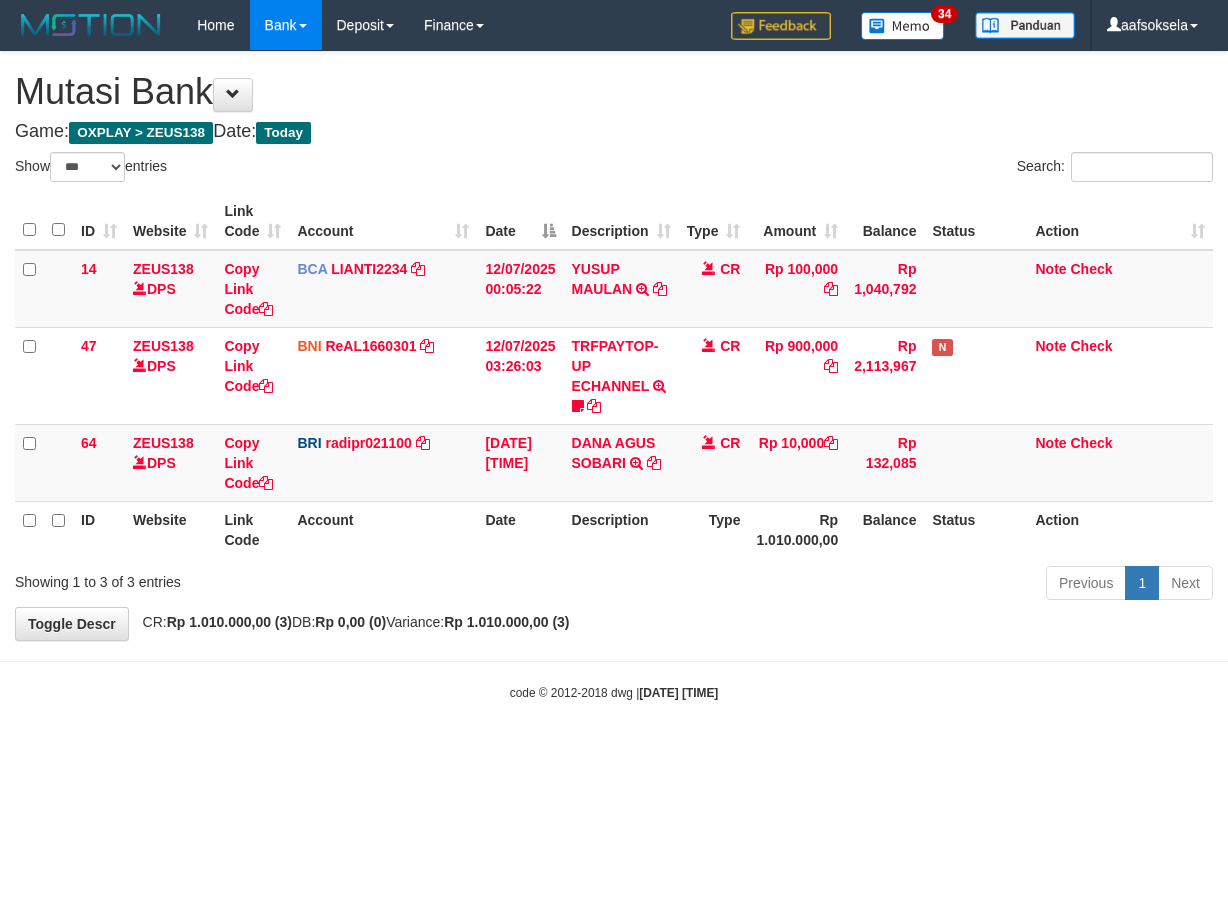 select on "***" 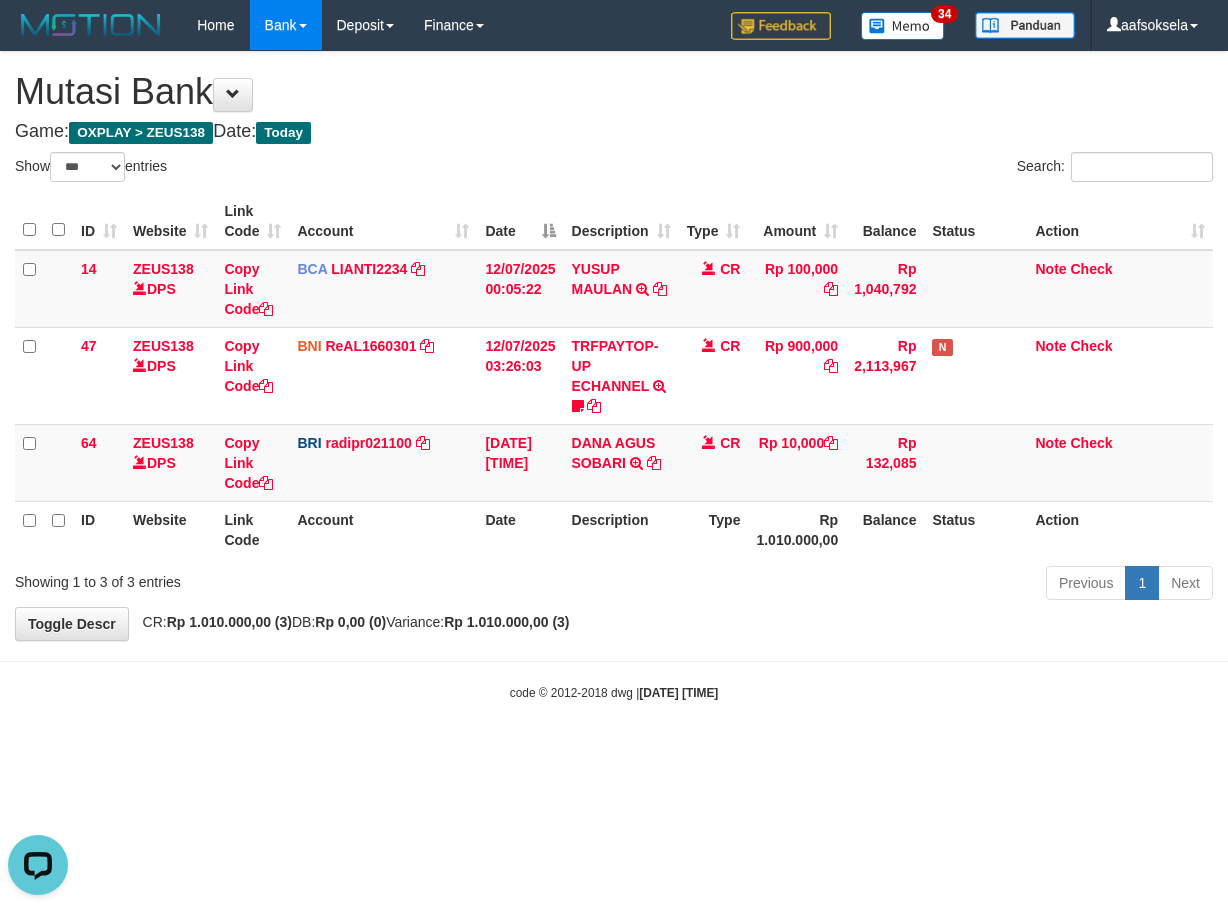 scroll, scrollTop: 0, scrollLeft: 0, axis: both 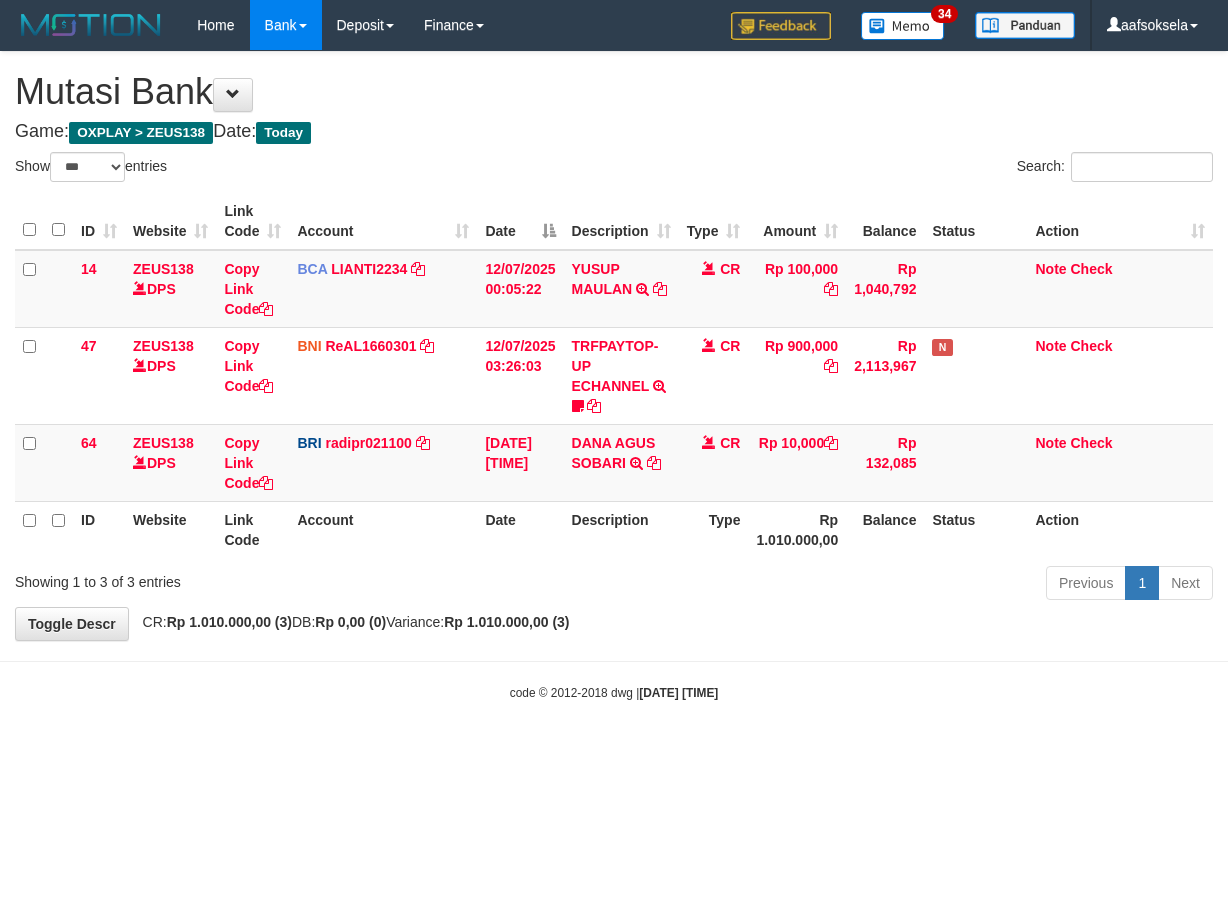 select on "***" 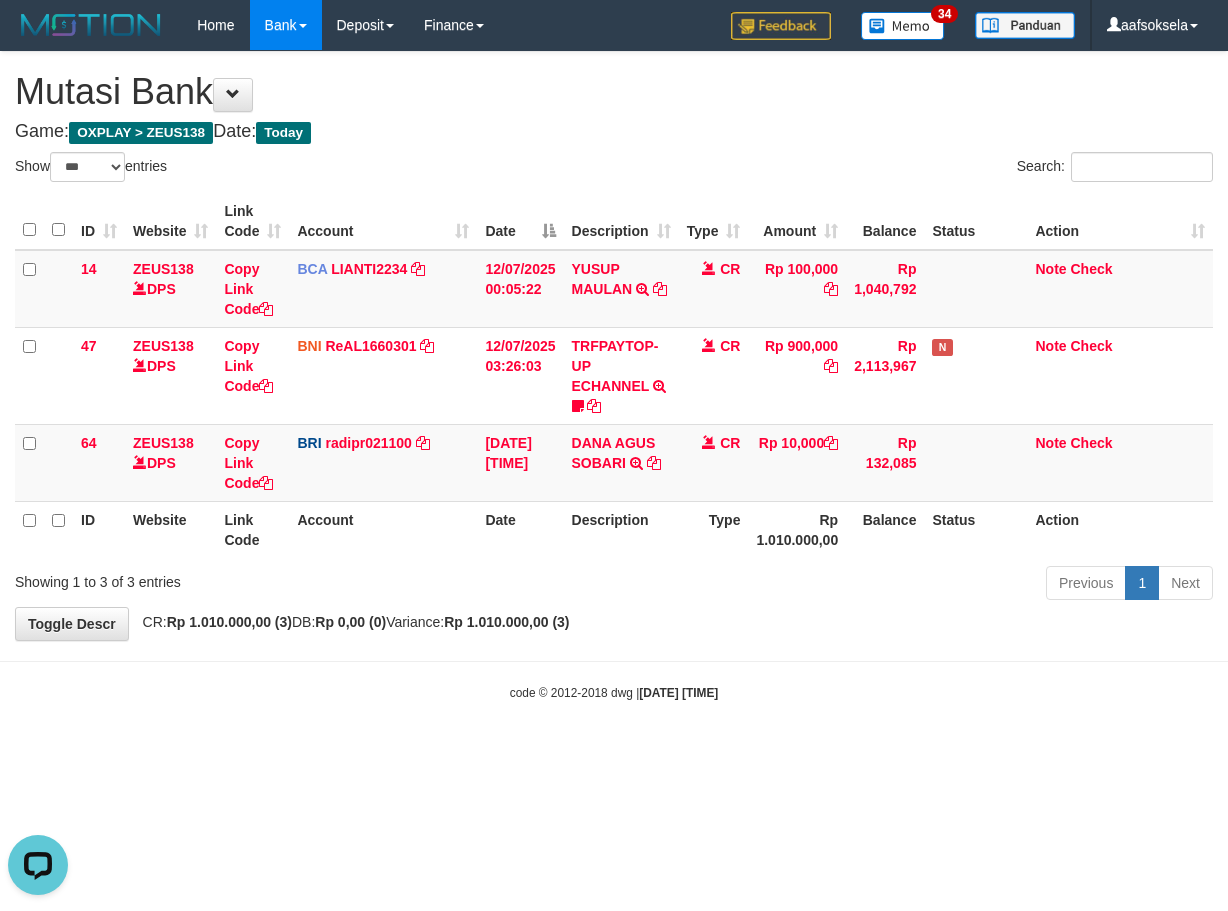 scroll, scrollTop: 0, scrollLeft: 0, axis: both 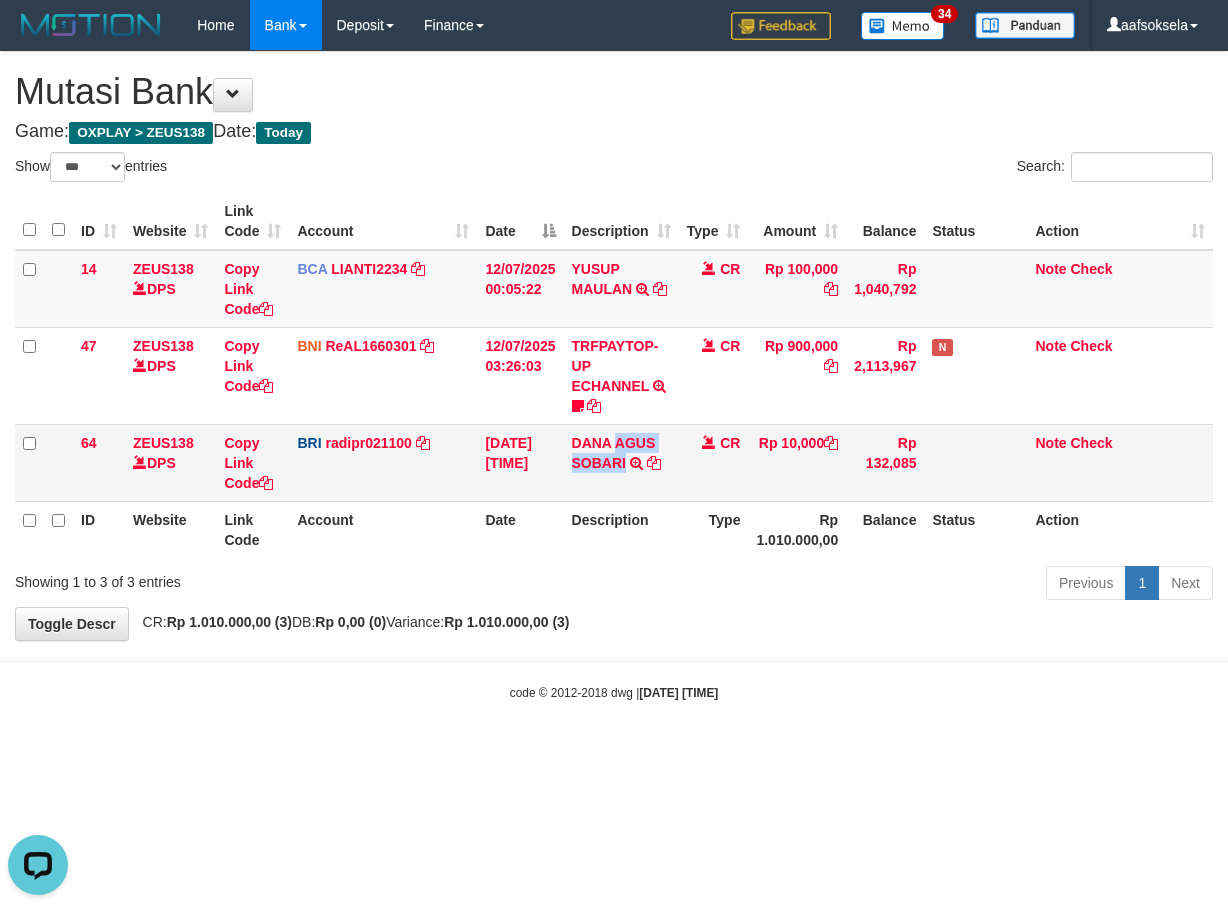 drag, startPoint x: 619, startPoint y: 431, endPoint x: 627, endPoint y: 468, distance: 37.85499 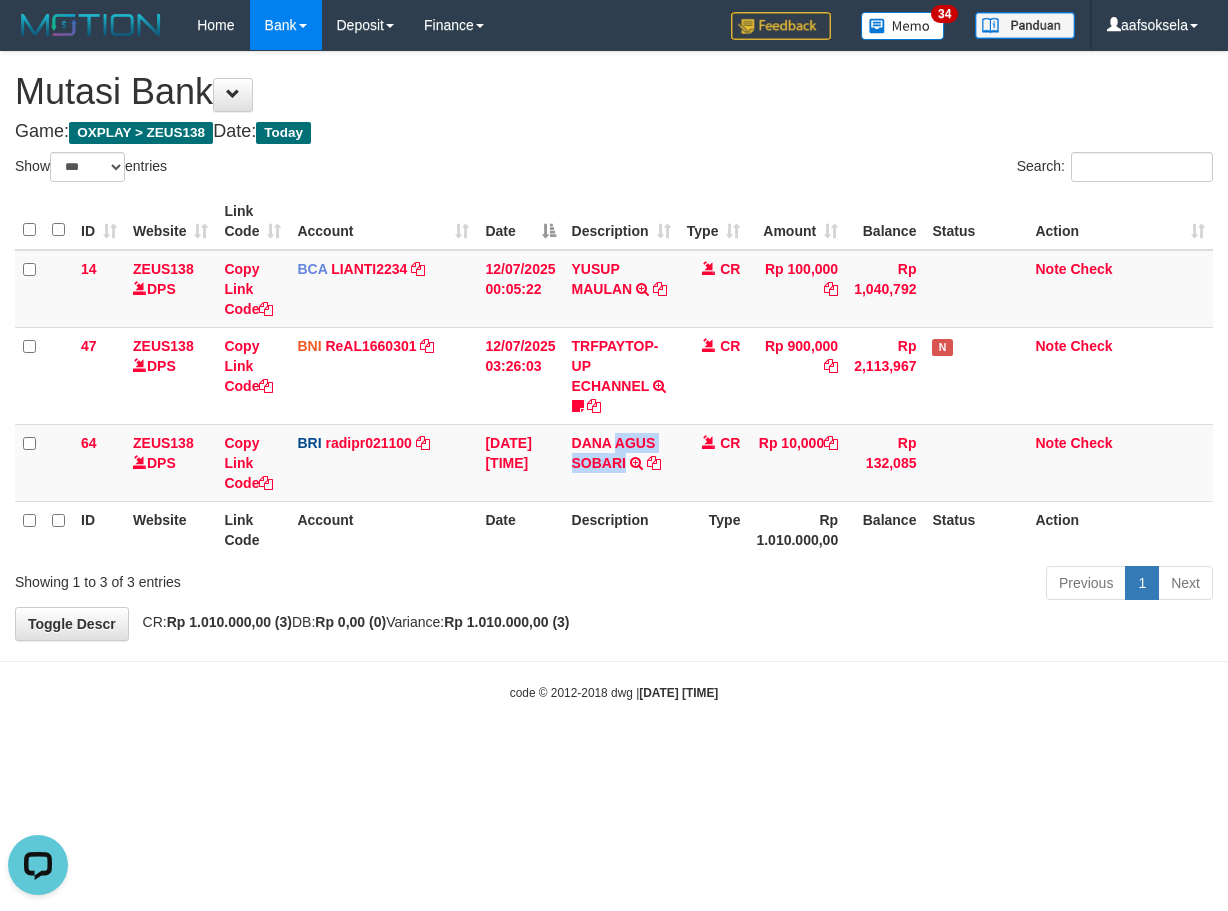 copy on "AGUS SOBARI" 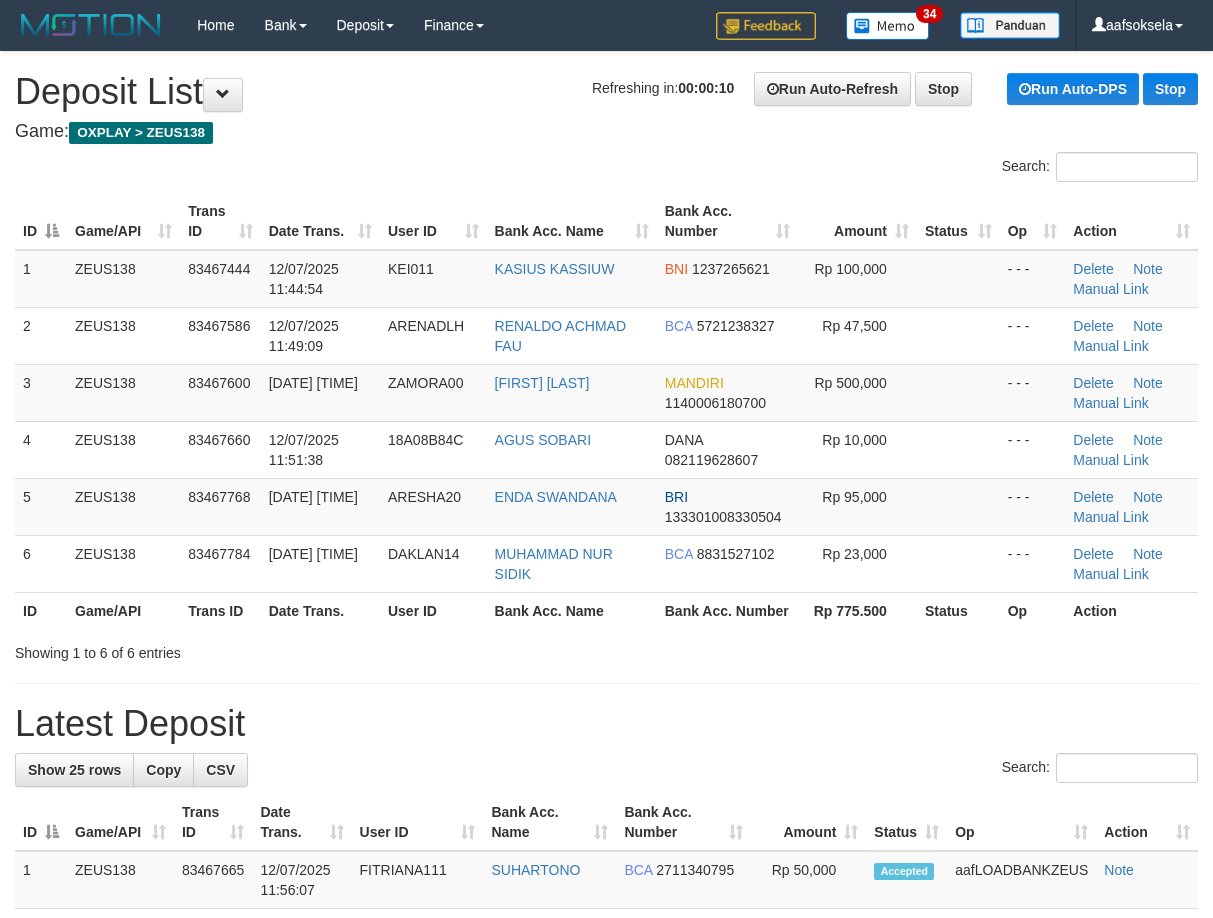 scroll, scrollTop: 0, scrollLeft: 0, axis: both 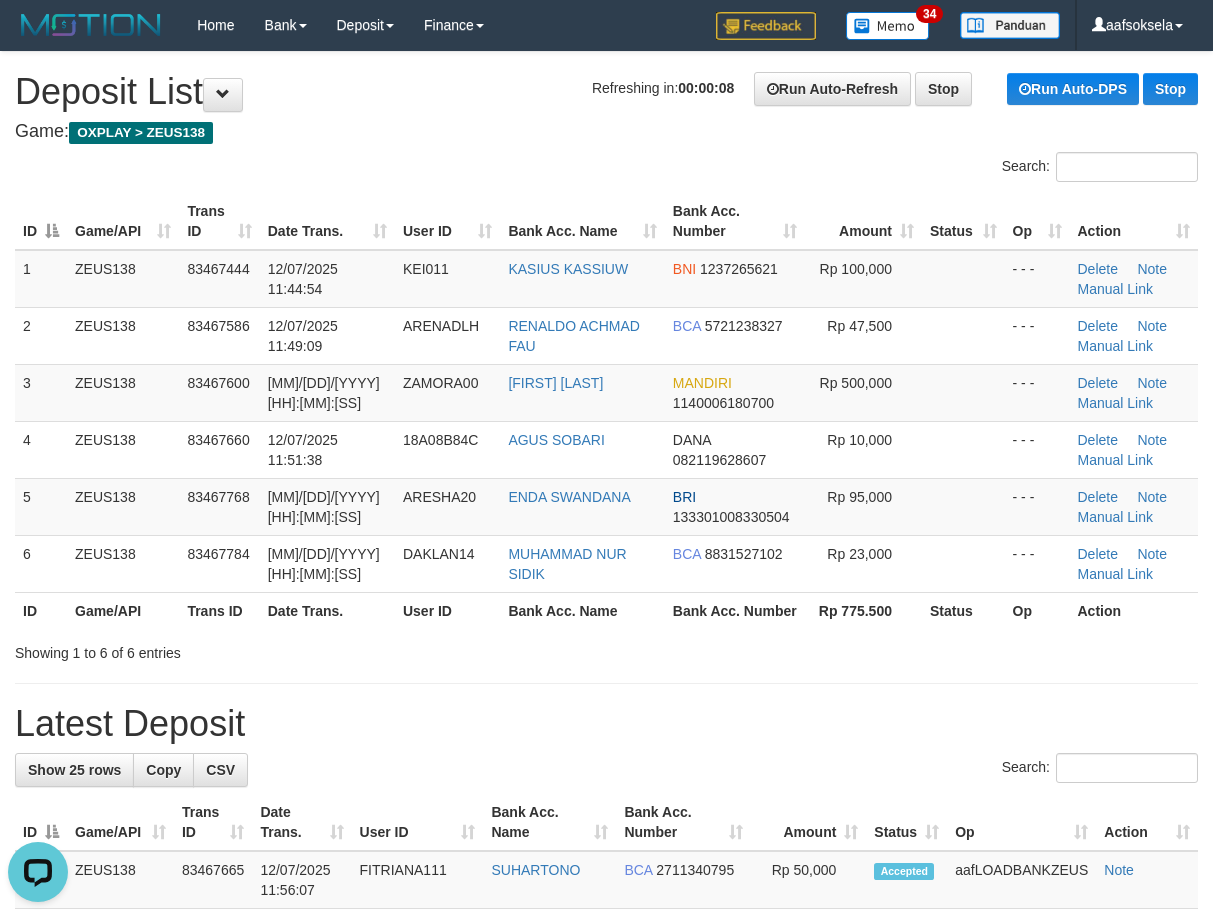 drag, startPoint x: 716, startPoint y: 650, endPoint x: 689, endPoint y: 663, distance: 29.966648 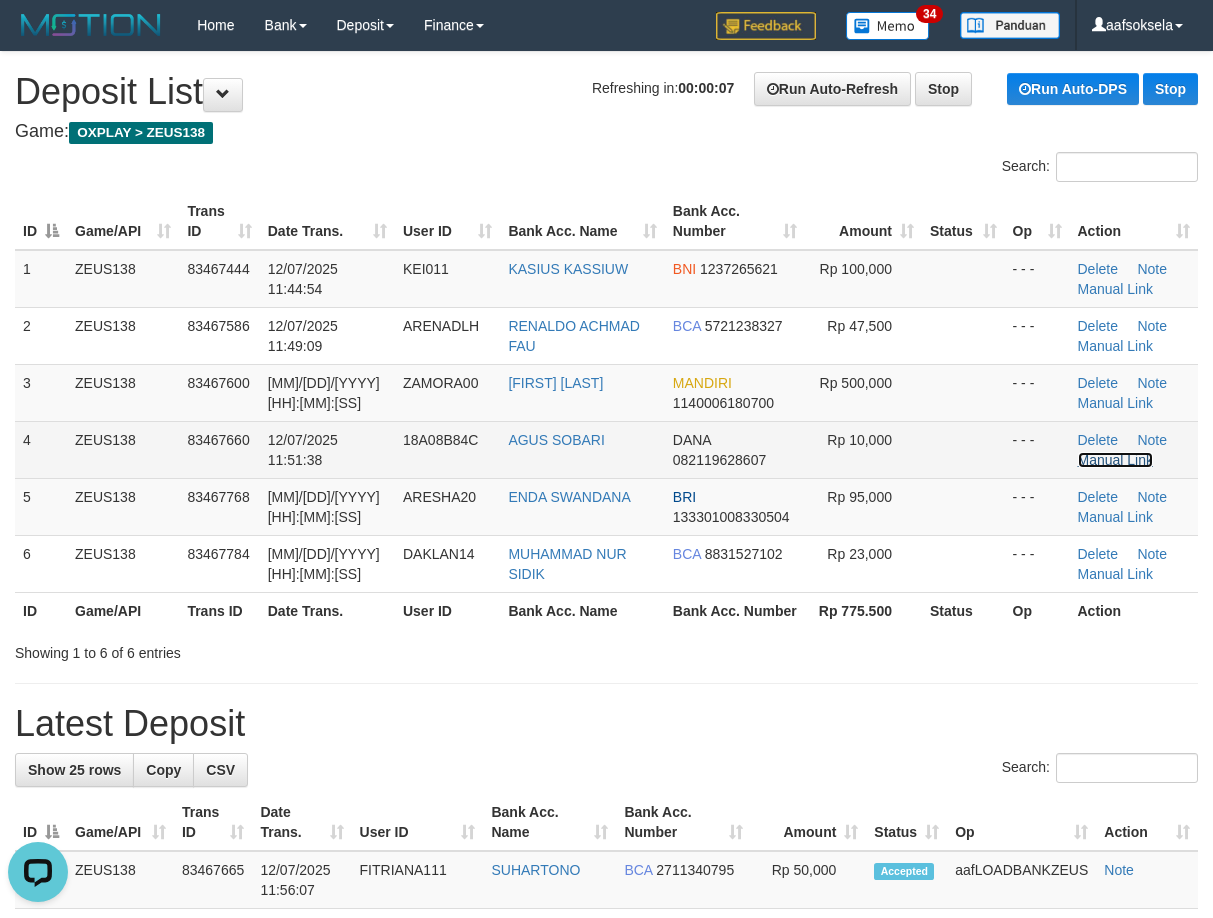 click on "Manual Link" at bounding box center (1116, 460) 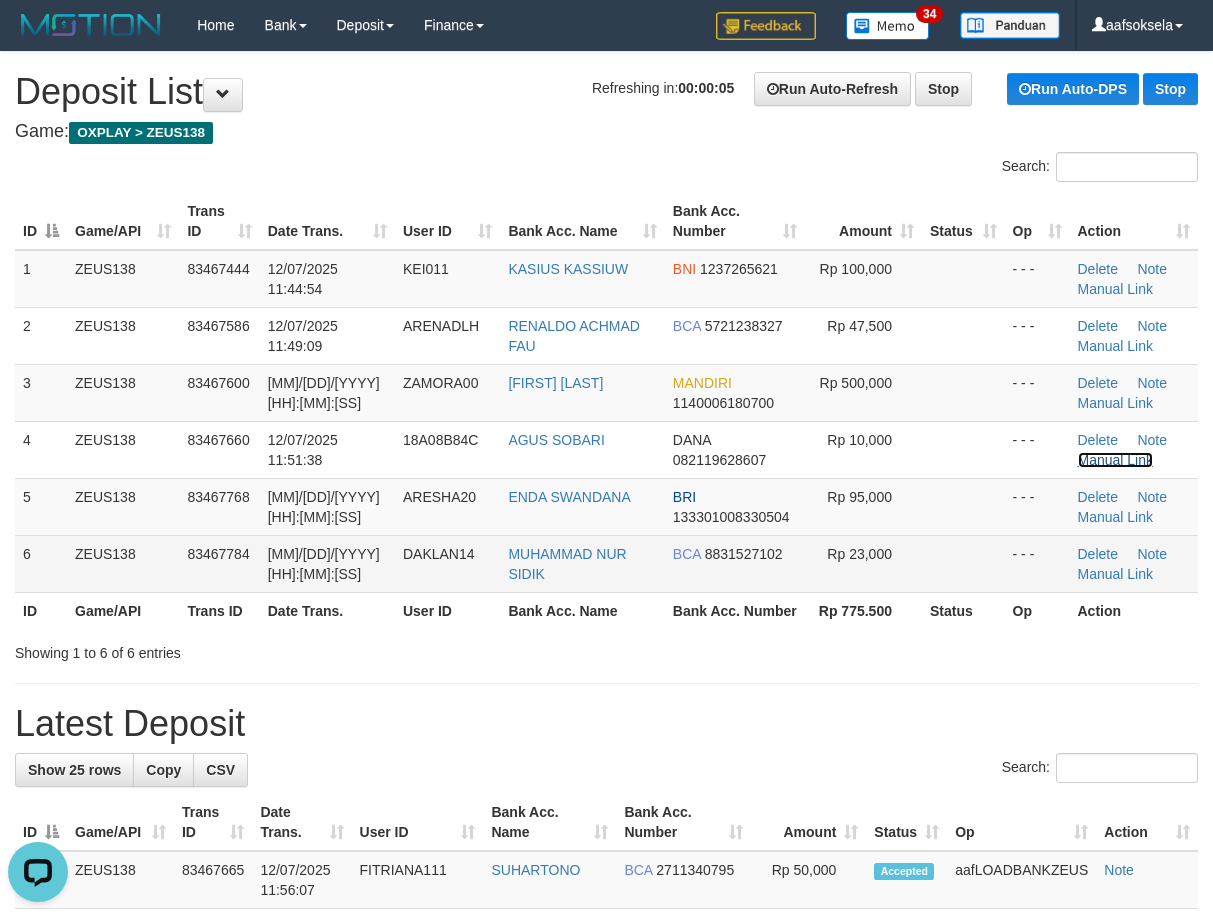 click on "Manual Link" at bounding box center (1116, 460) 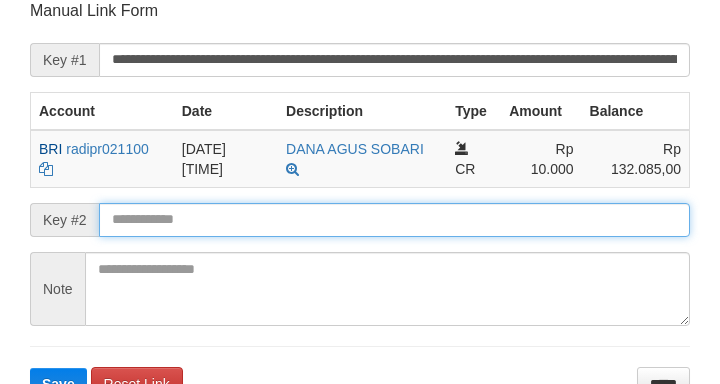 click at bounding box center (394, 220) 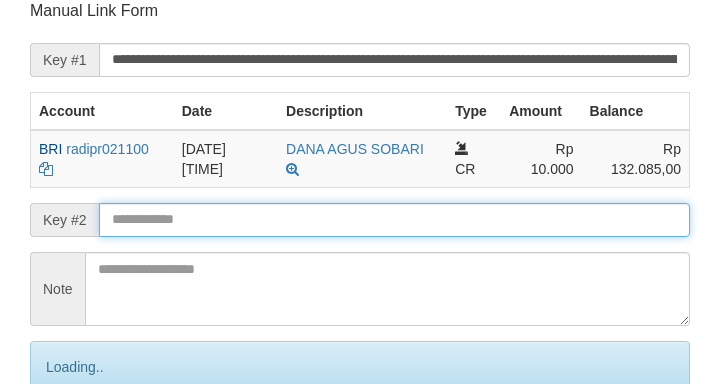 scroll, scrollTop: 392, scrollLeft: 0, axis: vertical 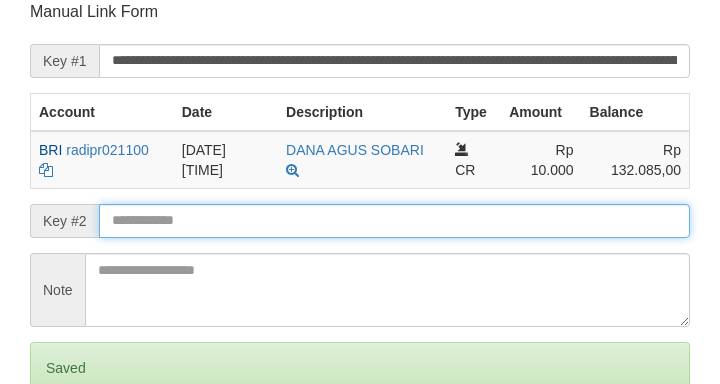 click on "Save" at bounding box center (58, 452) 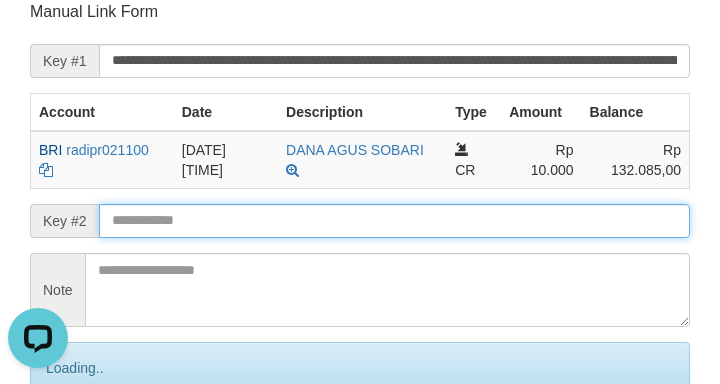 scroll, scrollTop: 0, scrollLeft: 0, axis: both 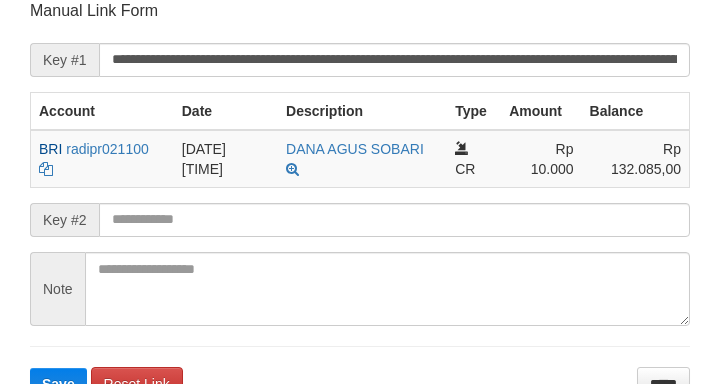 click at bounding box center [394, 220] 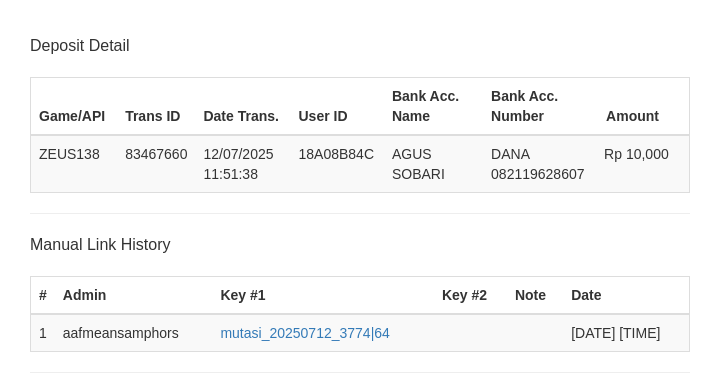 scroll, scrollTop: 66, scrollLeft: 0, axis: vertical 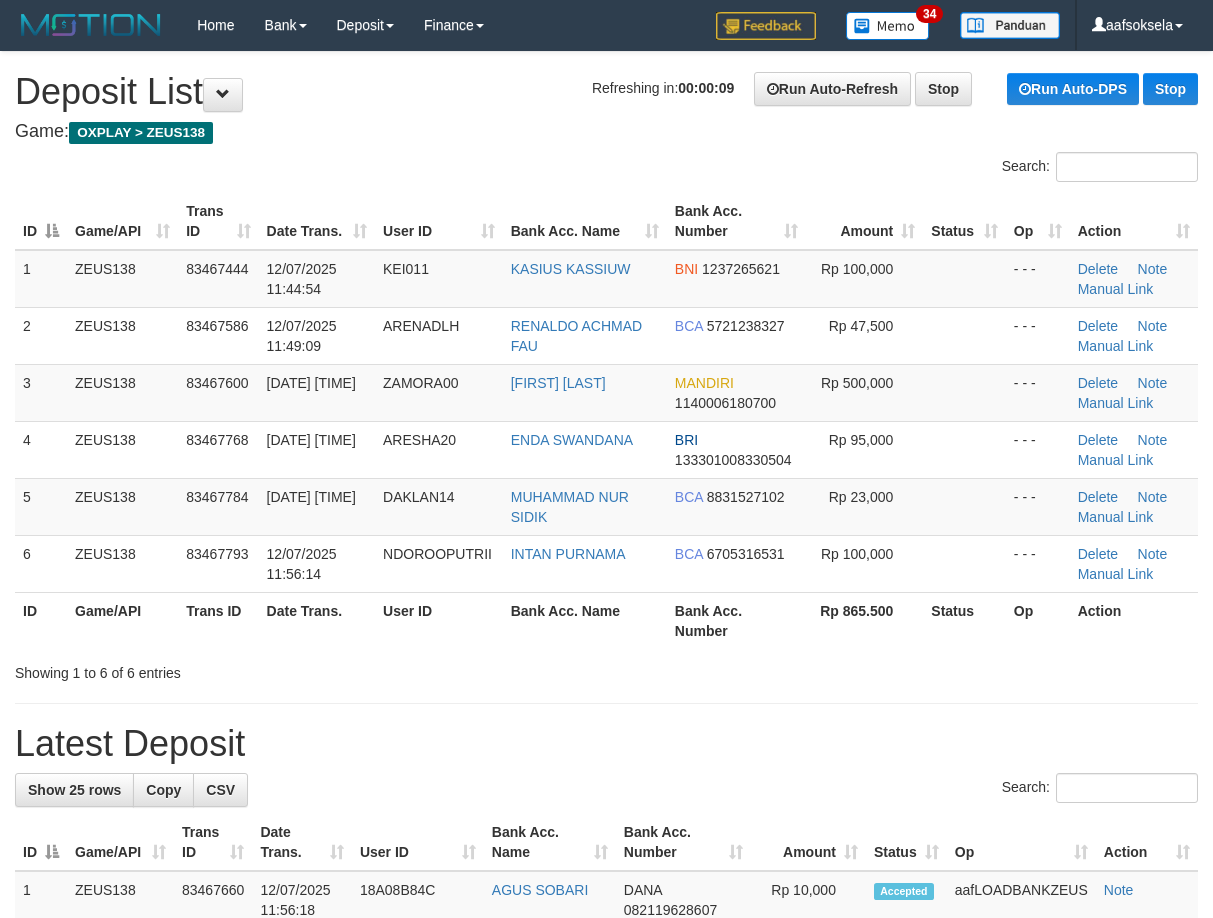 click on "**********" at bounding box center [606, 1241] 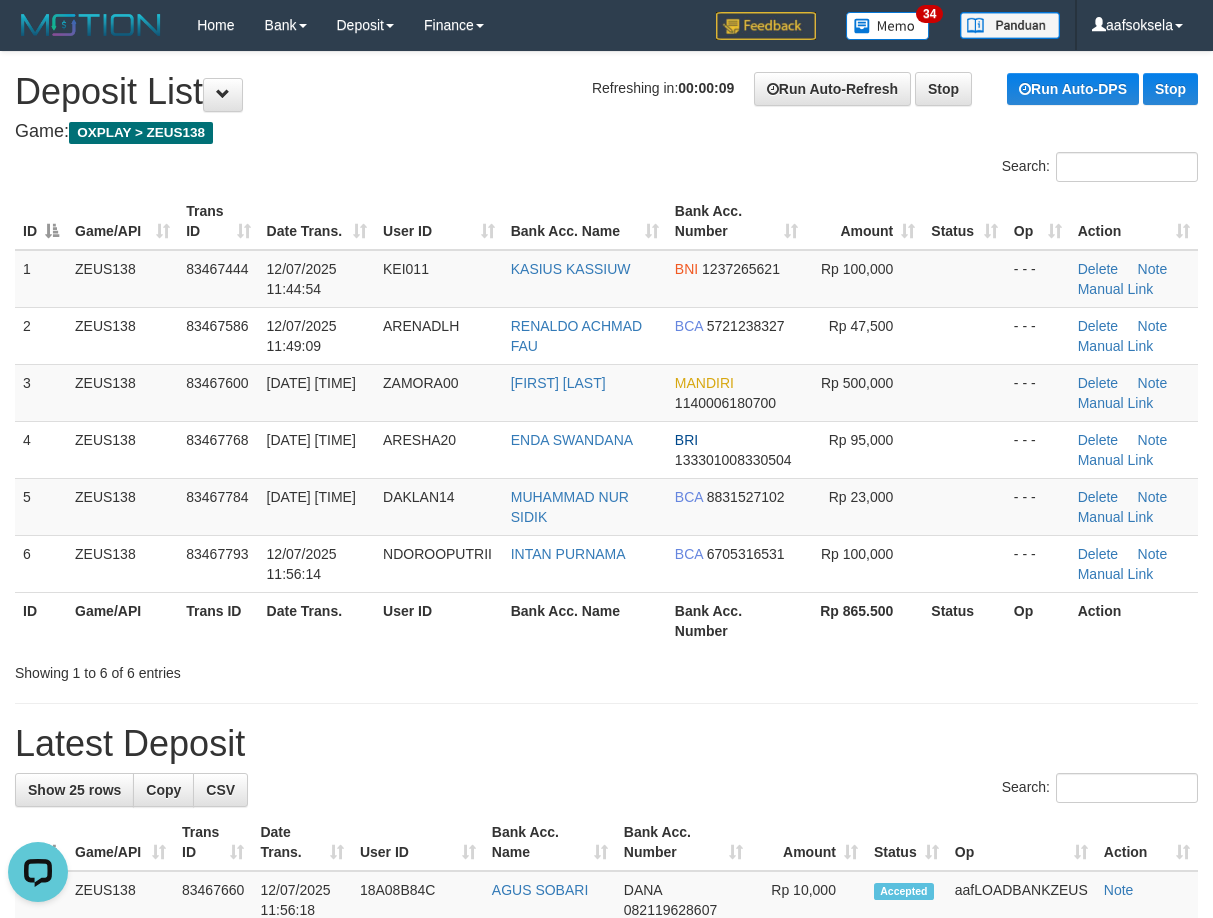 scroll, scrollTop: 0, scrollLeft: 0, axis: both 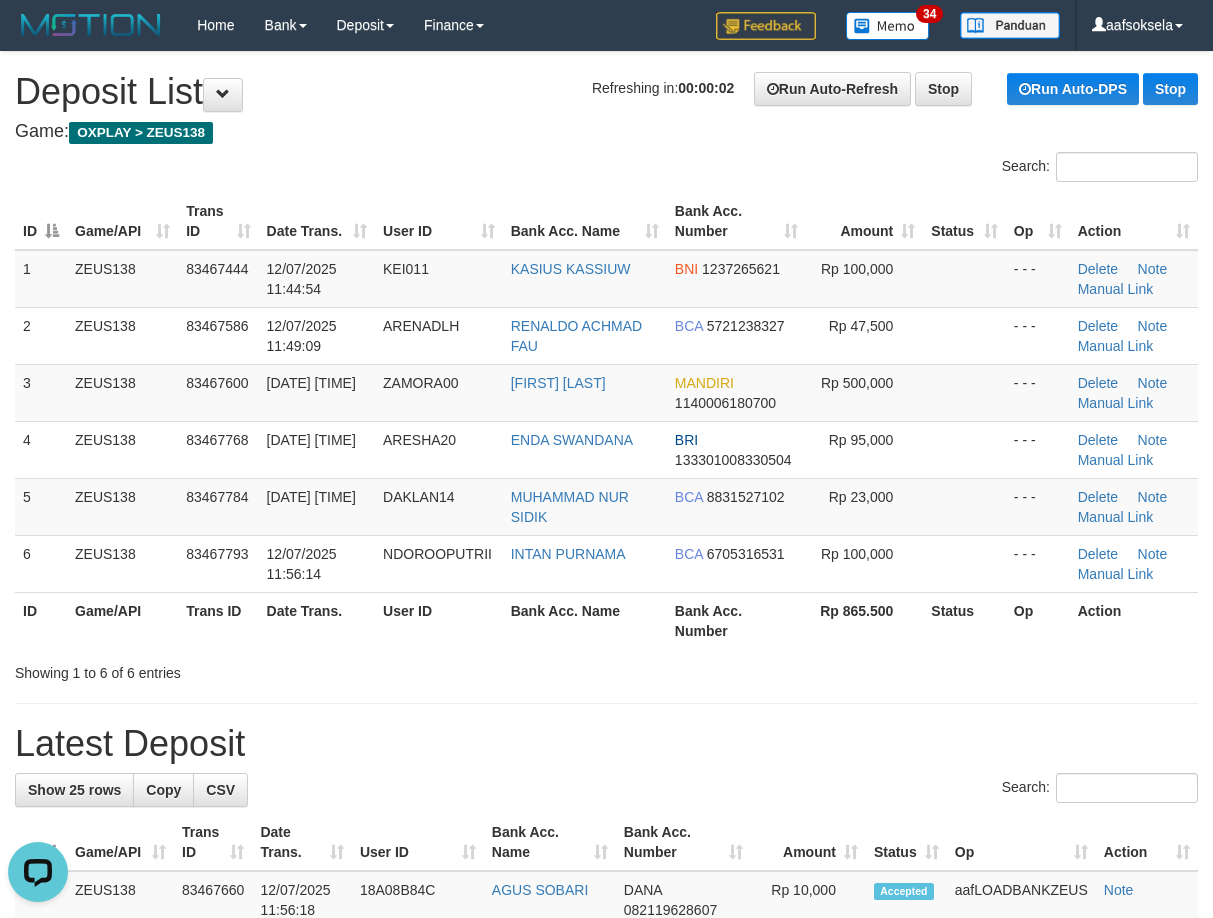 drag, startPoint x: 805, startPoint y: 625, endPoint x: 785, endPoint y: 650, distance: 32.01562 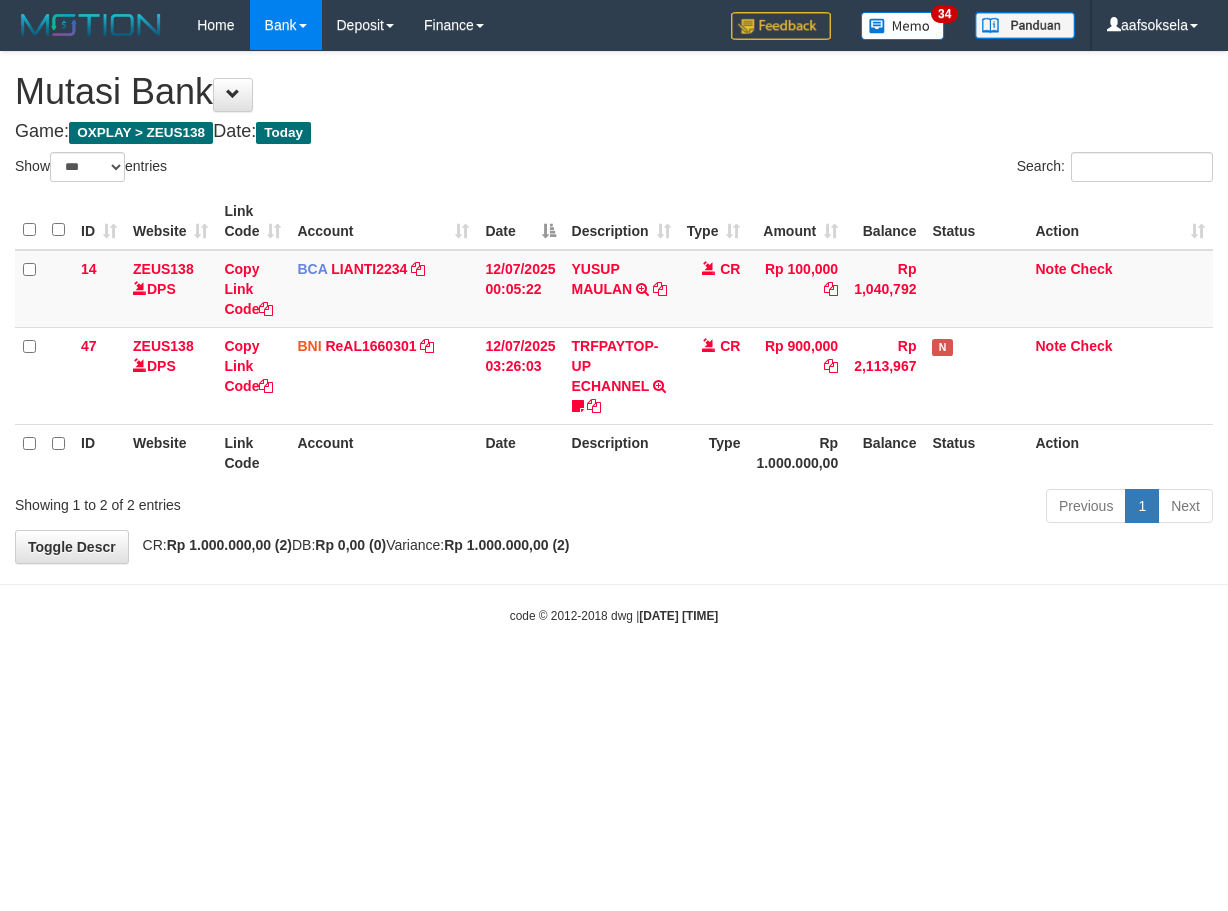 select on "***" 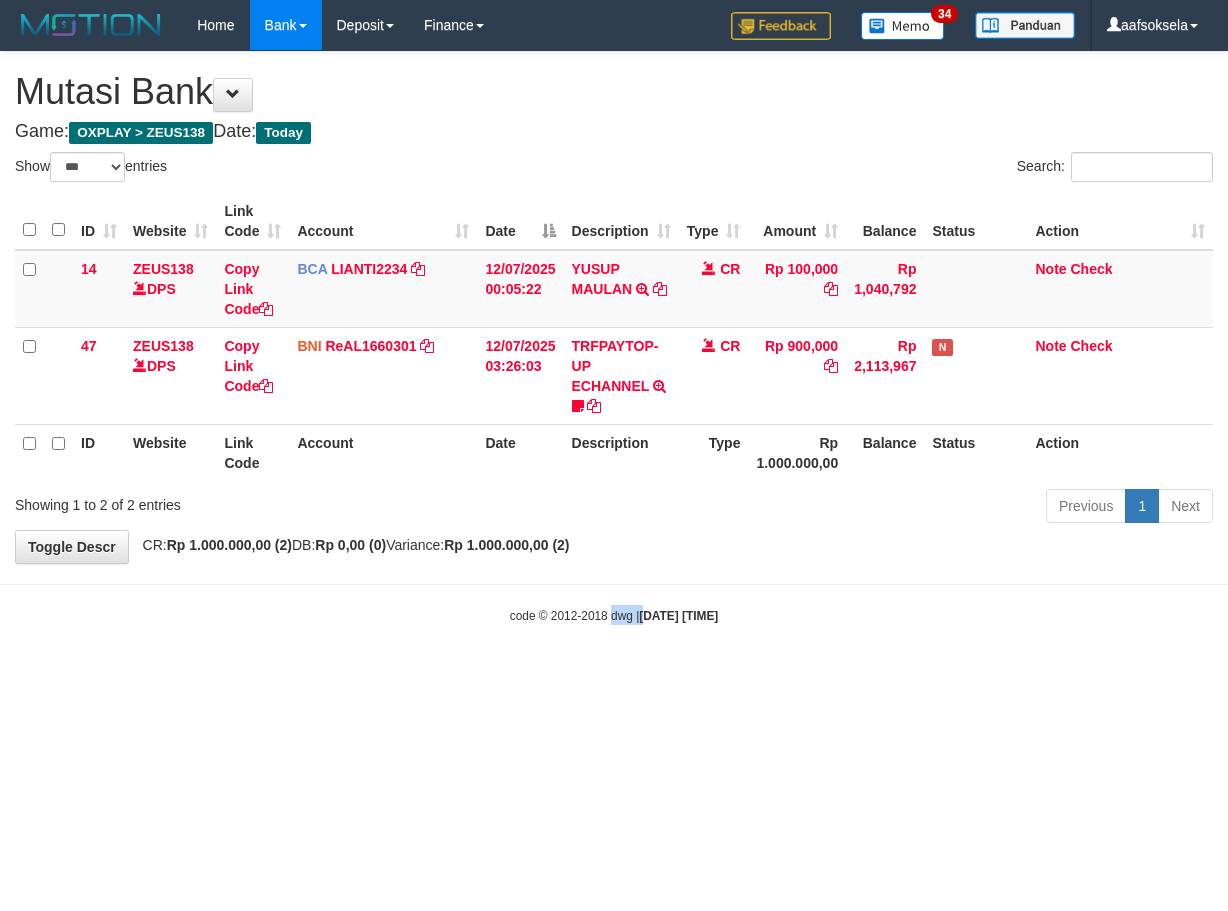 click on "Toggle navigation
Home
Bank
Account List
Mutasi Bank
Search
Sync
Note Mutasi
Deposit
DPS Fetch
DPS List
History
Note DPS
Finance
Financial Data
aafsoksela
My Profile
Log Out" at bounding box center [614, 337] 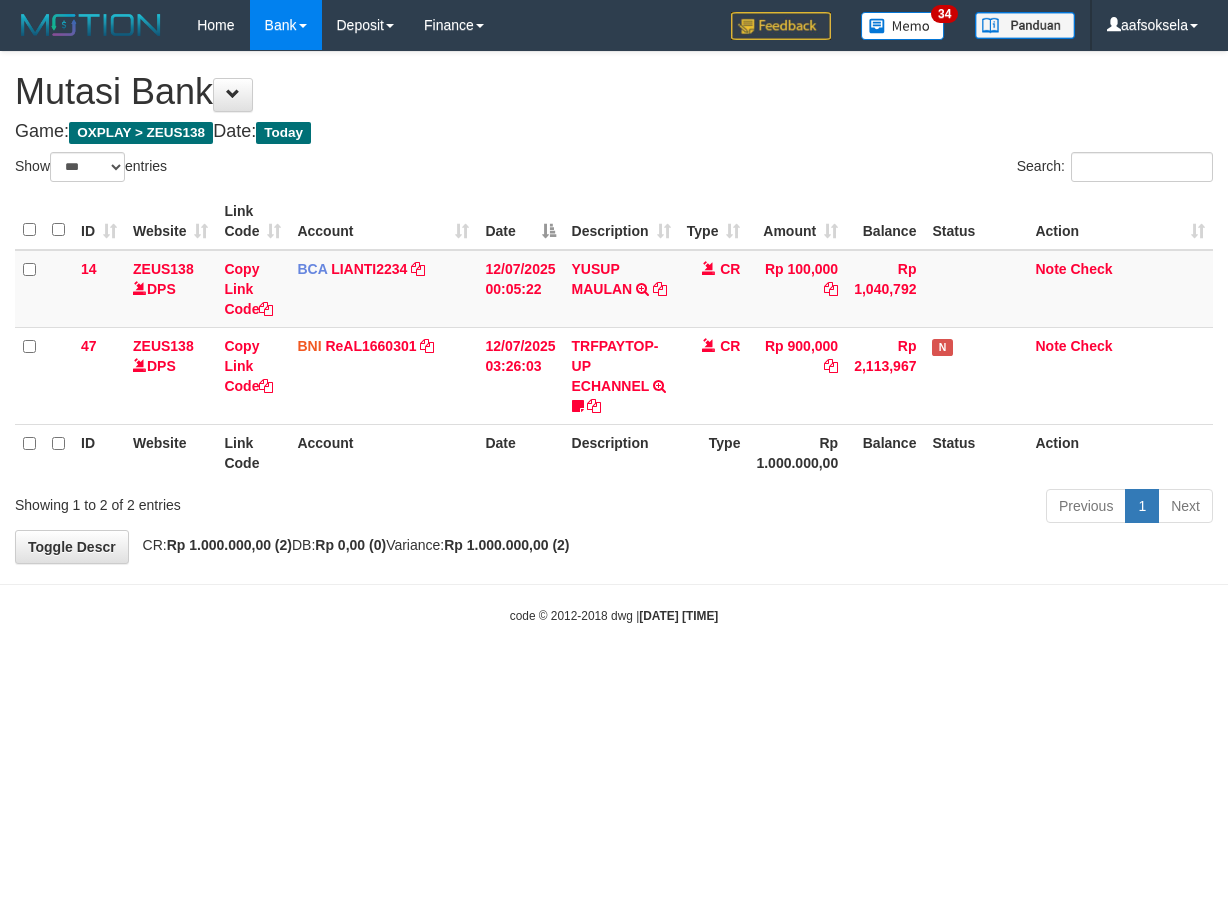 select on "***" 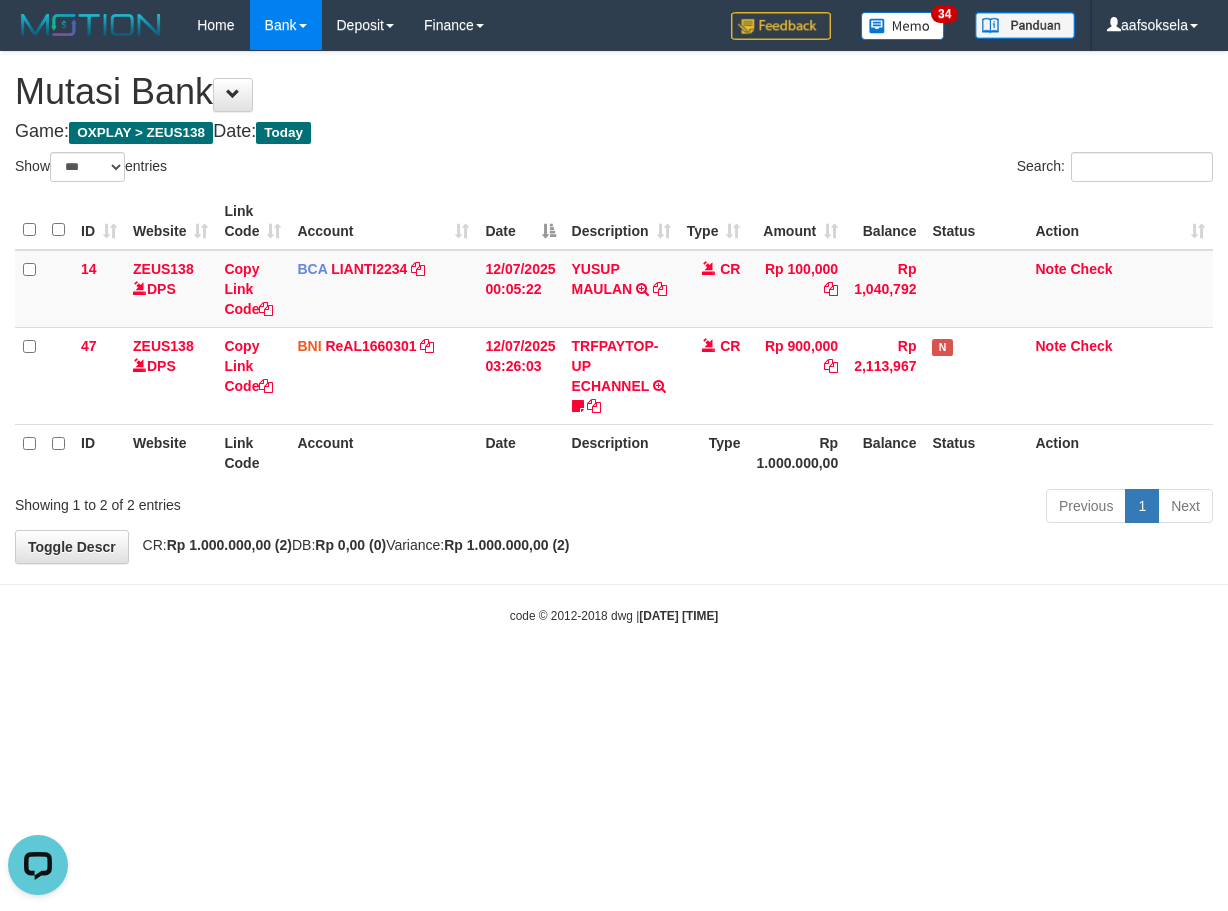 scroll, scrollTop: 0, scrollLeft: 0, axis: both 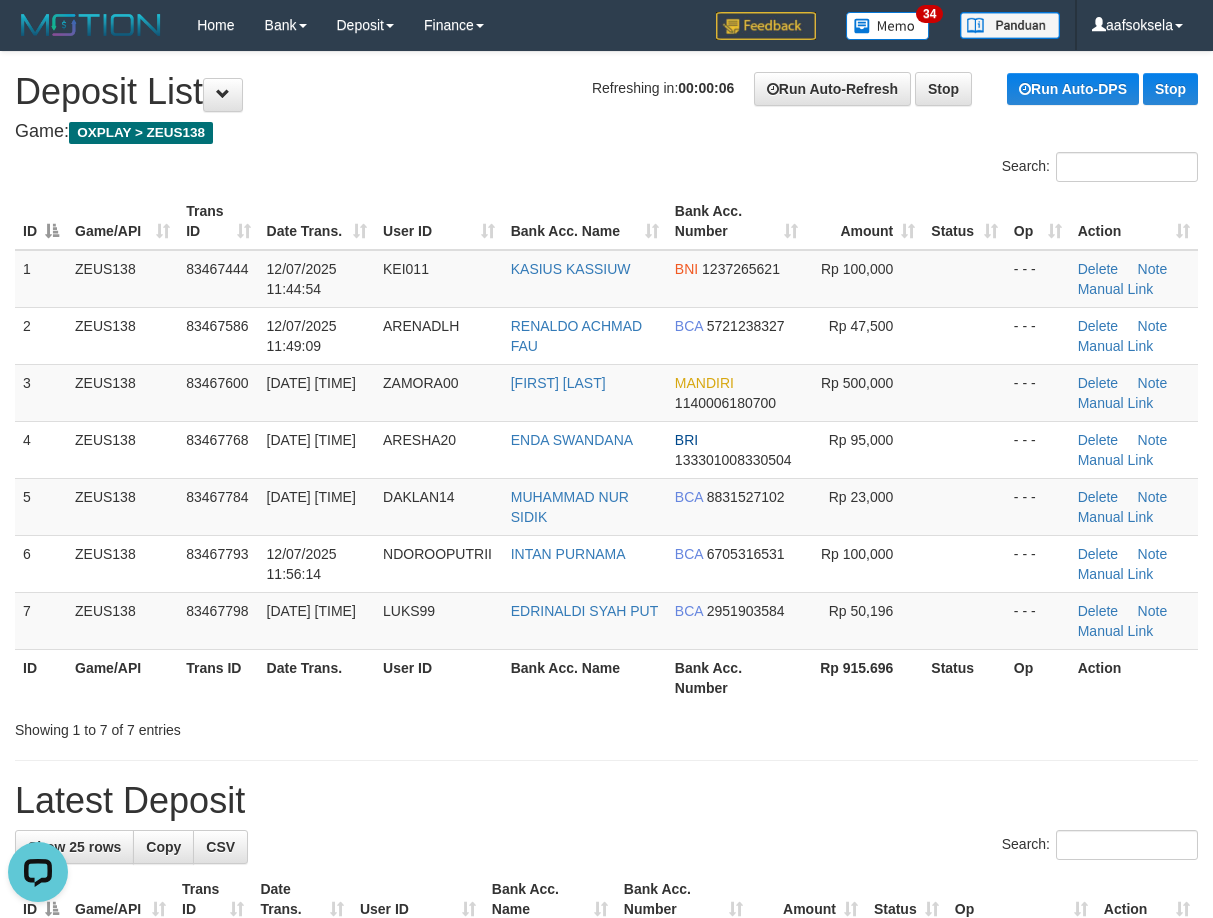 click on "**********" at bounding box center [606, 1269] 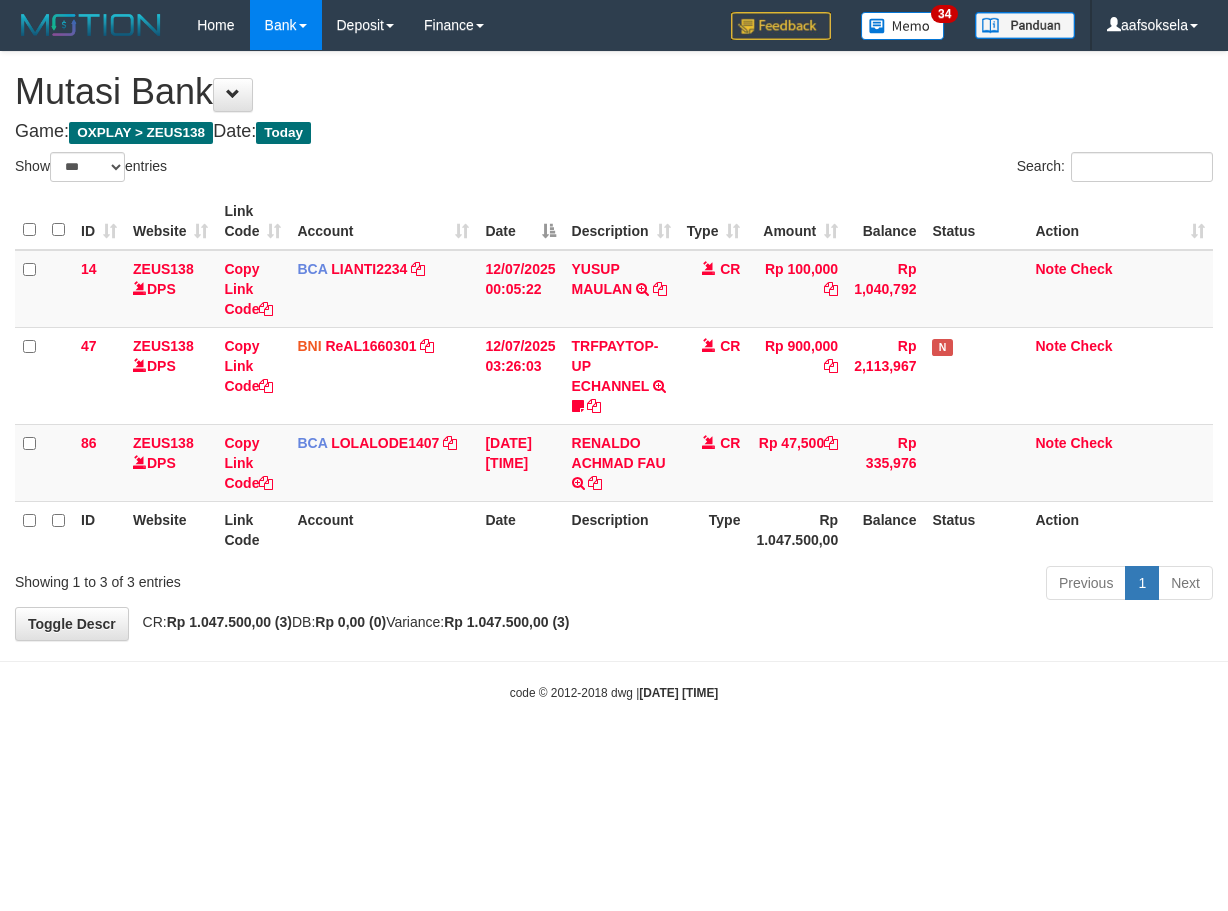 select on "***" 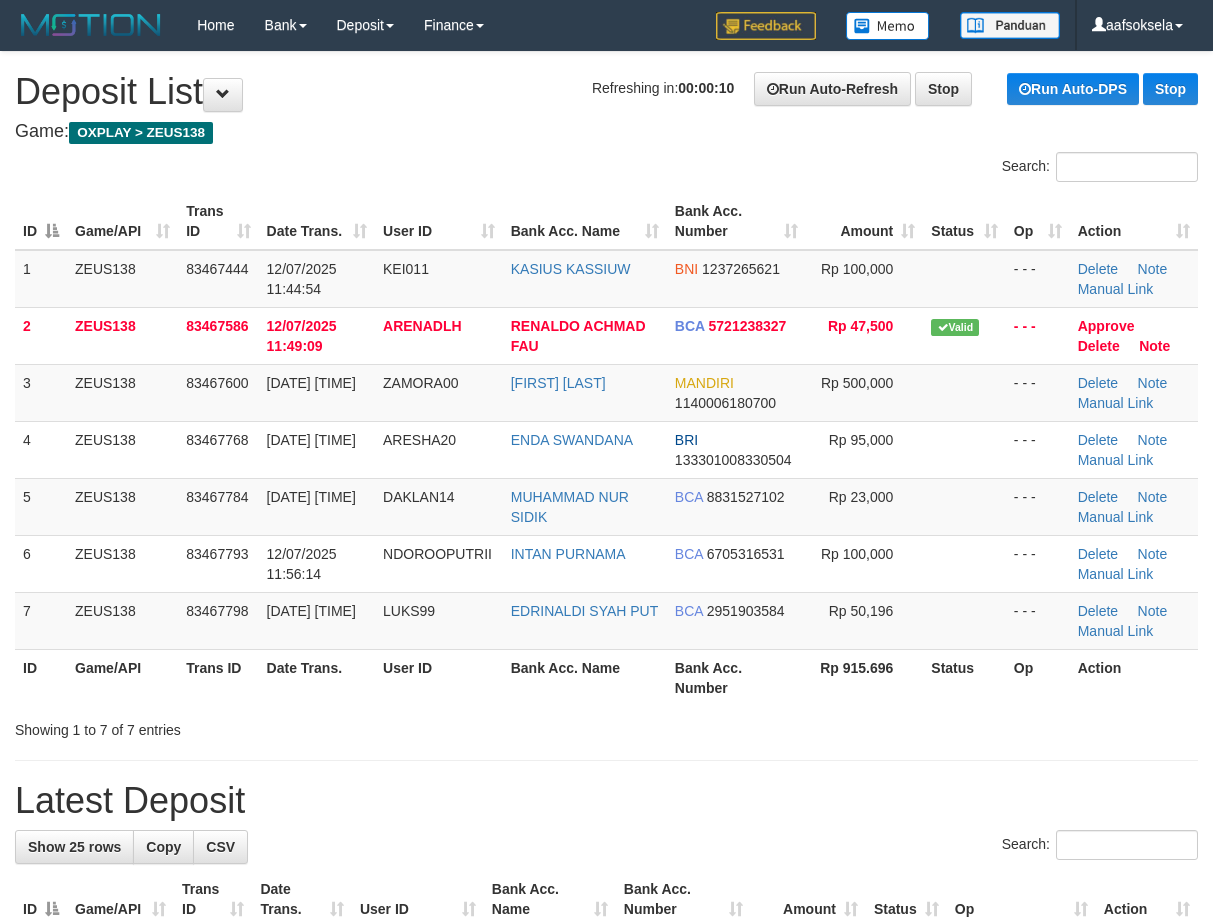 scroll, scrollTop: 0, scrollLeft: 0, axis: both 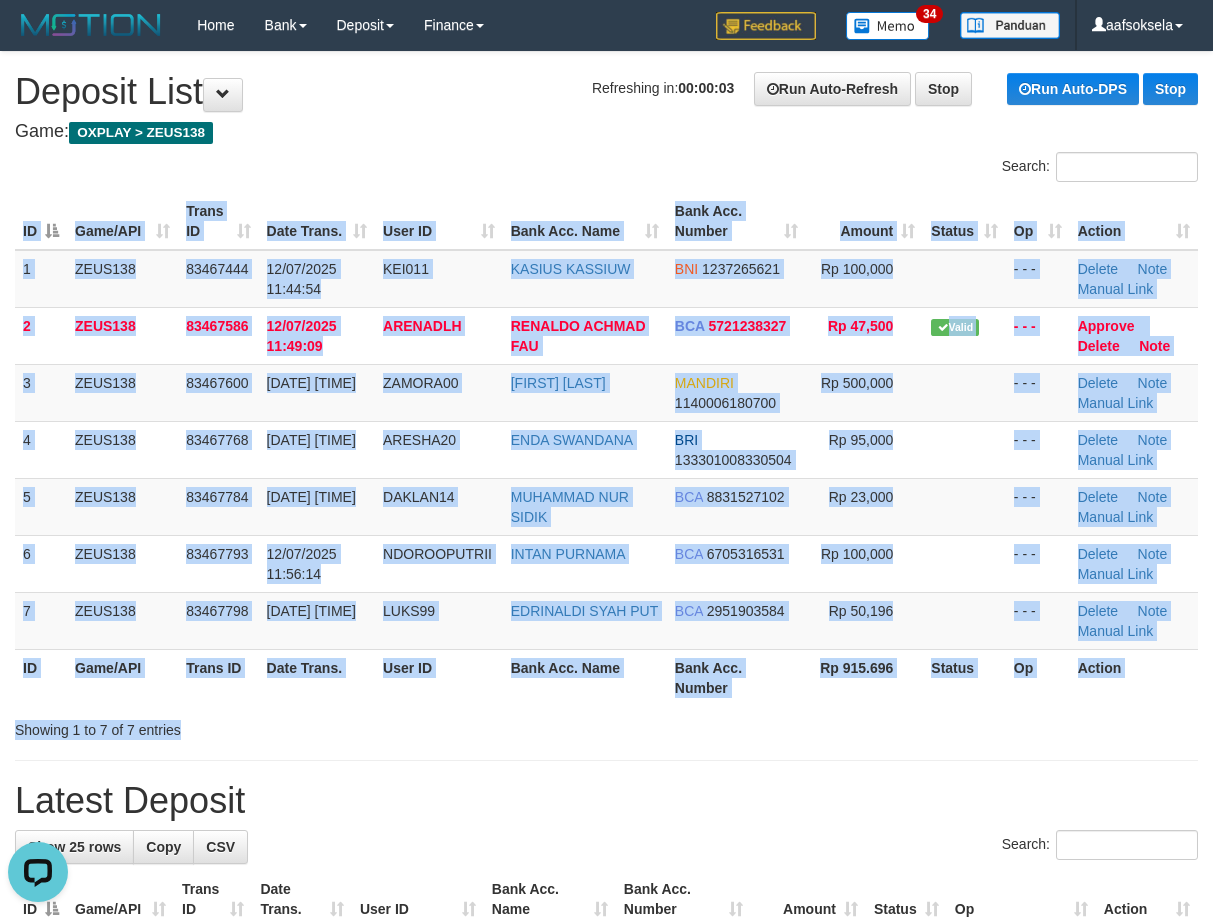 drag, startPoint x: 630, startPoint y: 710, endPoint x: 66, endPoint y: 736, distance: 564.599 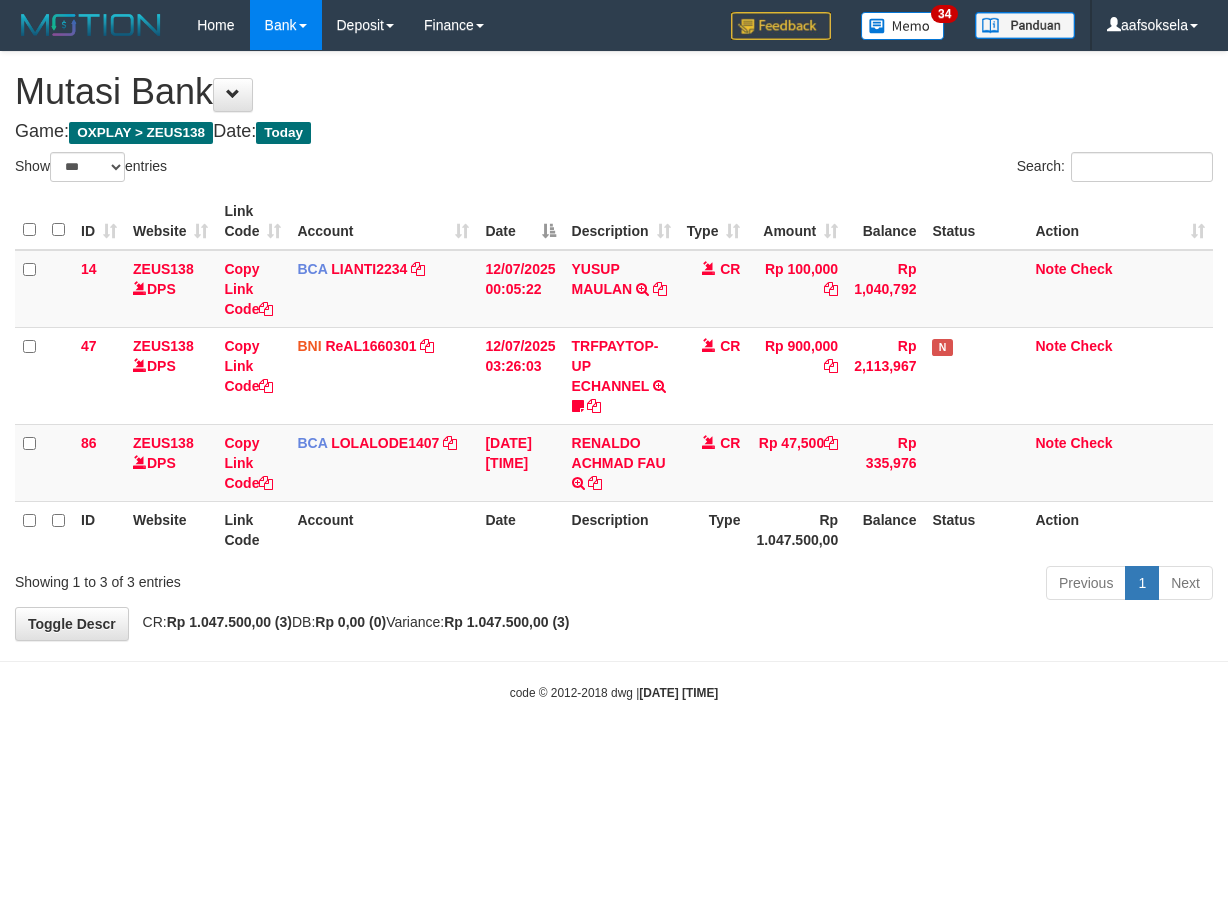 select on "***" 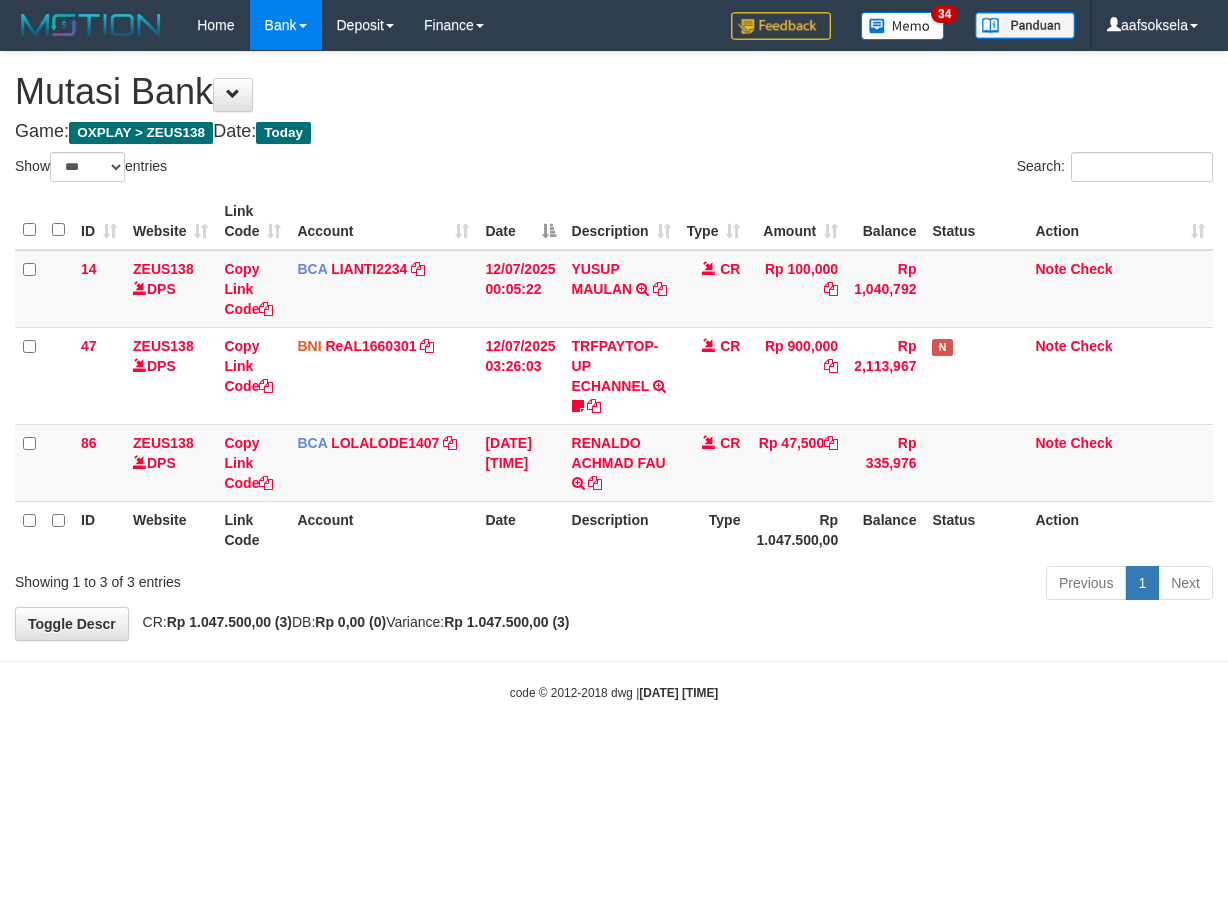 click on "Previous" at bounding box center [1086, 583] 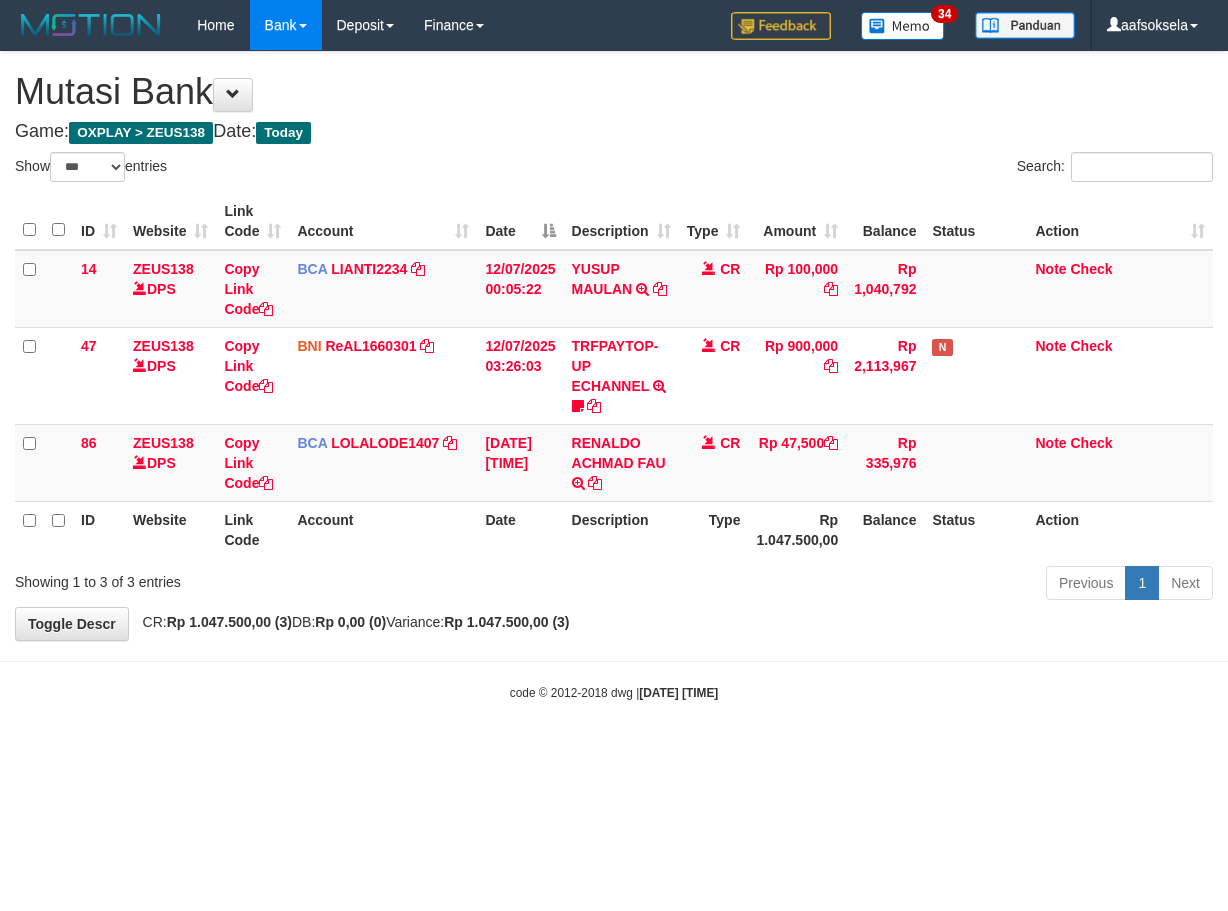 select on "***" 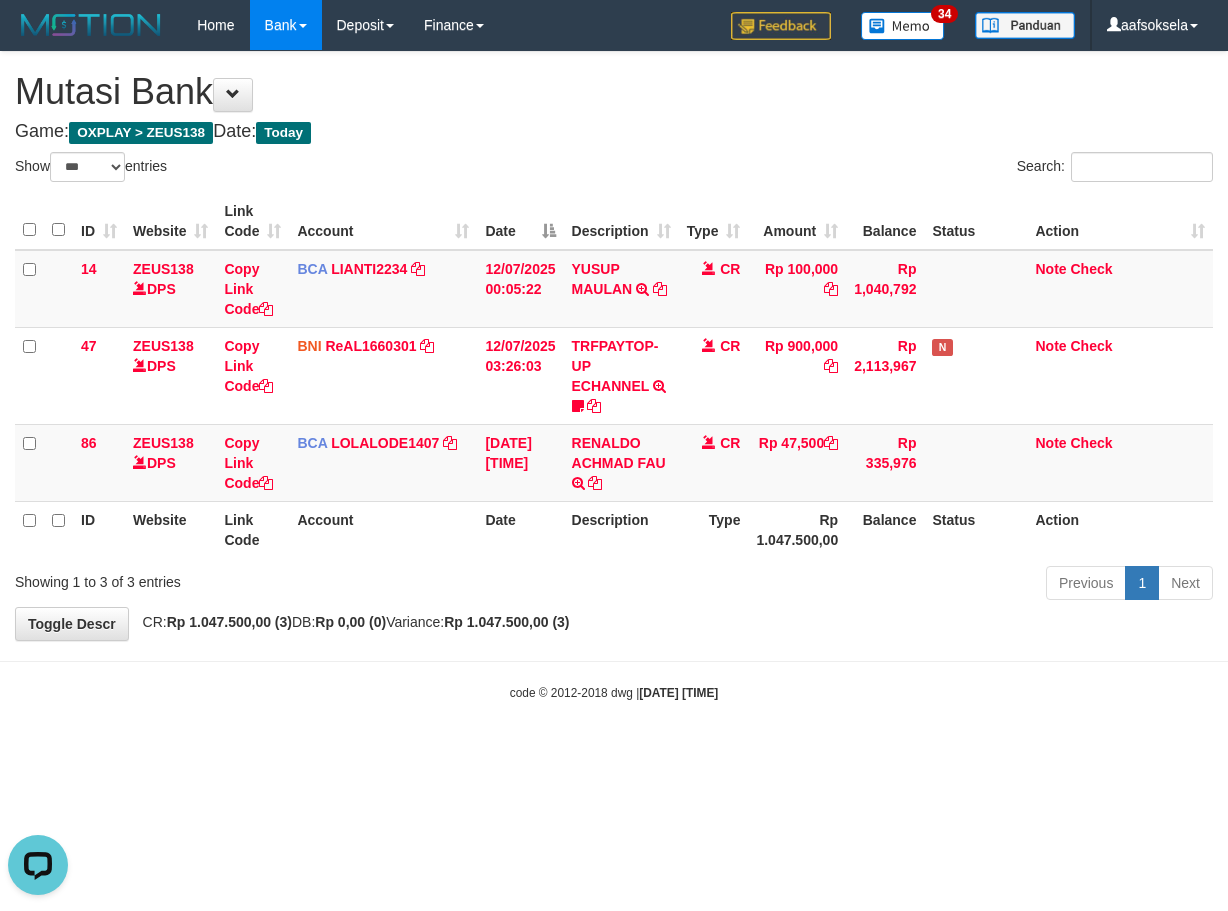click on "Toggle navigation
Home
Bank
Account List
Mutasi Bank
Search
Sync
Note Mutasi
Deposit
DPS Fetch
DPS List
History
Note DPS
Finance
Financial Data
aafsoksela
My Profile
Log Out" at bounding box center (614, 376) 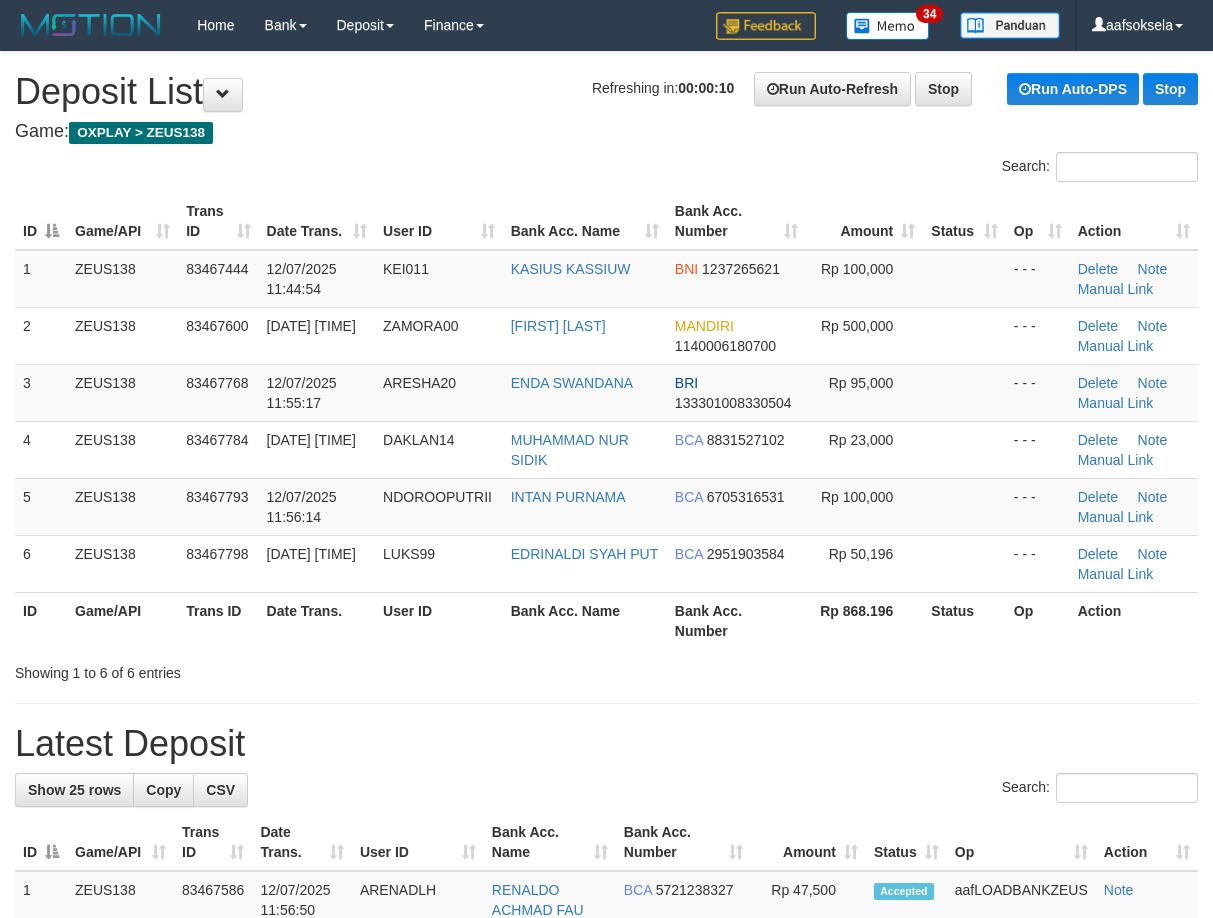 scroll, scrollTop: 0, scrollLeft: 0, axis: both 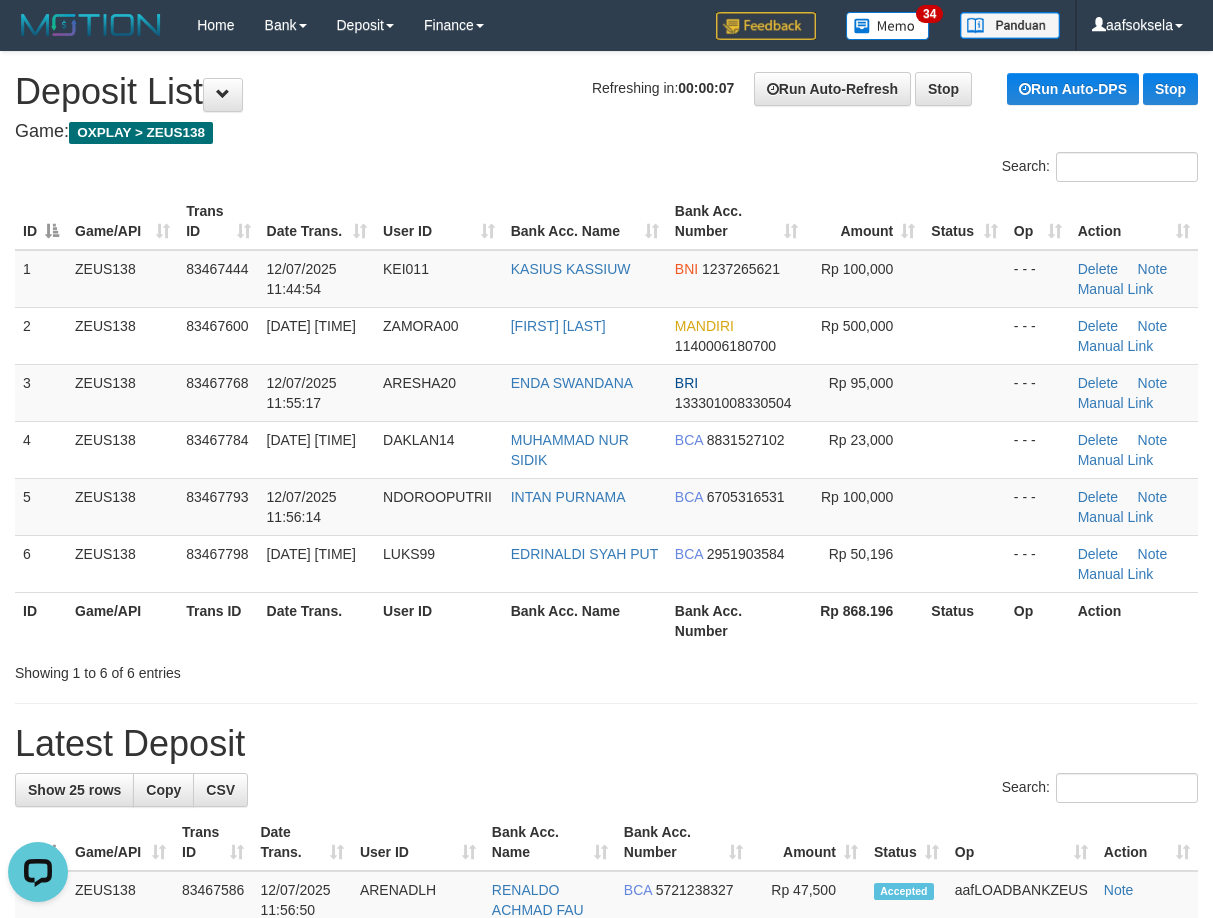 drag, startPoint x: 309, startPoint y: 713, endPoint x: 297, endPoint y: 718, distance: 13 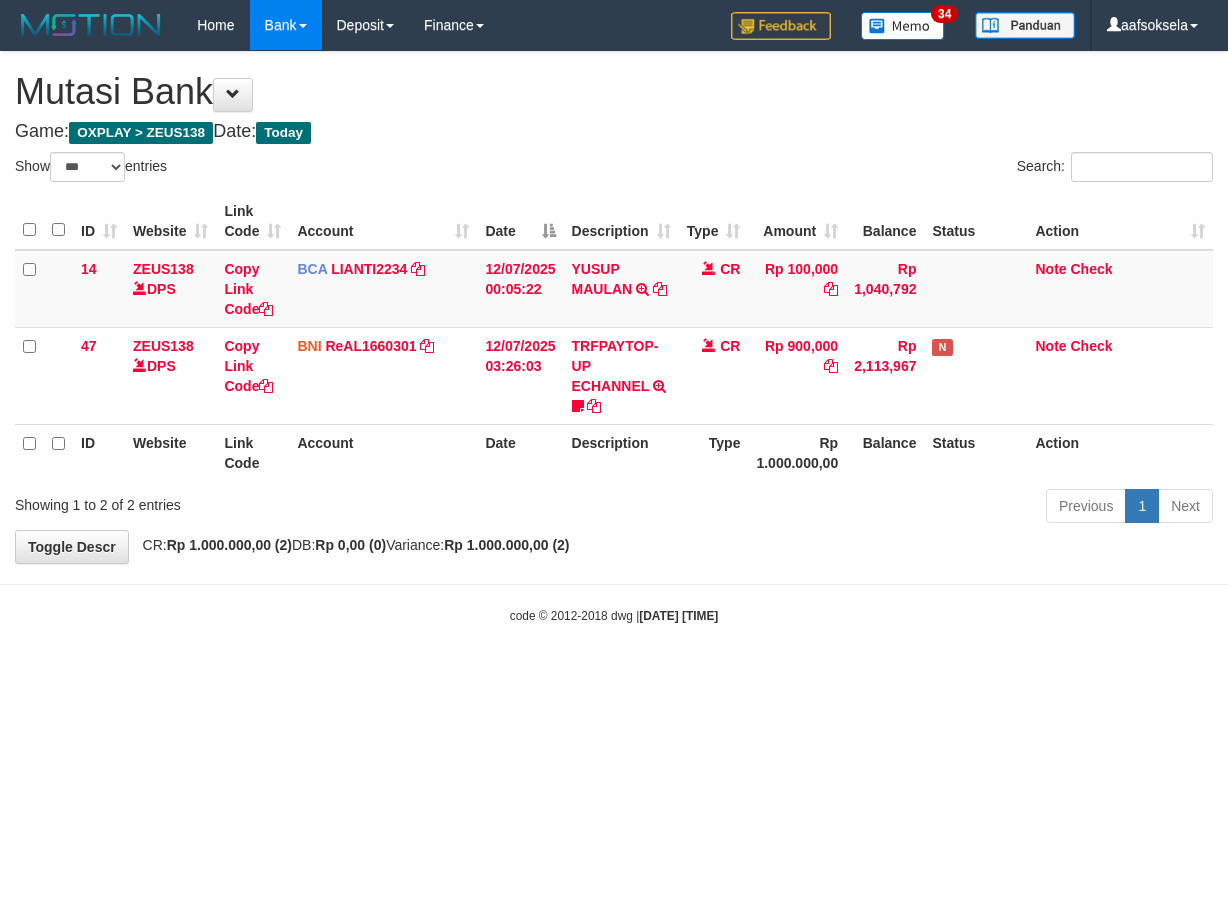 select on "***" 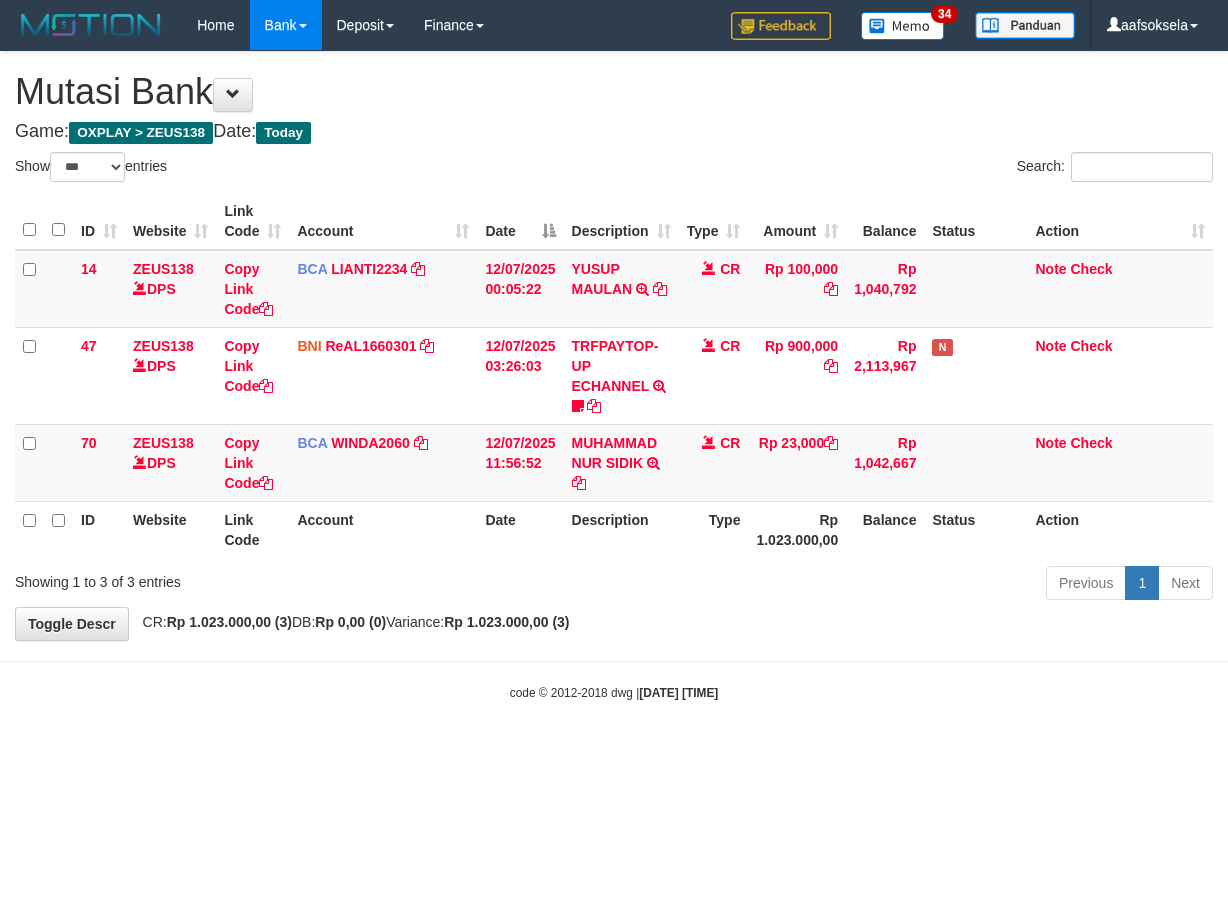 select on "***" 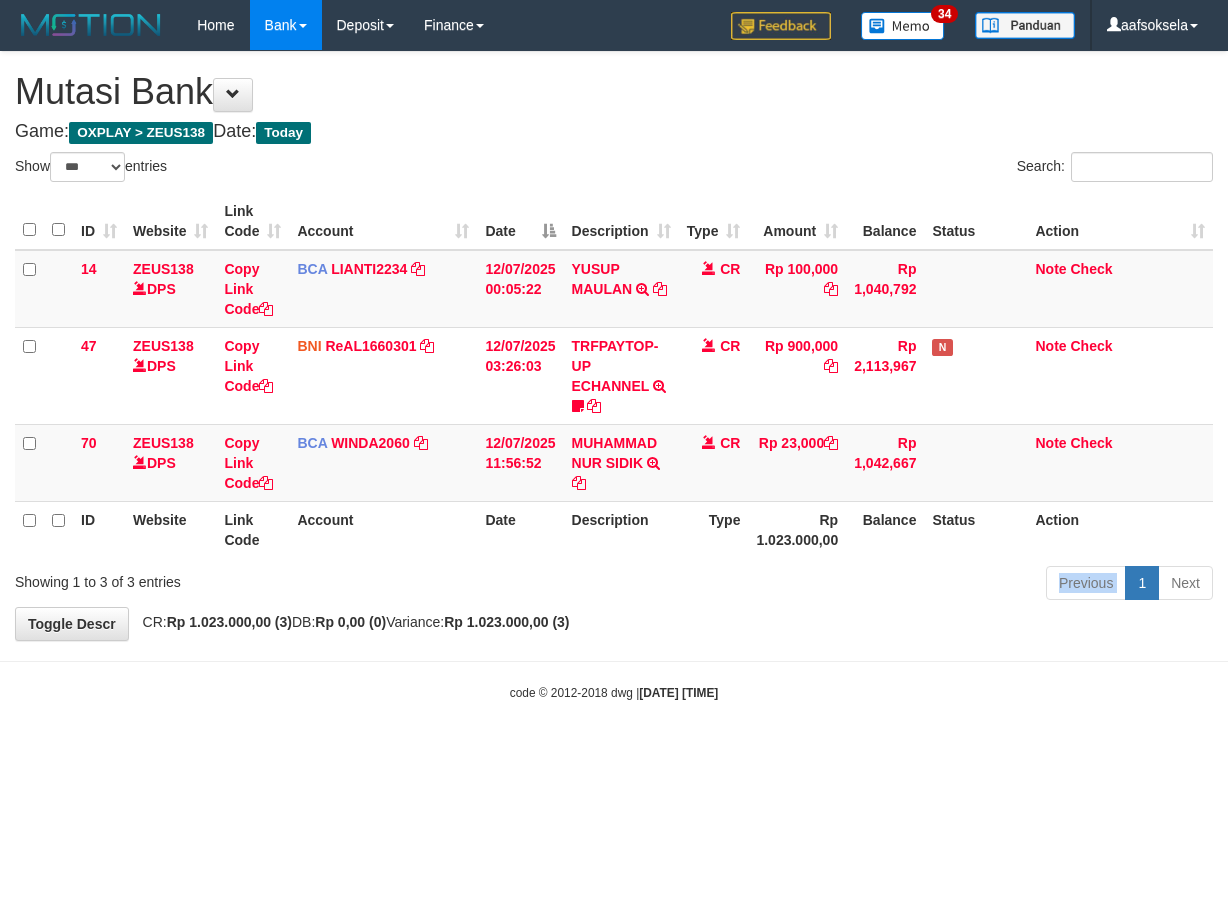 click on "Previous 1 Next" at bounding box center [870, 585] 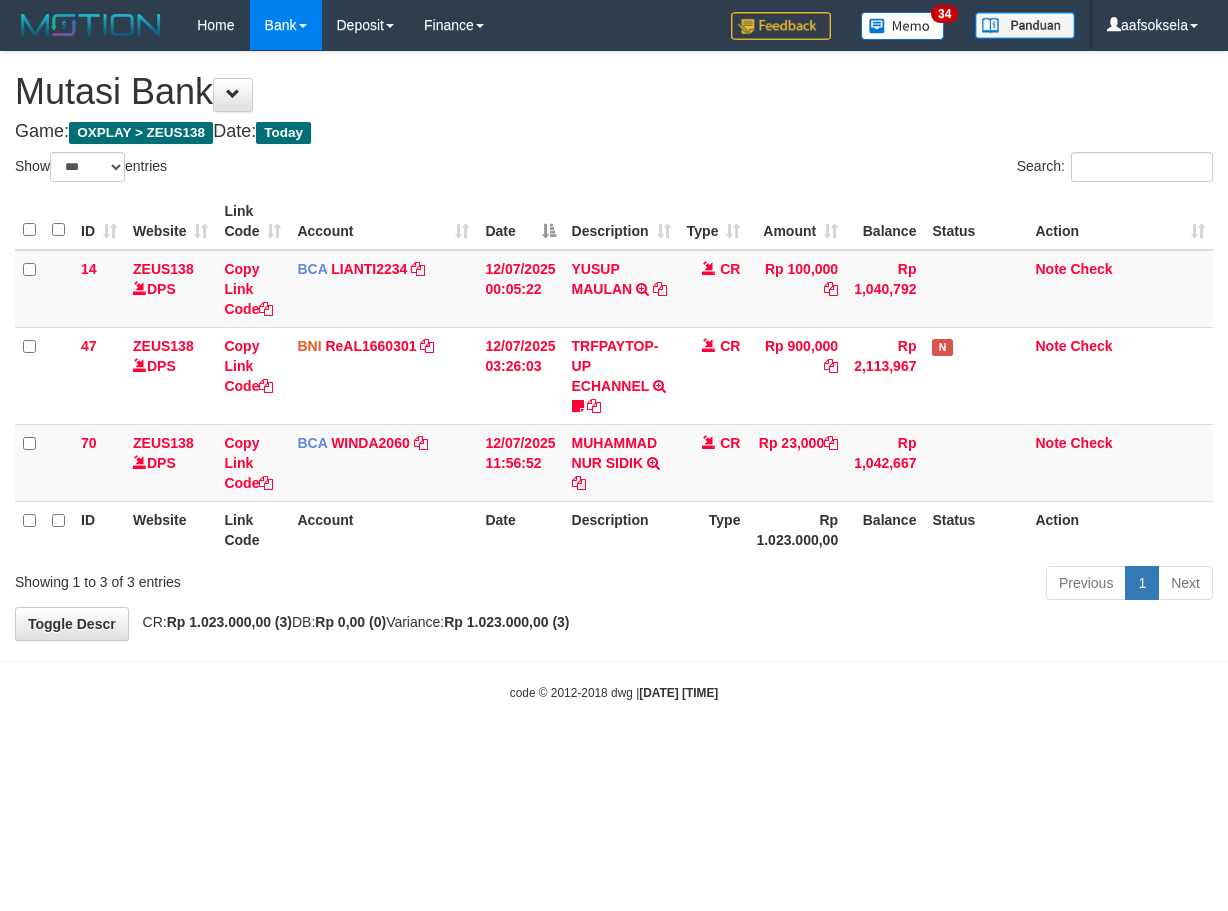 select on "***" 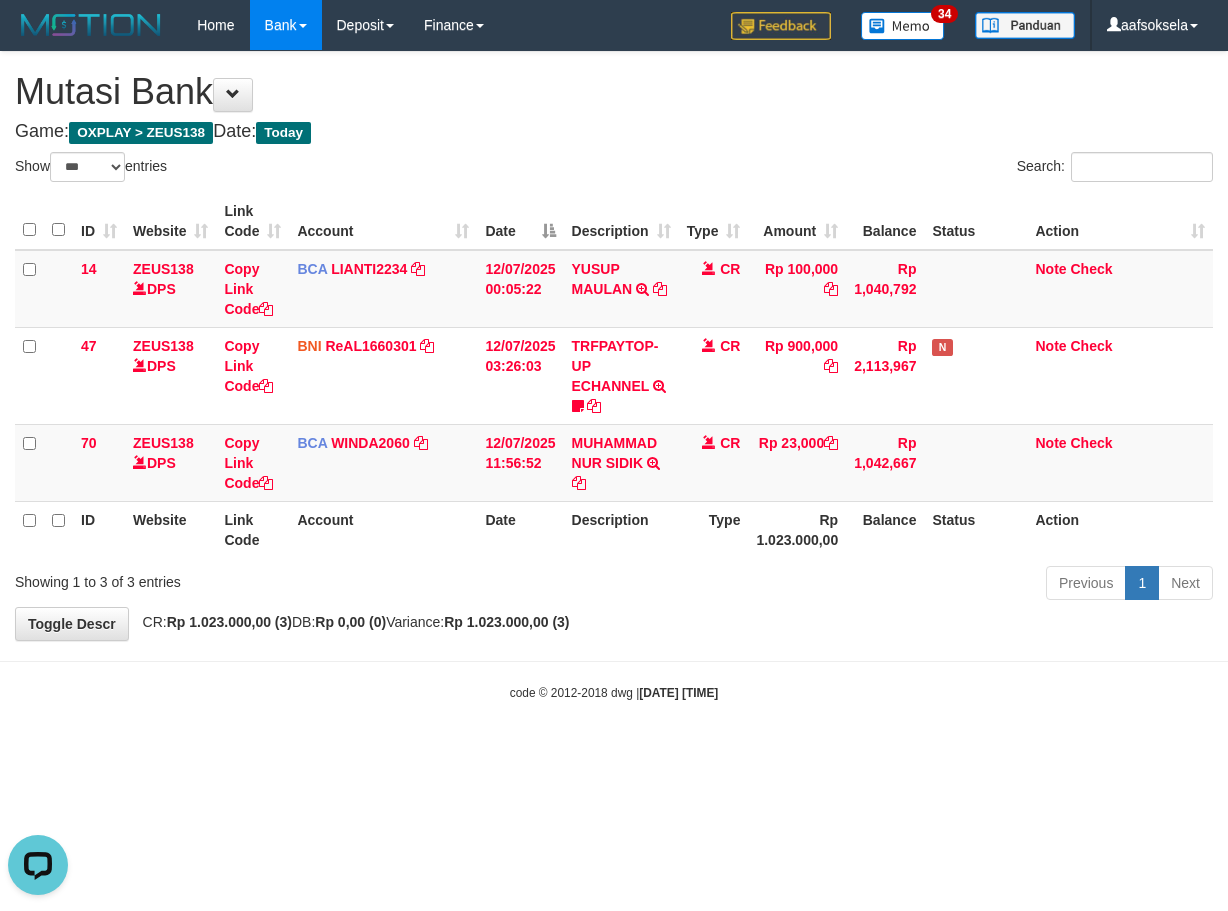 scroll, scrollTop: 0, scrollLeft: 0, axis: both 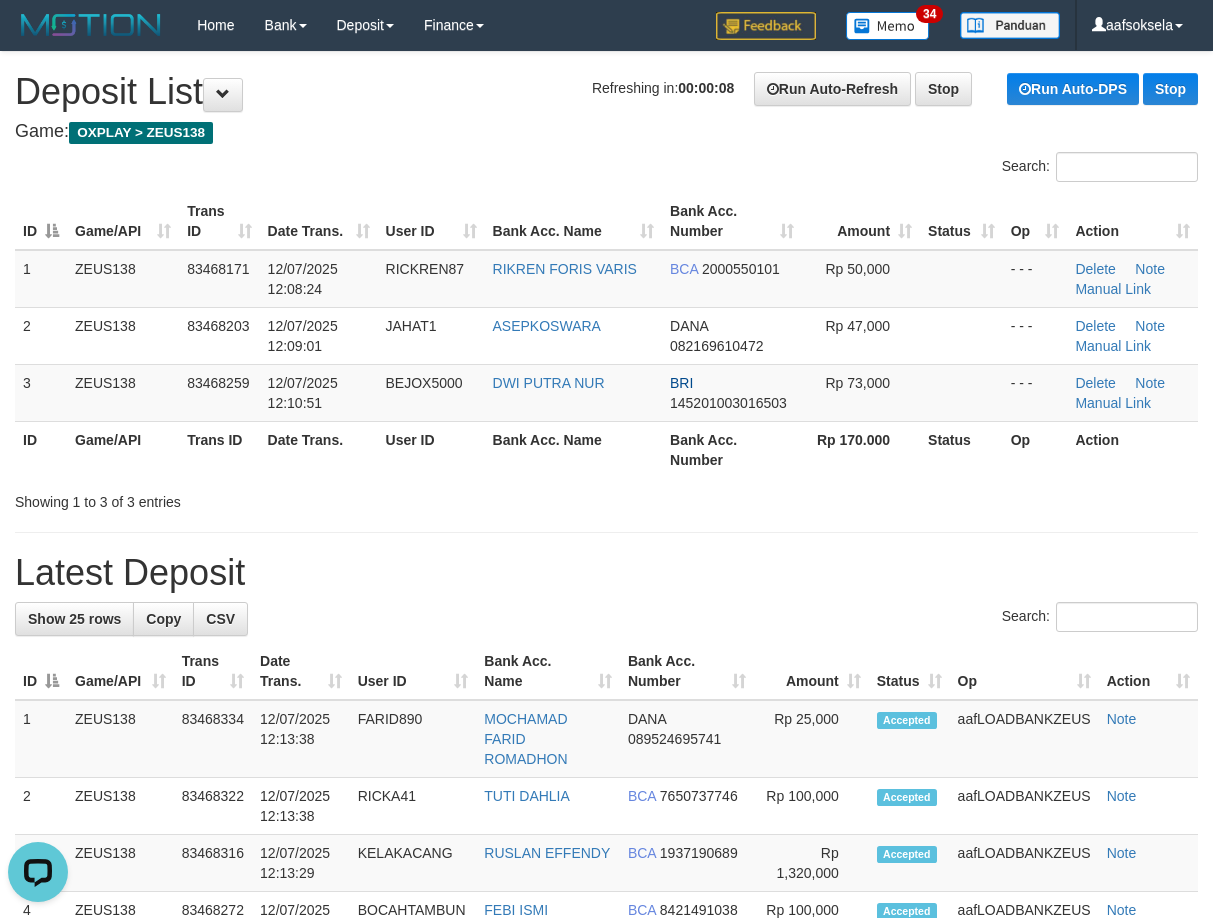 drag, startPoint x: 644, startPoint y: 483, endPoint x: 10, endPoint y: 611, distance: 646.7921 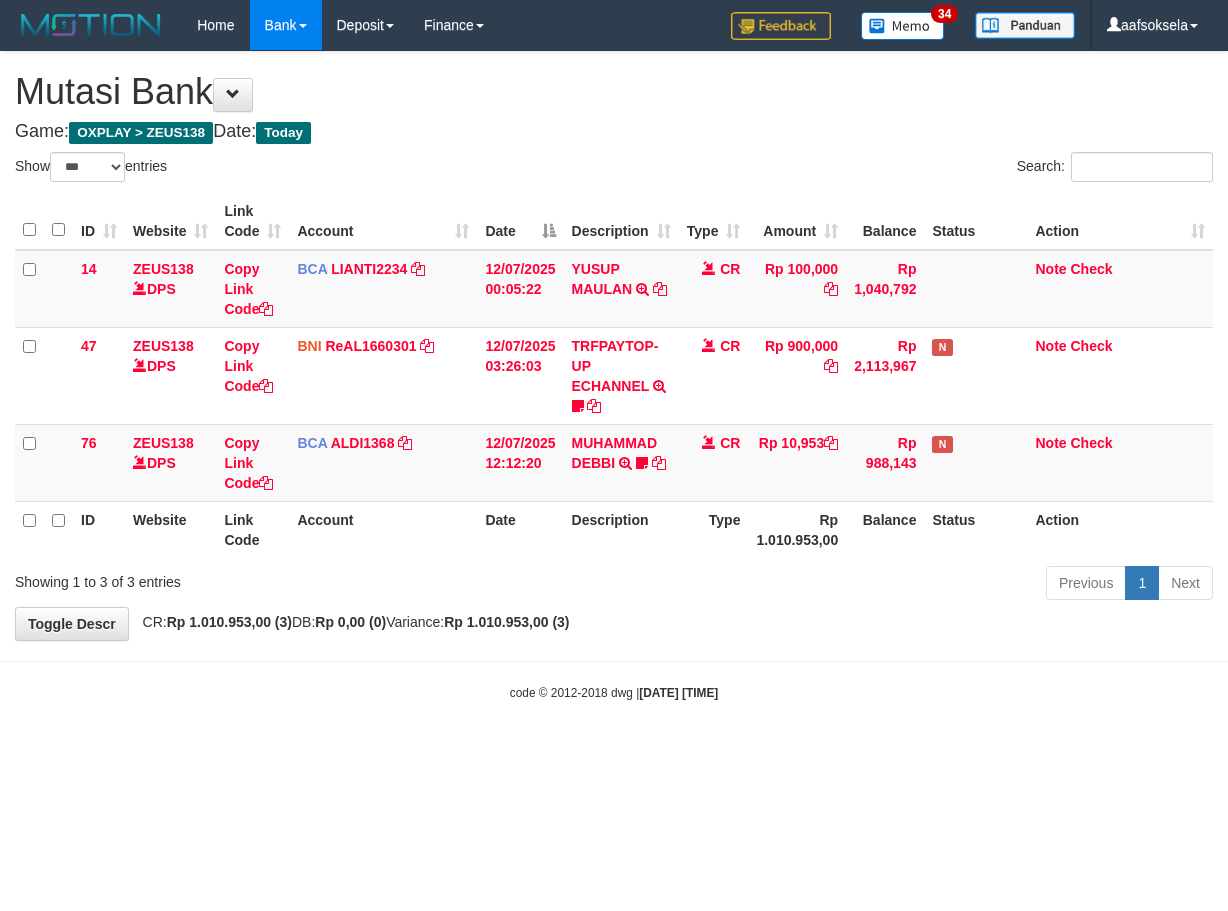select on "***" 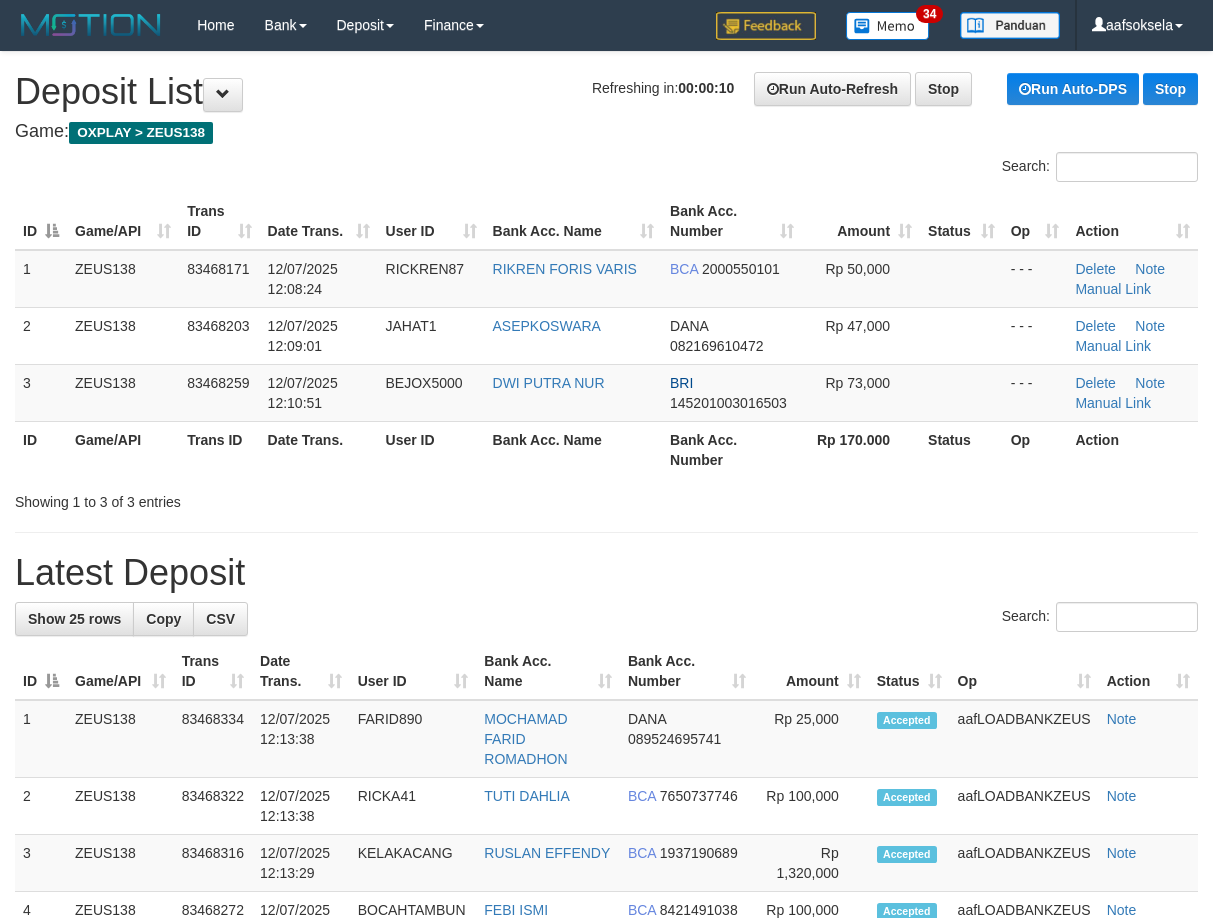 scroll, scrollTop: 0, scrollLeft: 0, axis: both 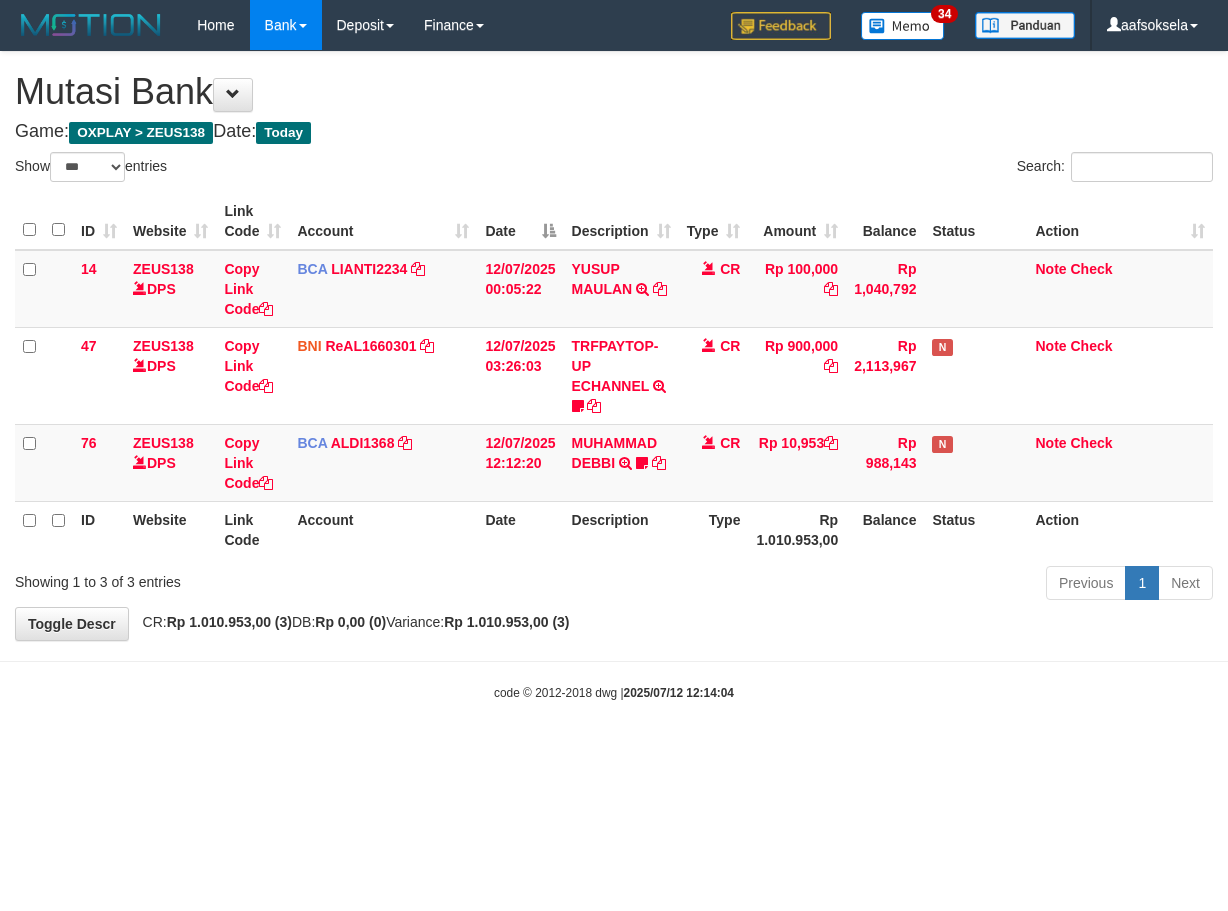 select on "***" 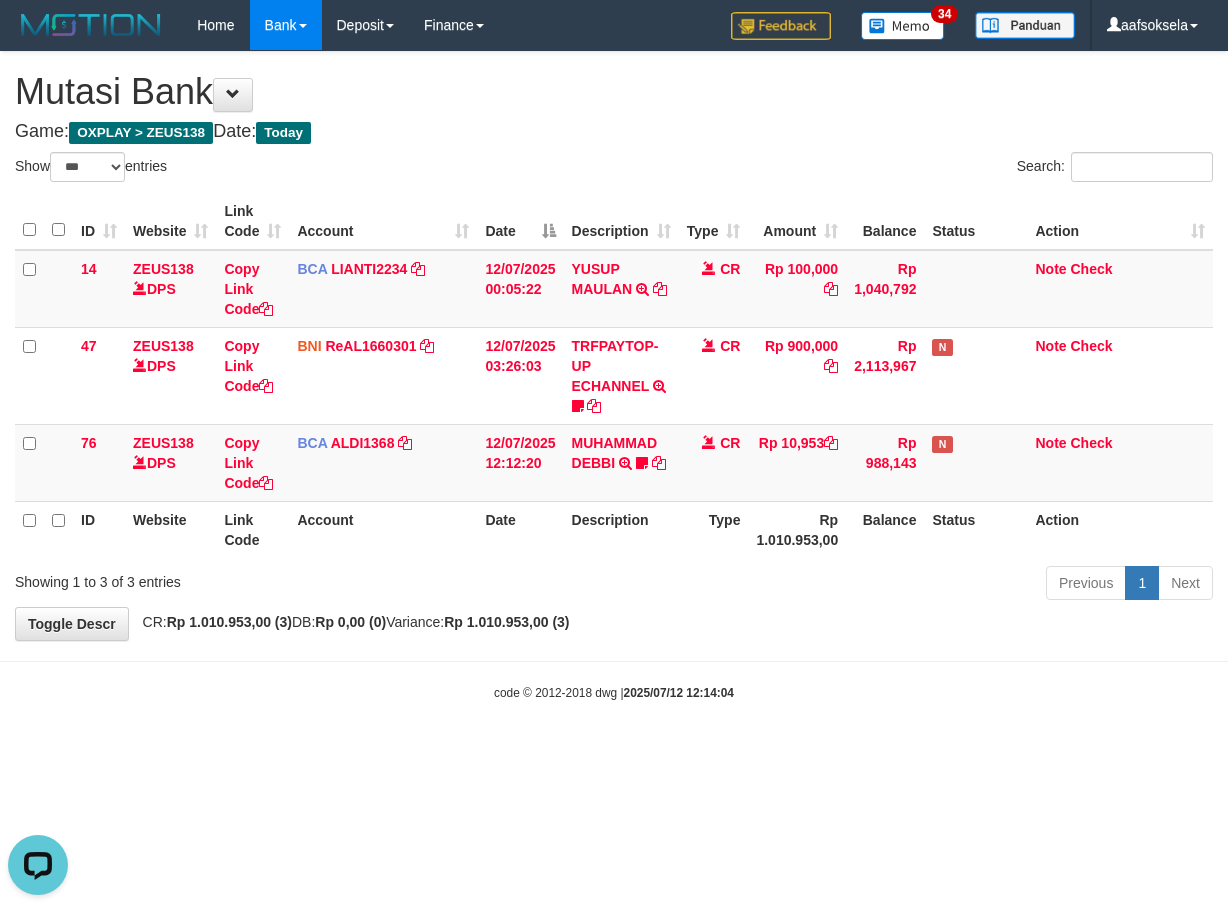 scroll, scrollTop: 0, scrollLeft: 0, axis: both 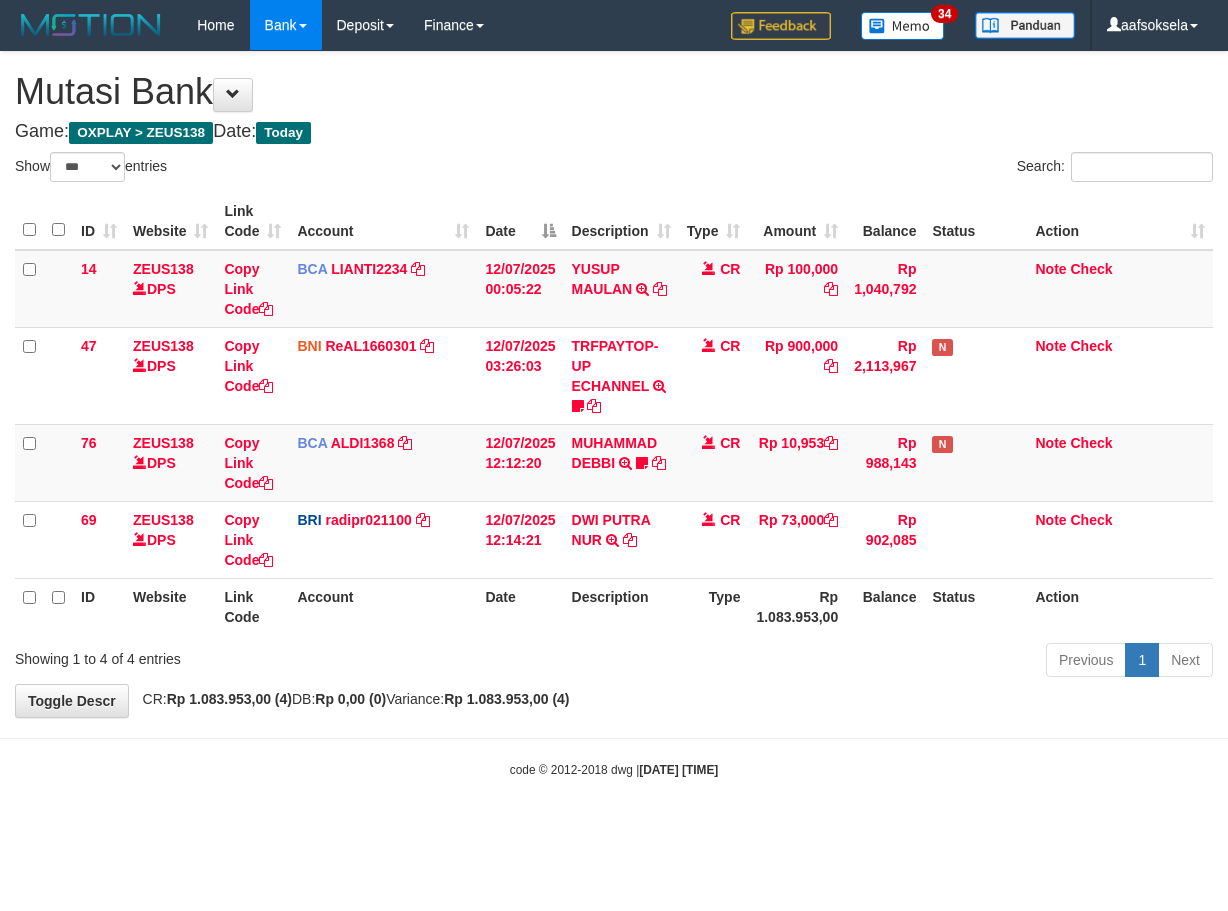 select on "***" 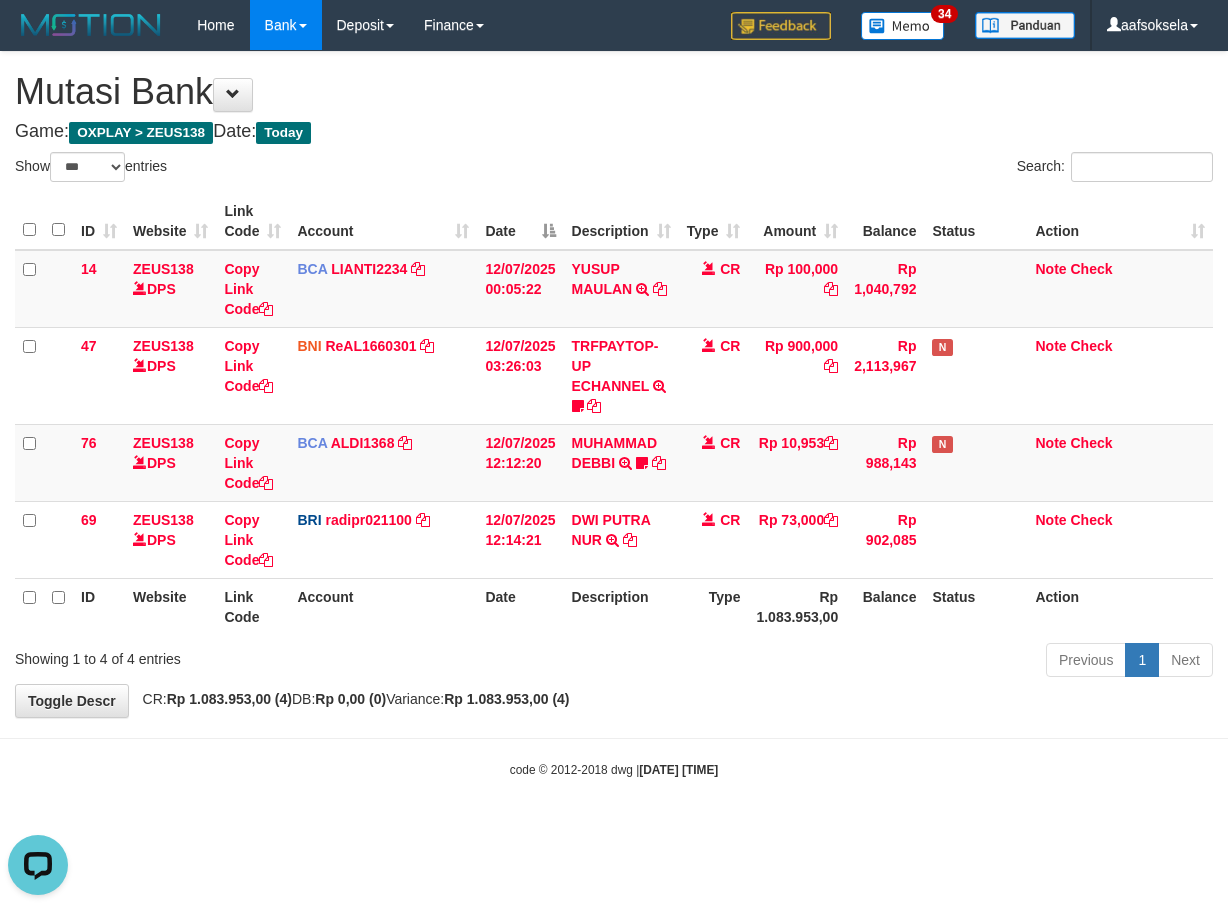 scroll, scrollTop: 0, scrollLeft: 0, axis: both 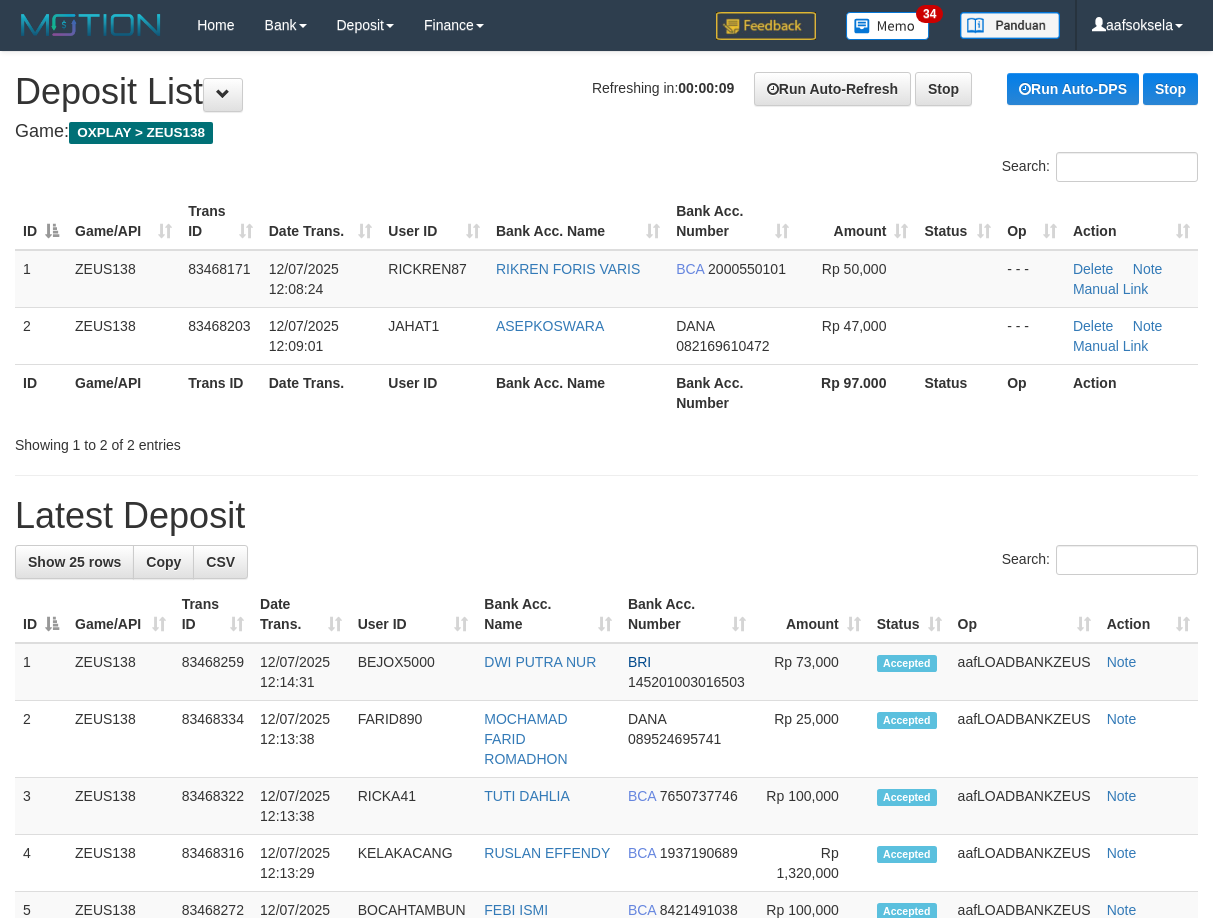 drag, startPoint x: 857, startPoint y: 488, endPoint x: 186, endPoint y: 669, distance: 694.98346 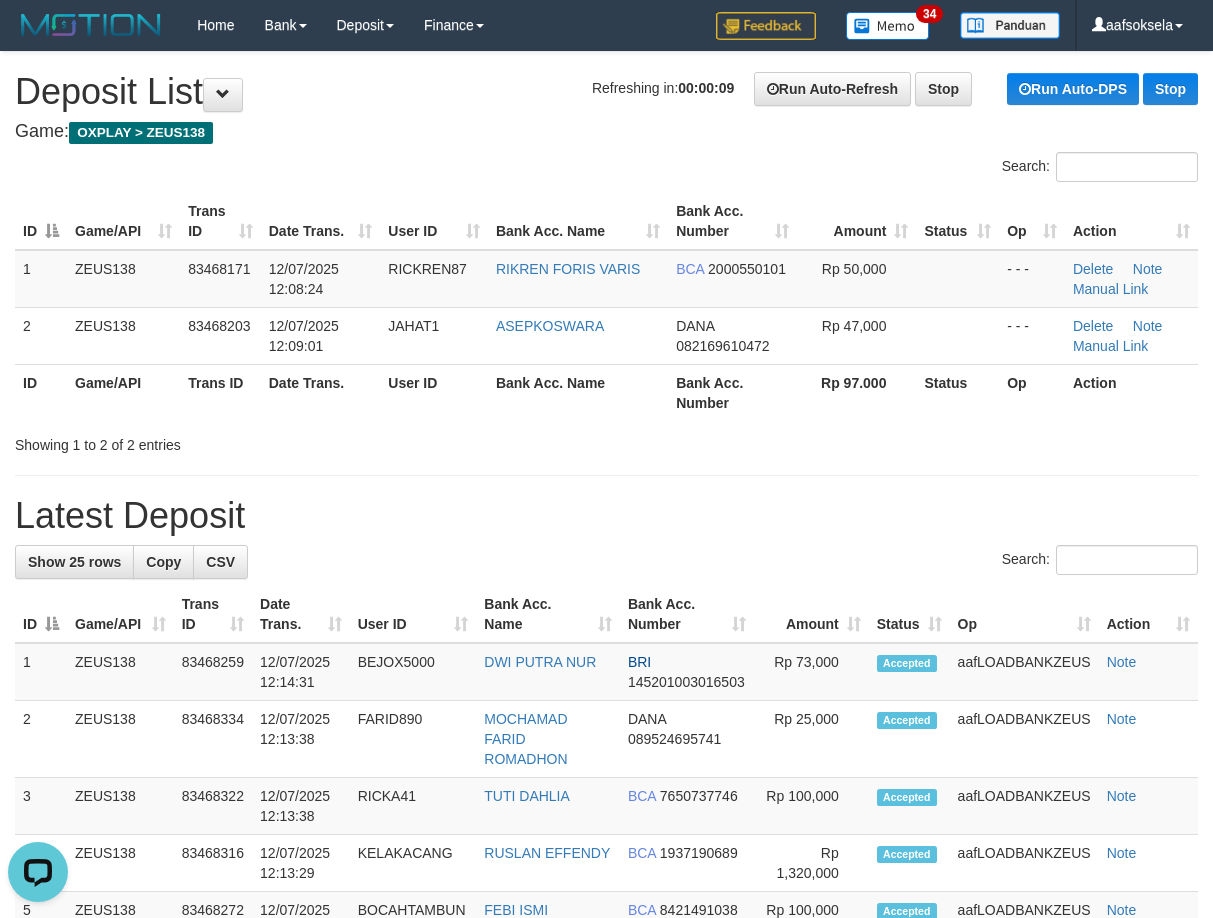 scroll, scrollTop: 0, scrollLeft: 0, axis: both 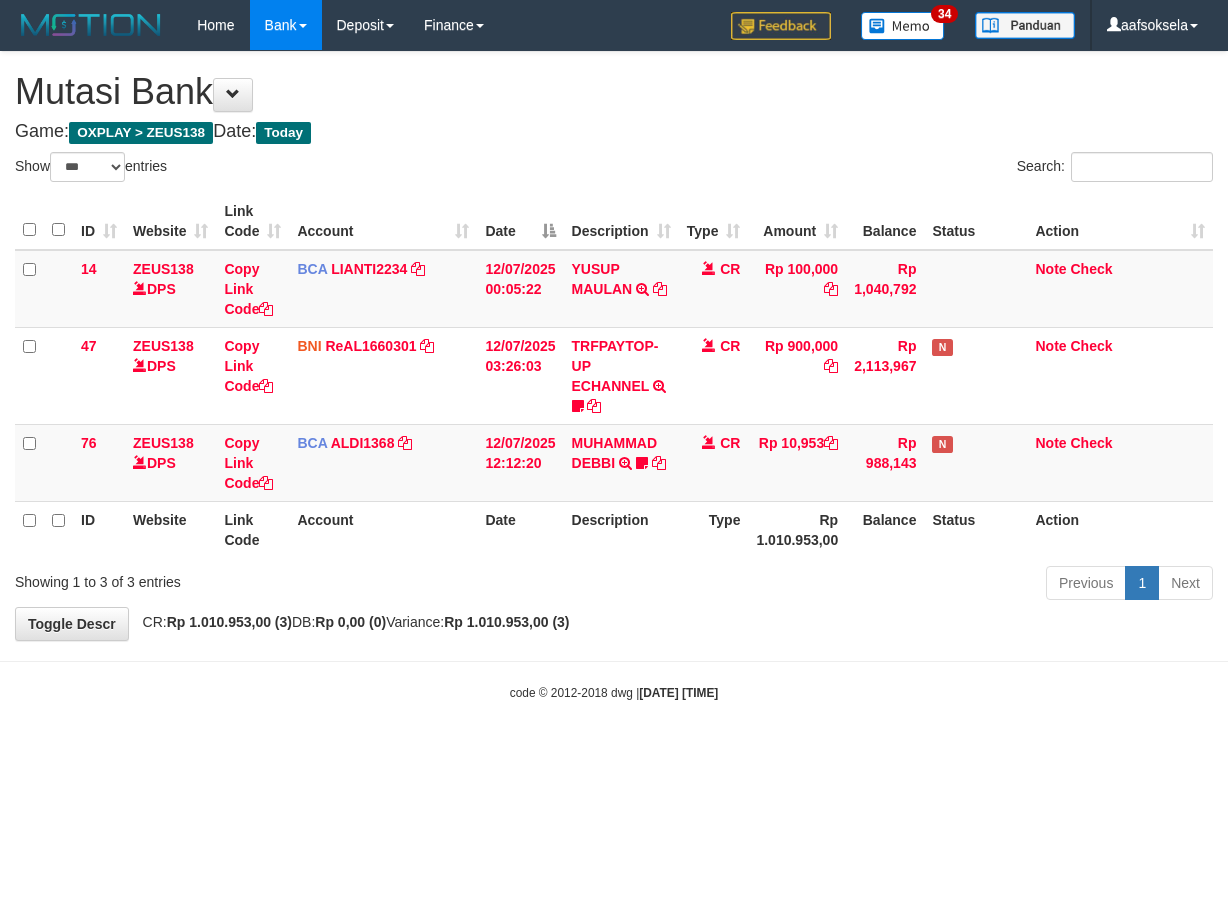 select on "***" 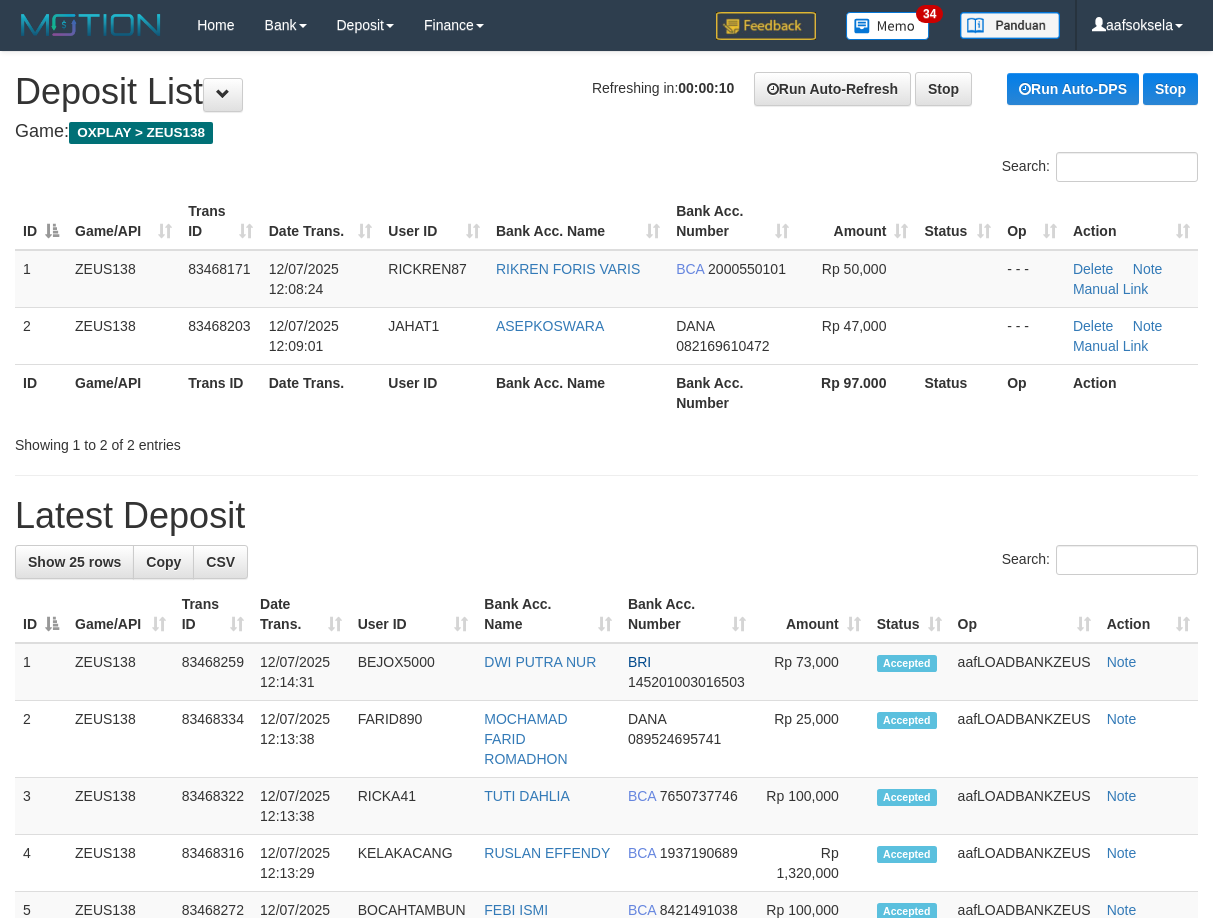 scroll, scrollTop: 0, scrollLeft: 0, axis: both 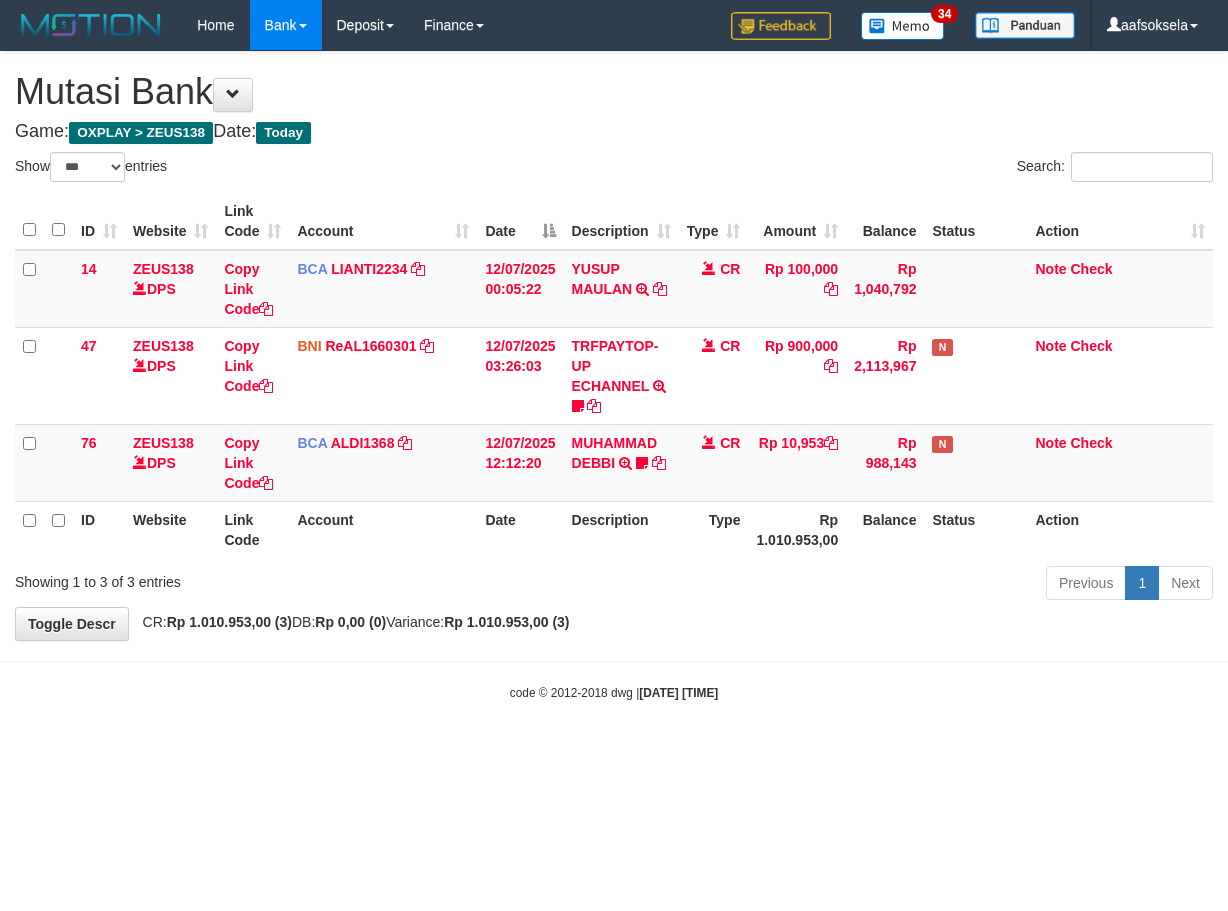select on "***" 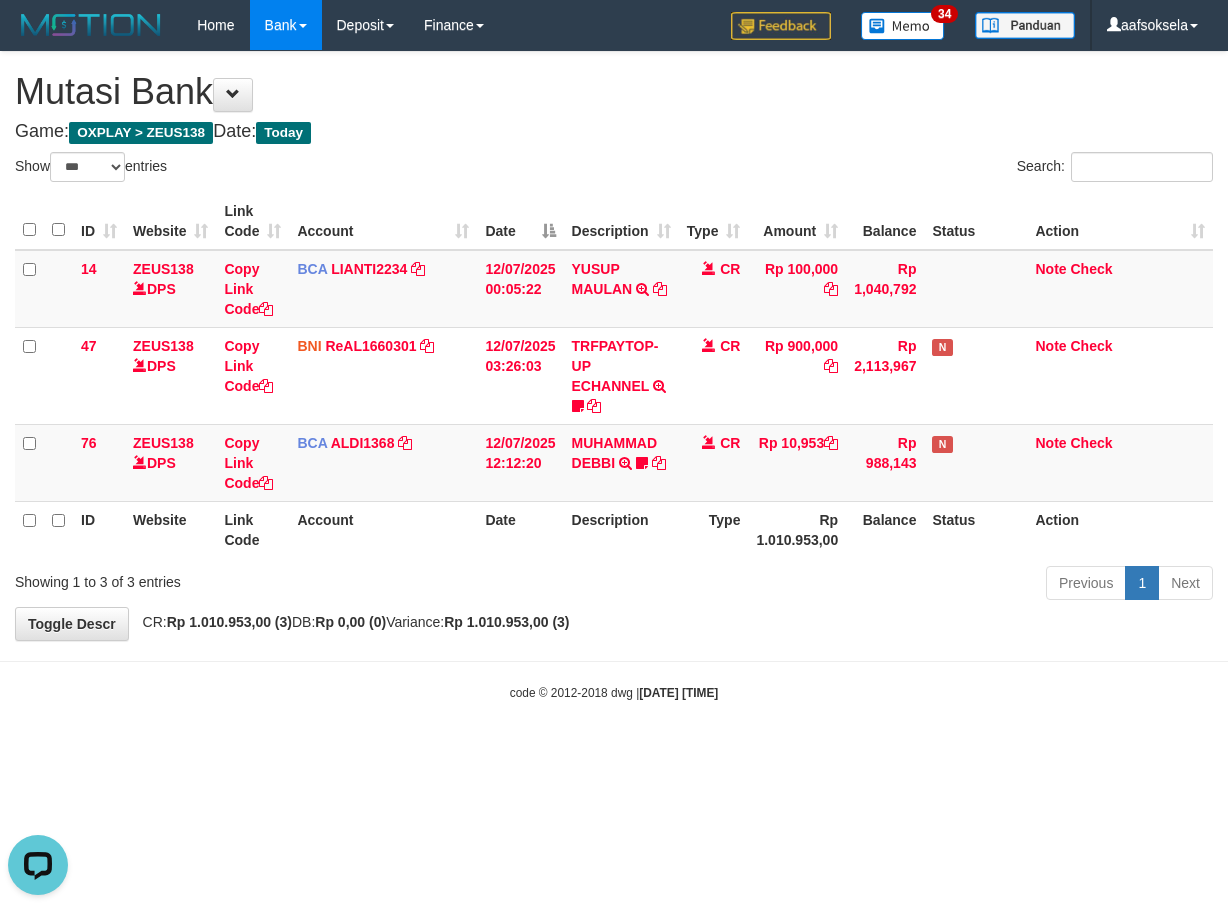 scroll, scrollTop: 0, scrollLeft: 0, axis: both 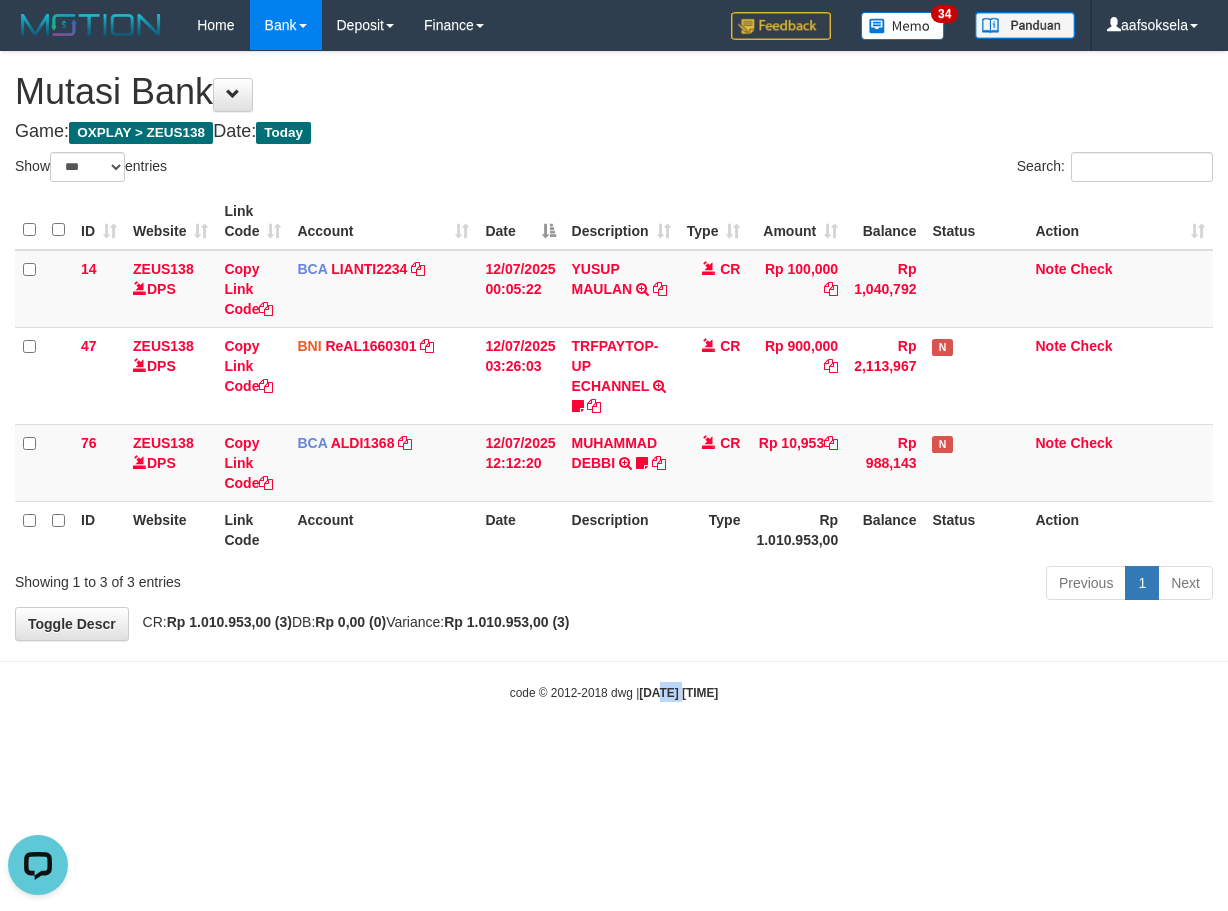 drag, startPoint x: 661, startPoint y: 674, endPoint x: 646, endPoint y: 660, distance: 20.518284 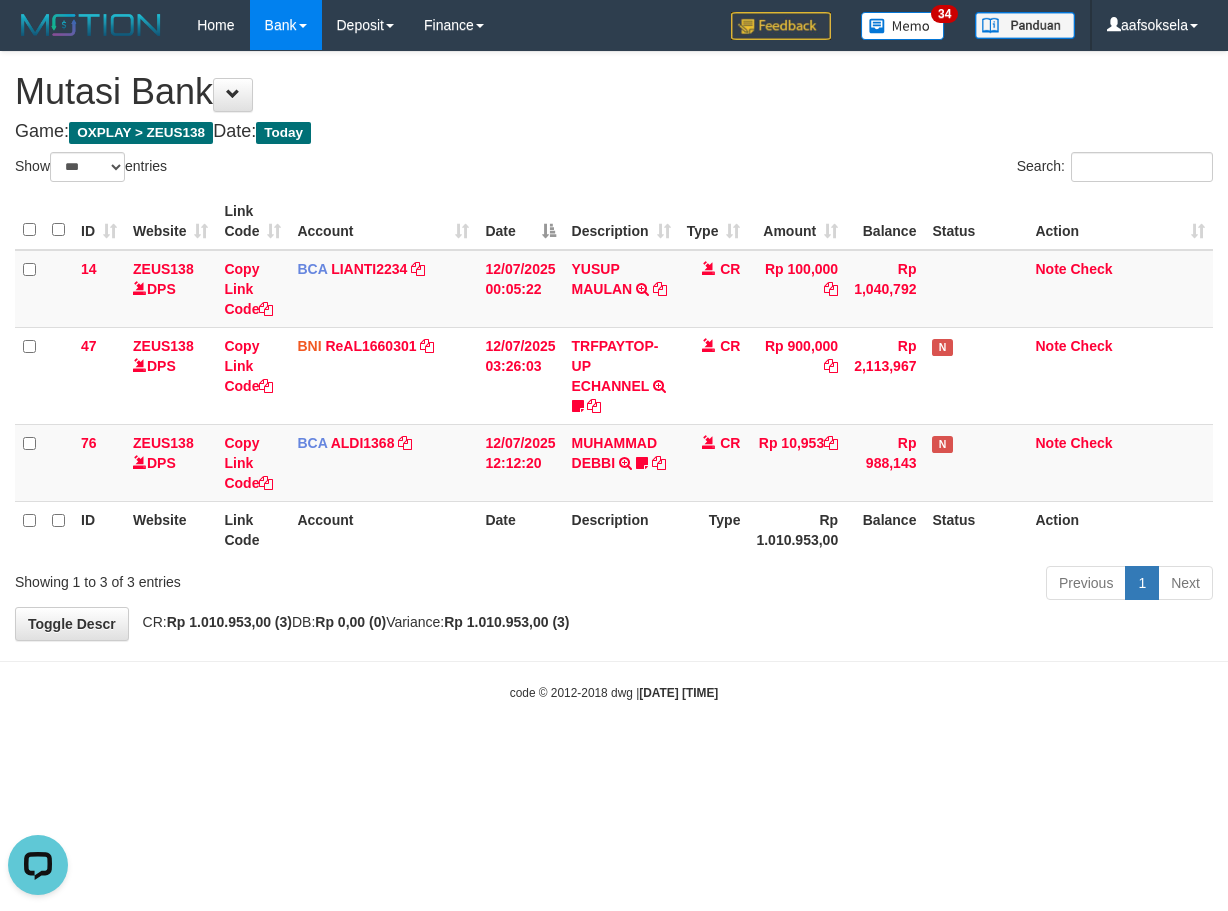 click on "**********" at bounding box center [614, 346] 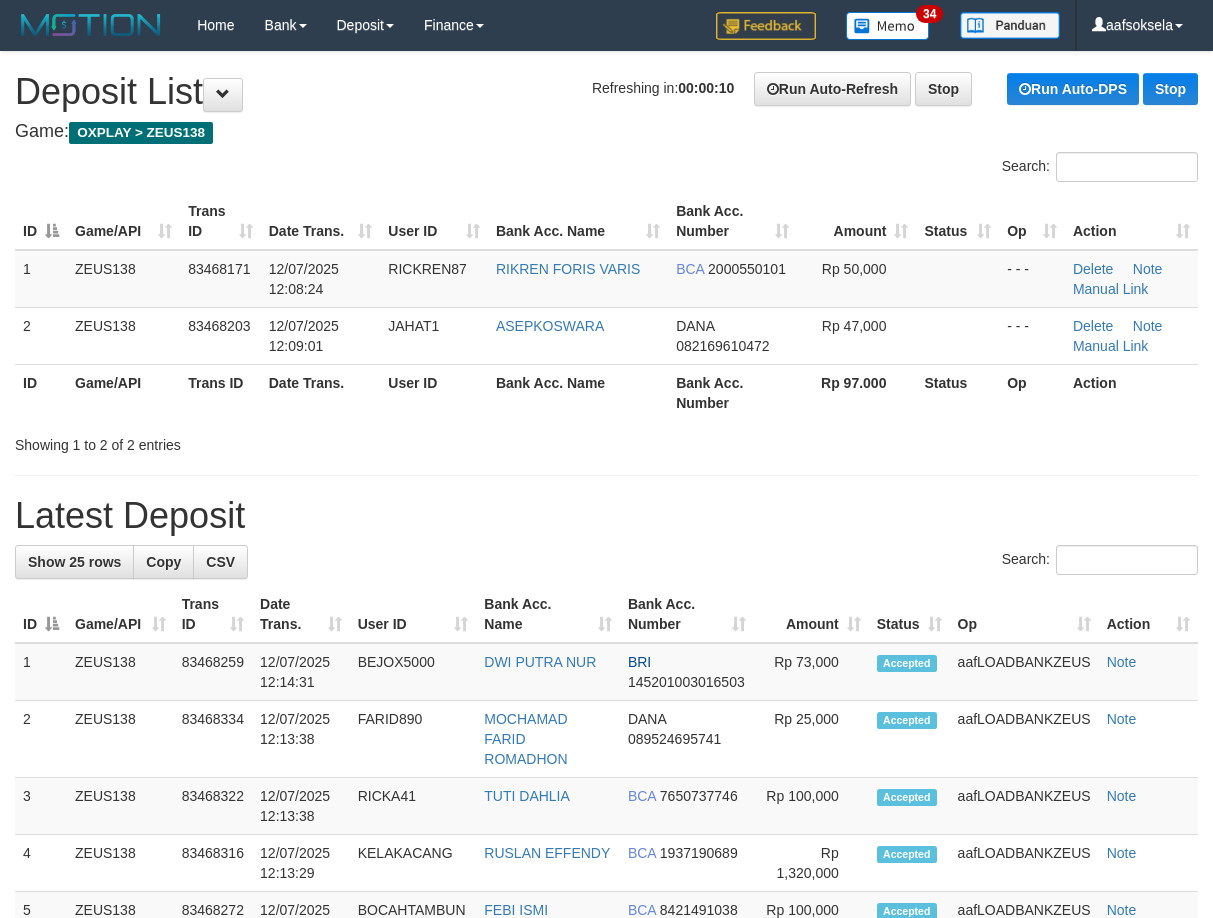 scroll, scrollTop: 0, scrollLeft: 0, axis: both 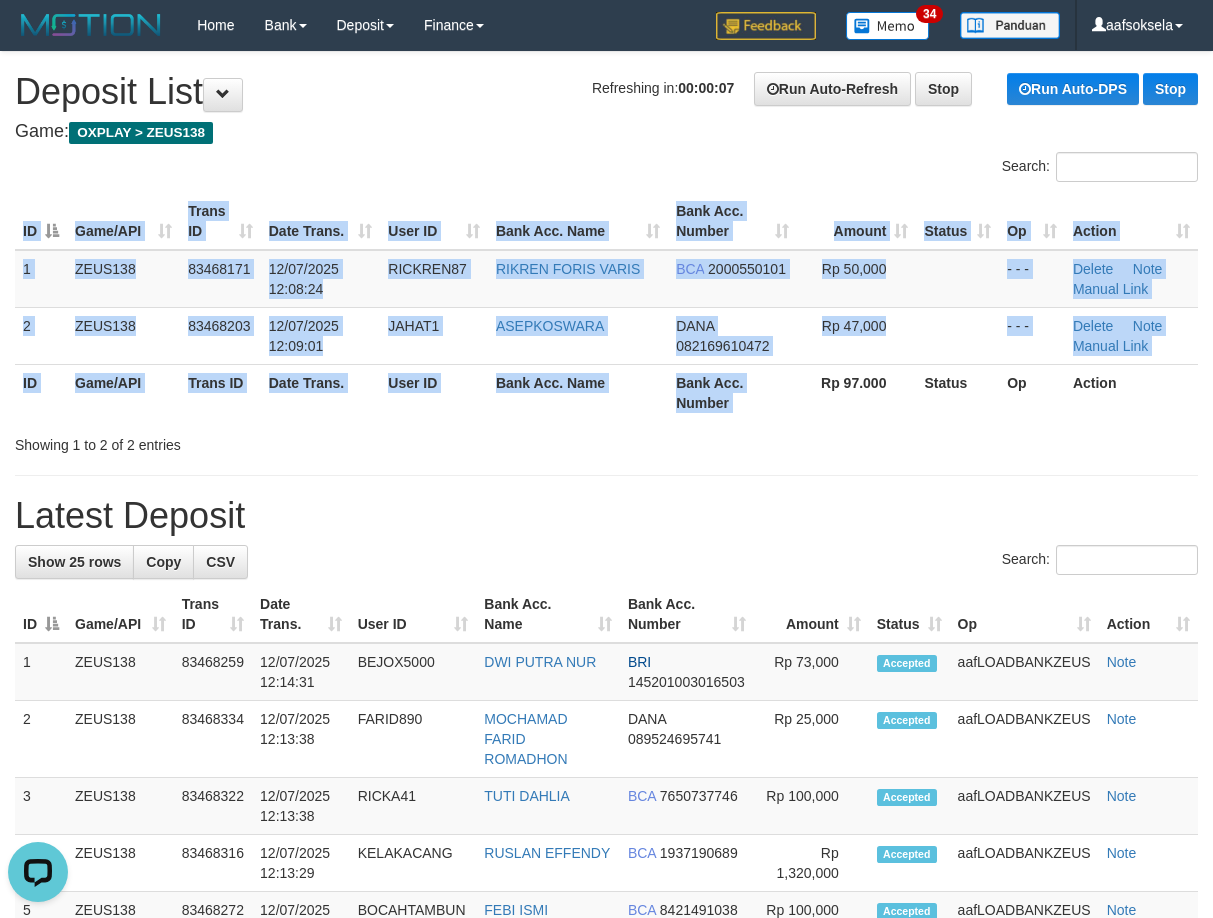 drag, startPoint x: 817, startPoint y: 422, endPoint x: 8, endPoint y: 582, distance: 824.6702 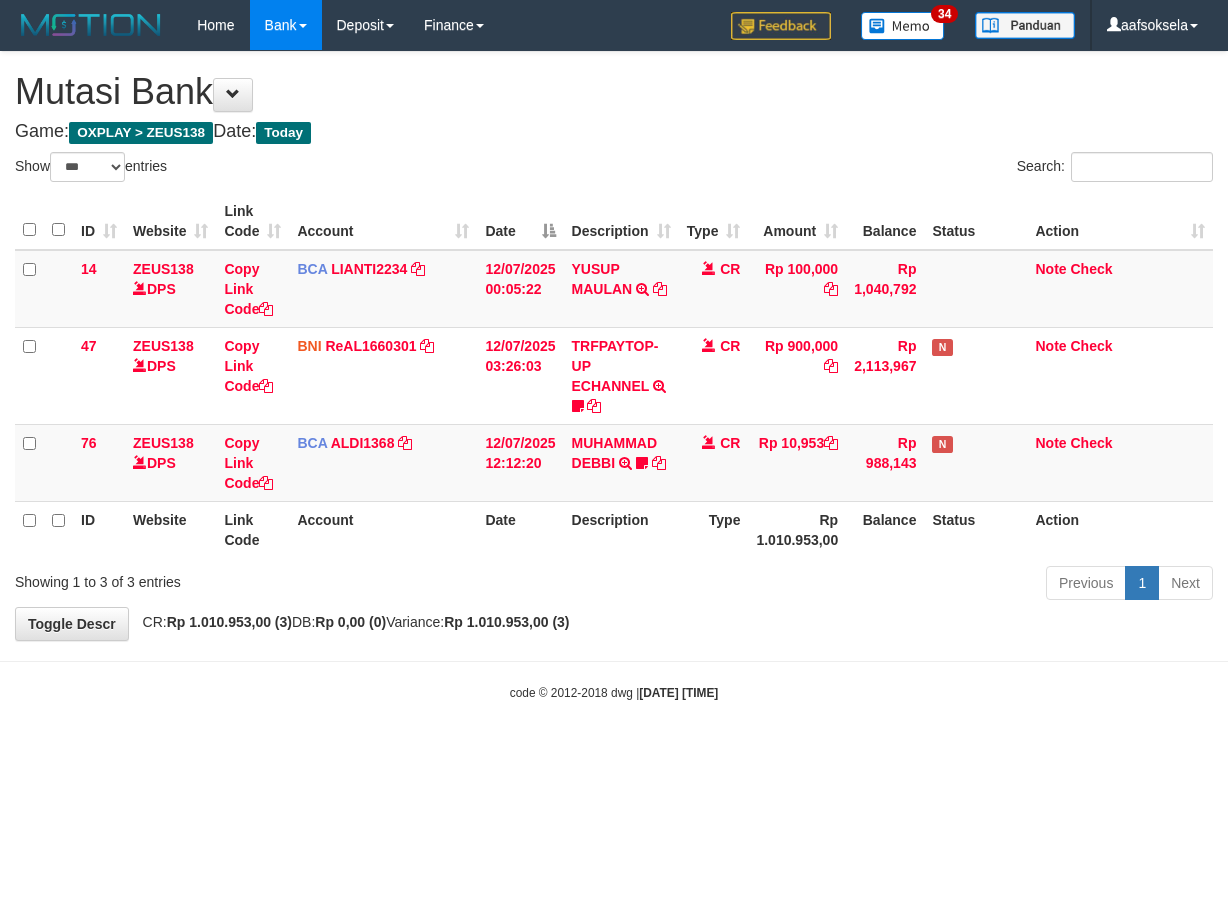 select on "***" 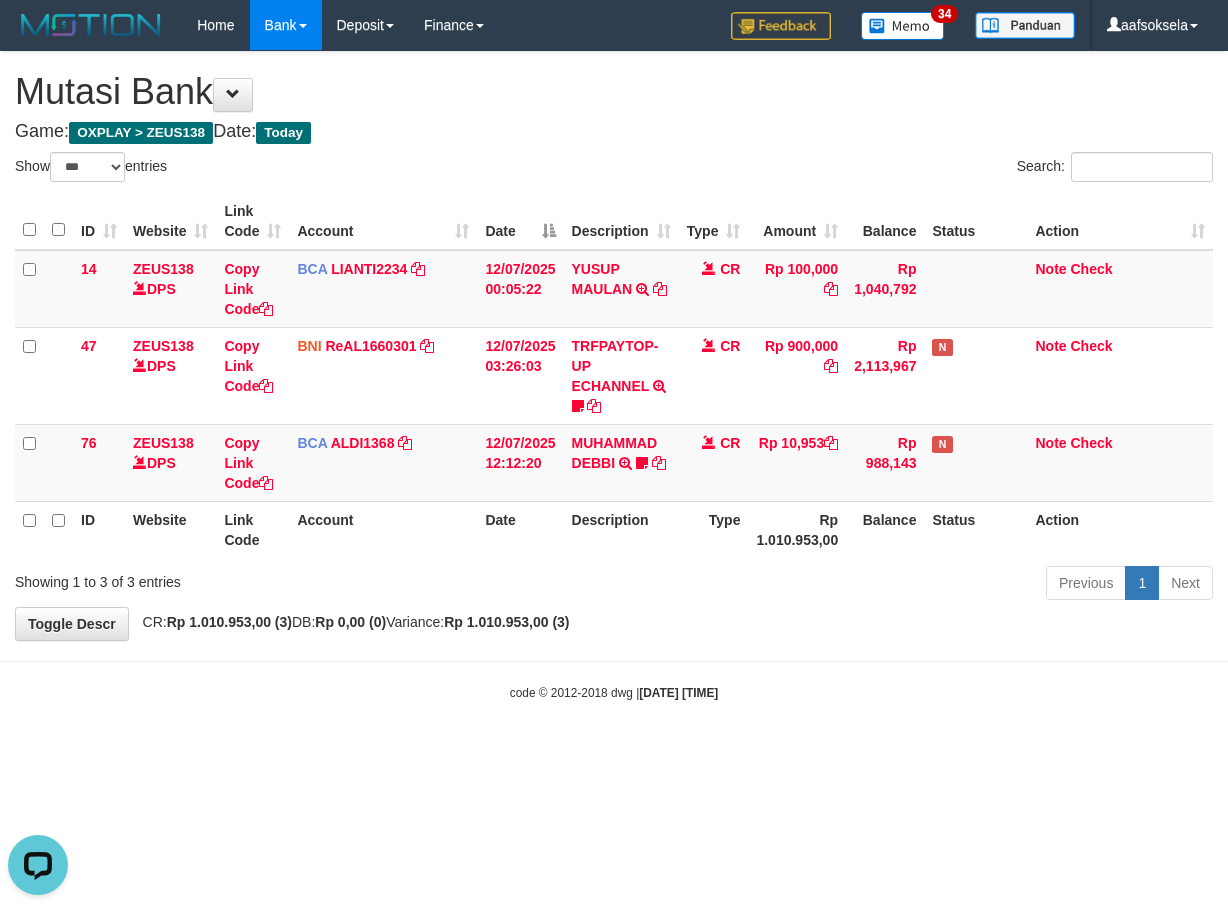 scroll, scrollTop: 0, scrollLeft: 0, axis: both 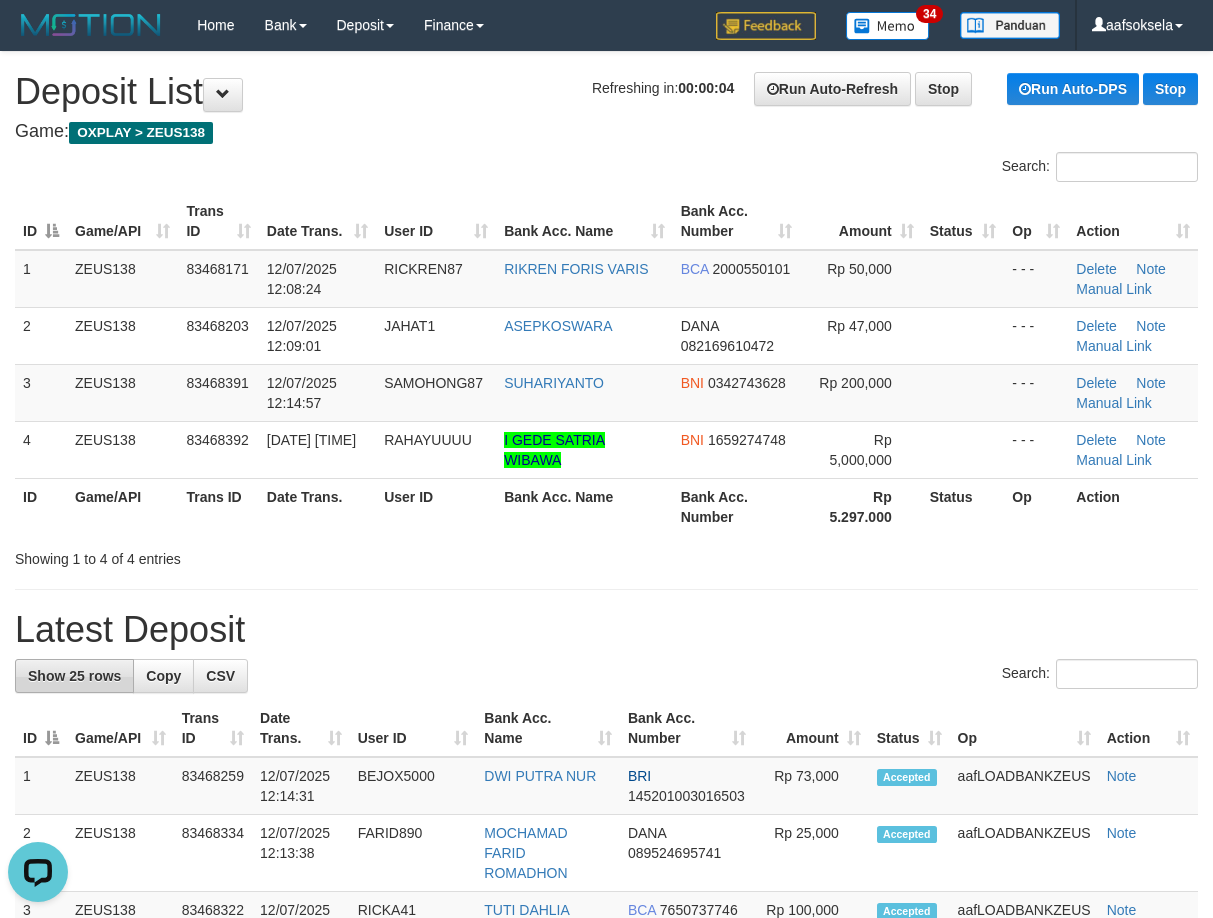 drag, startPoint x: 530, startPoint y: 595, endPoint x: 112, endPoint y: 660, distance: 423.02365 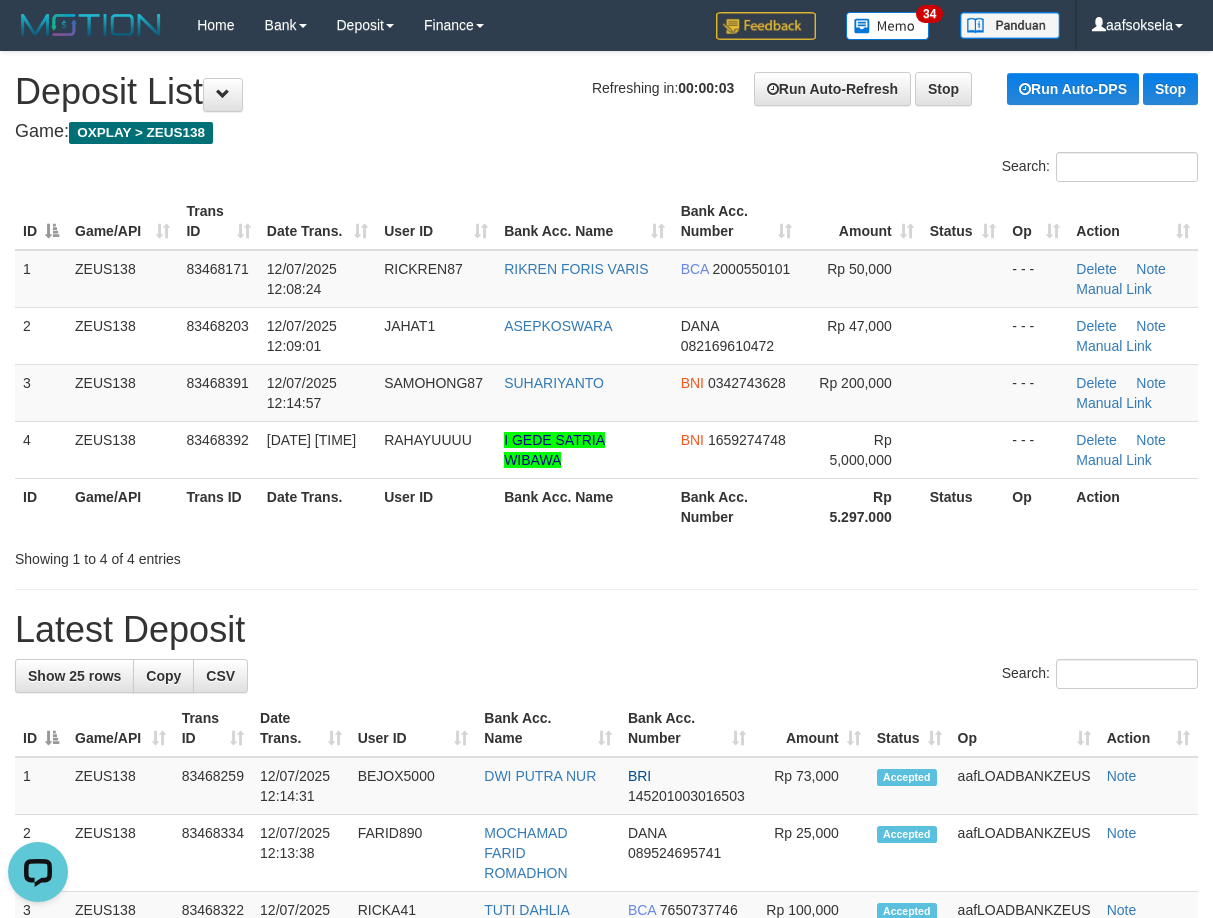 drag, startPoint x: 557, startPoint y: 599, endPoint x: 7, endPoint y: 624, distance: 550.5679 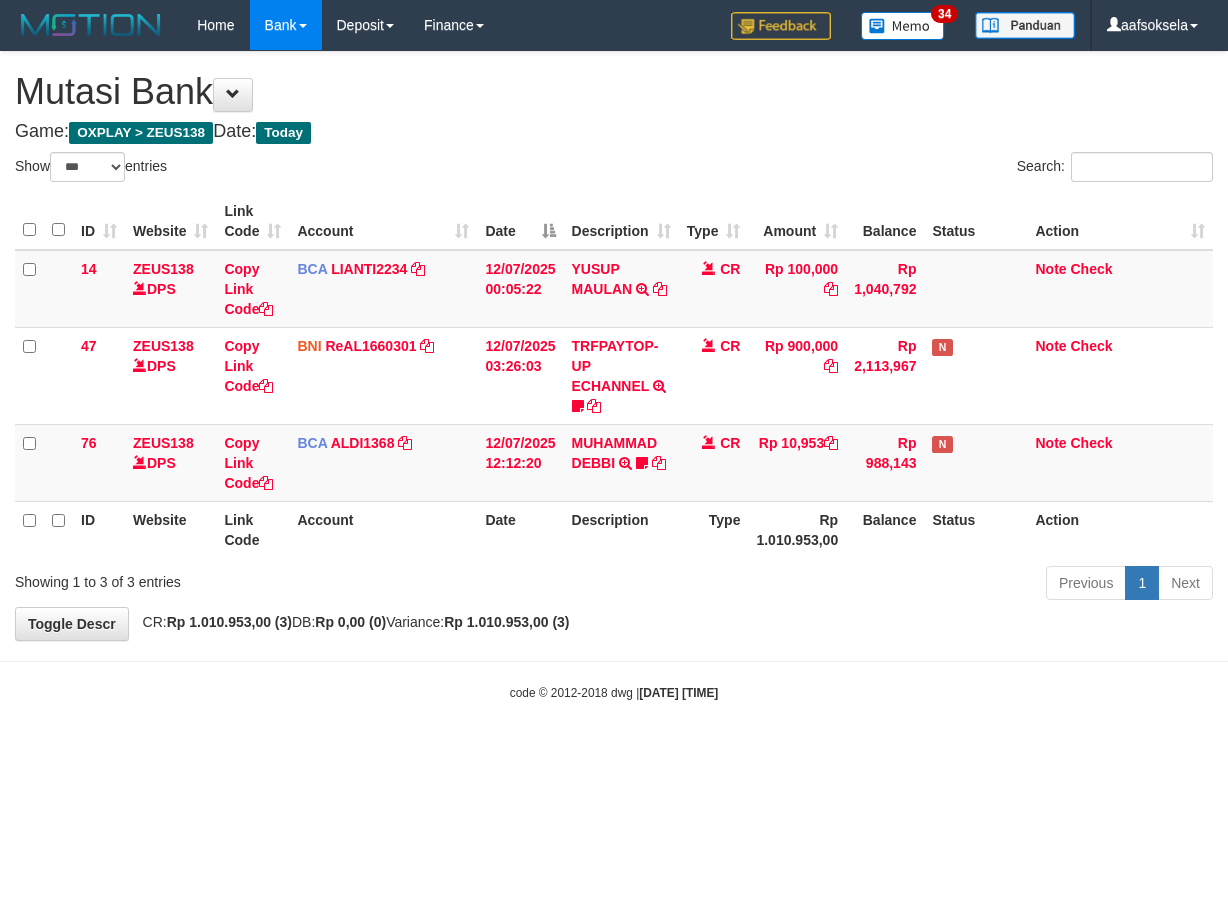 select on "***" 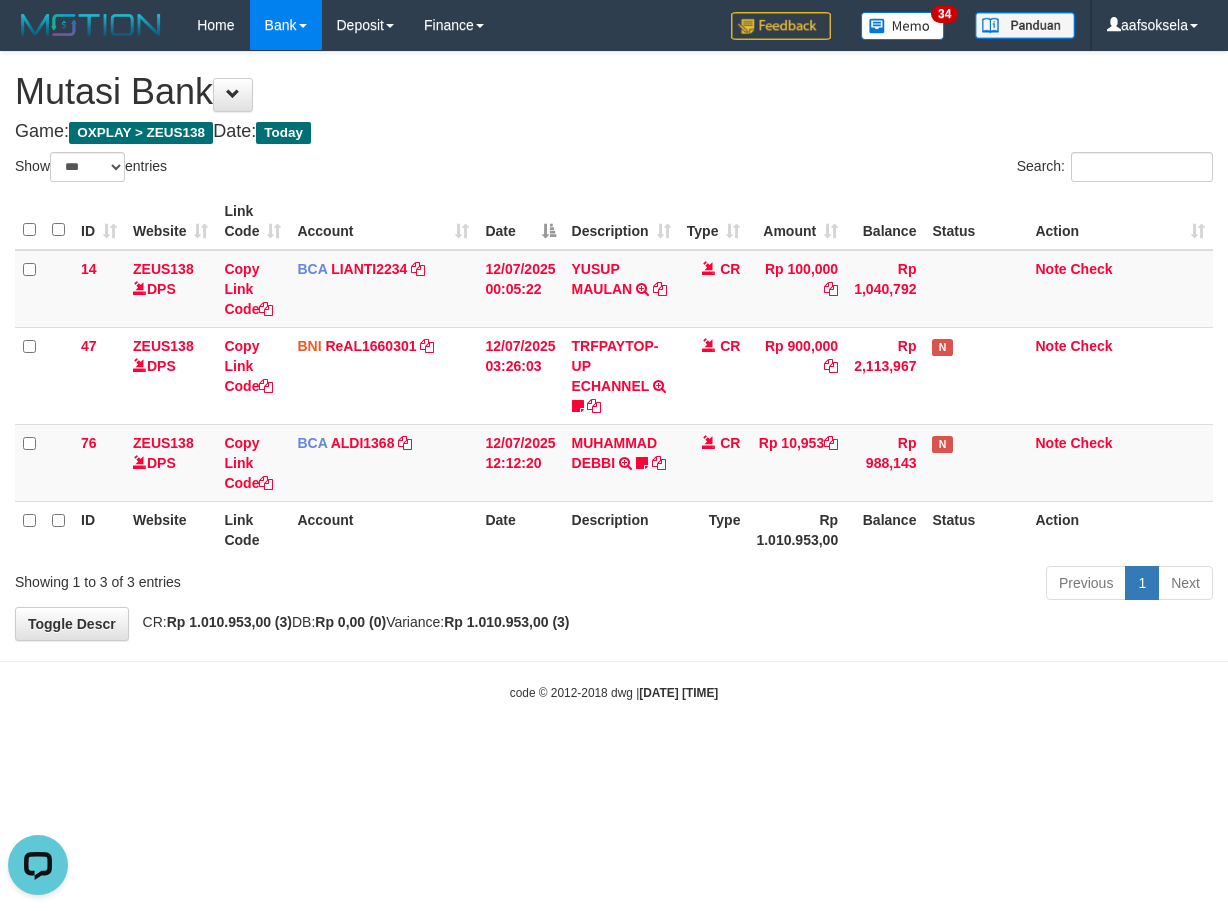 scroll, scrollTop: 0, scrollLeft: 0, axis: both 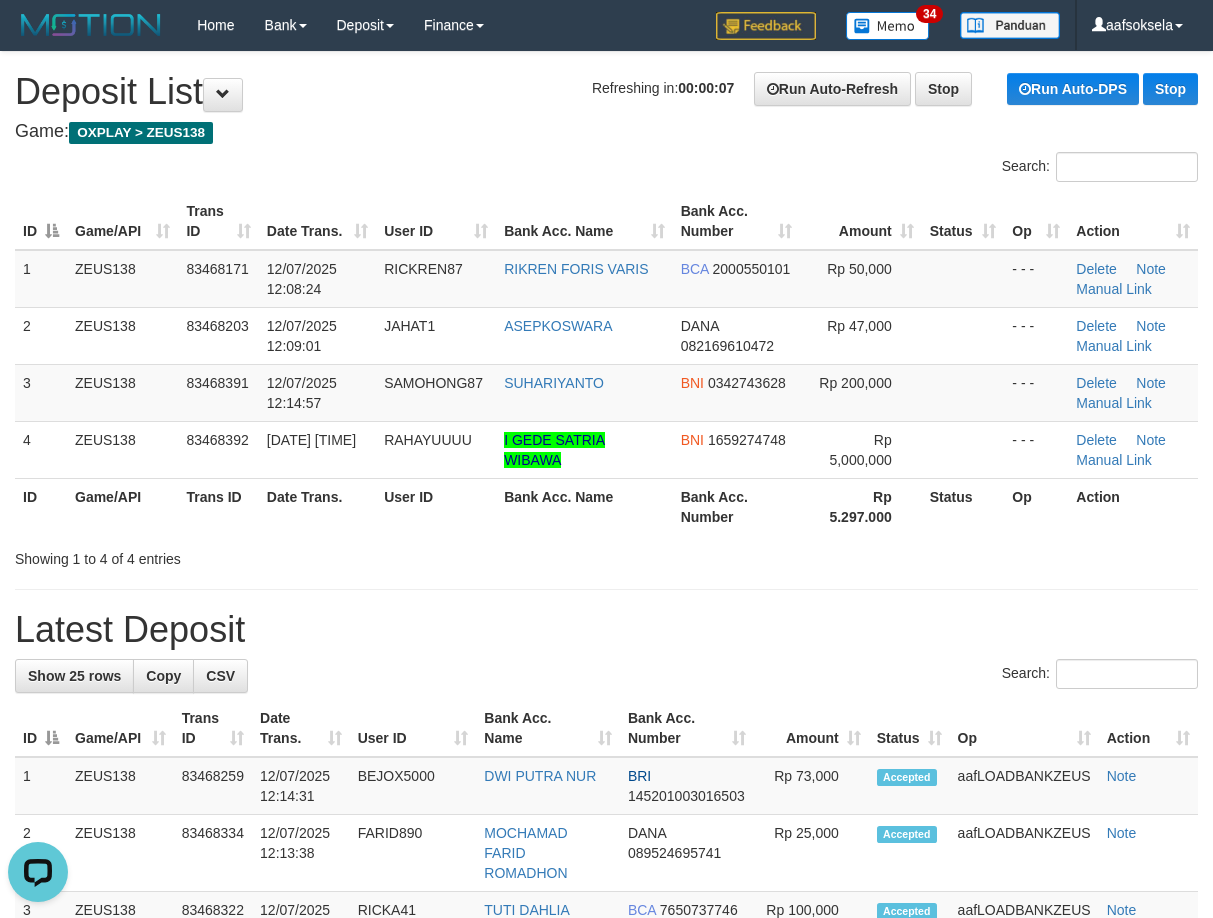 click on "**********" at bounding box center [606, 1194] 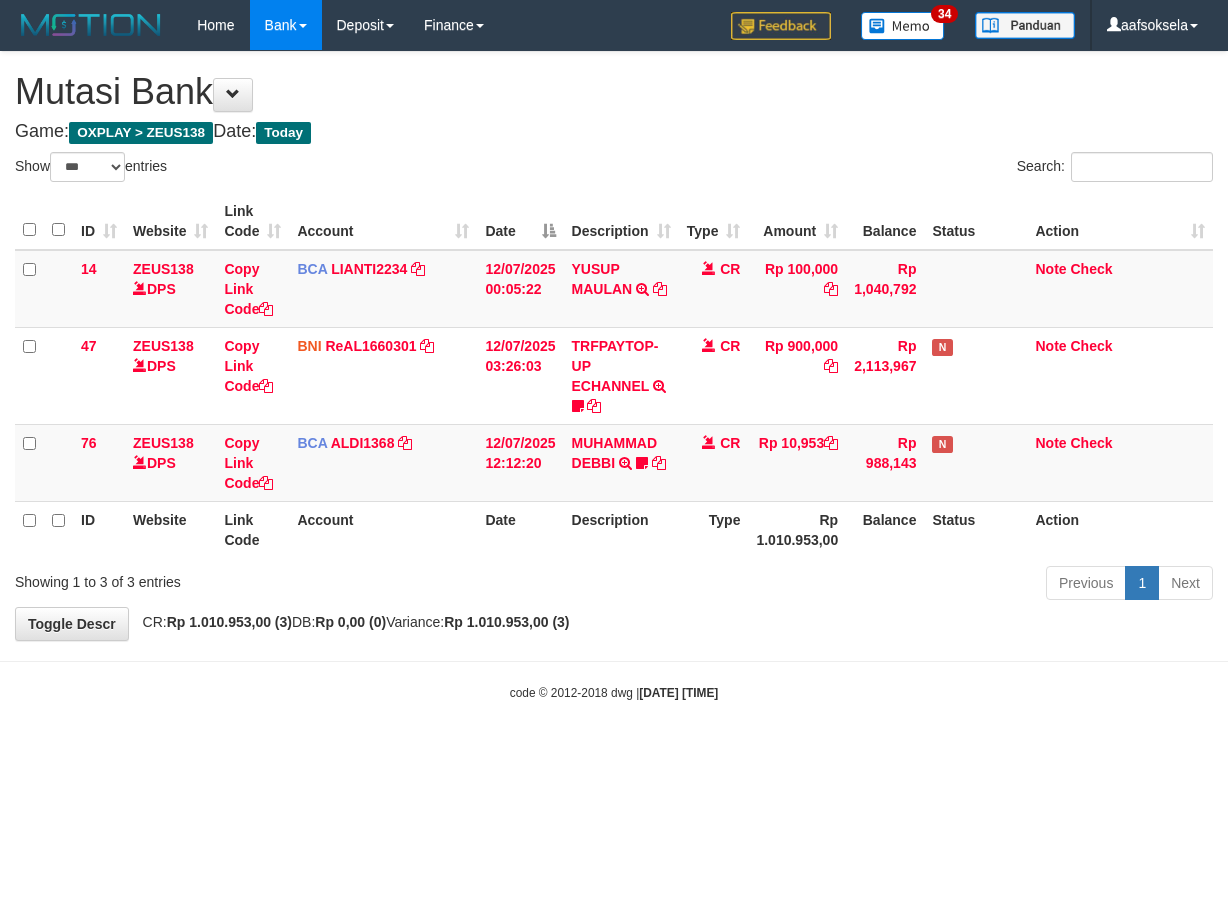 select on "***" 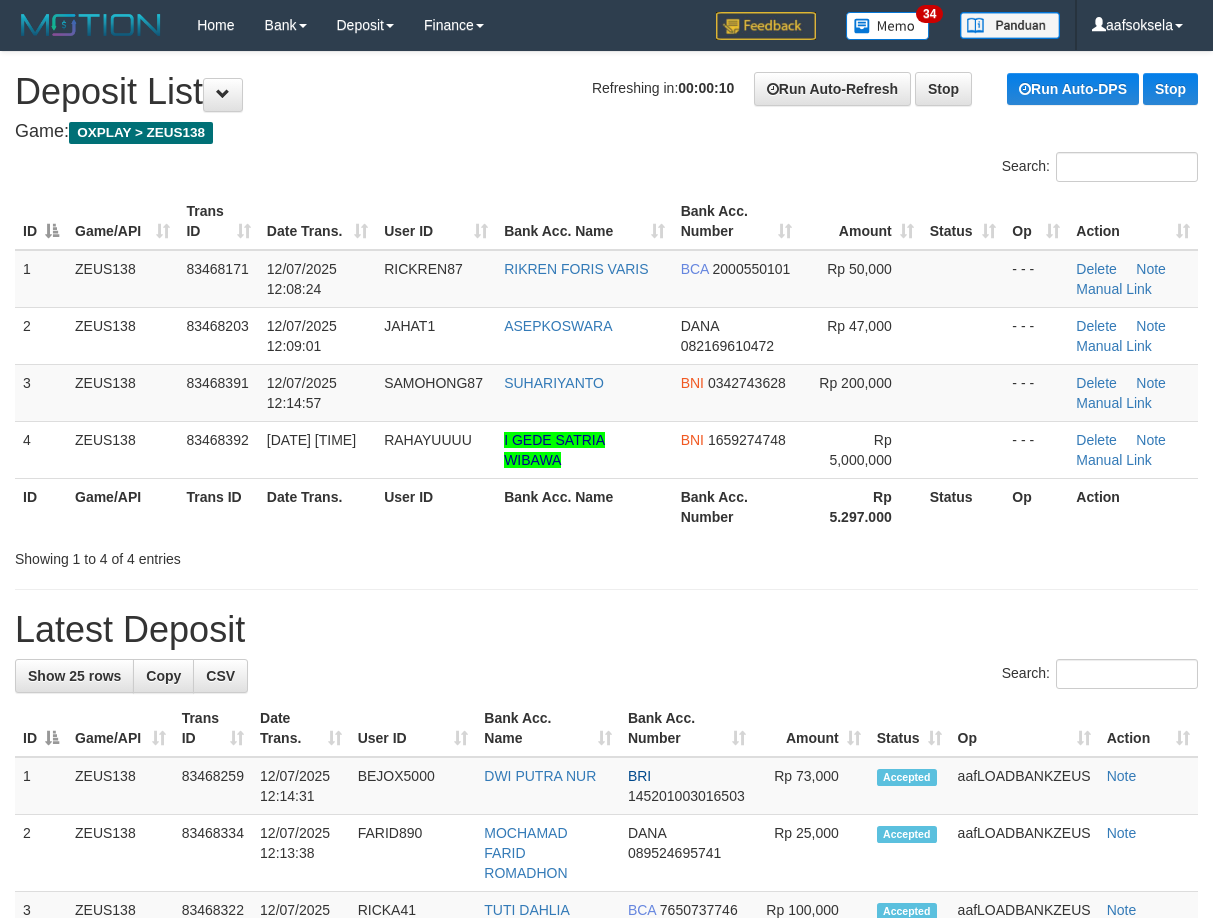 scroll, scrollTop: 0, scrollLeft: 0, axis: both 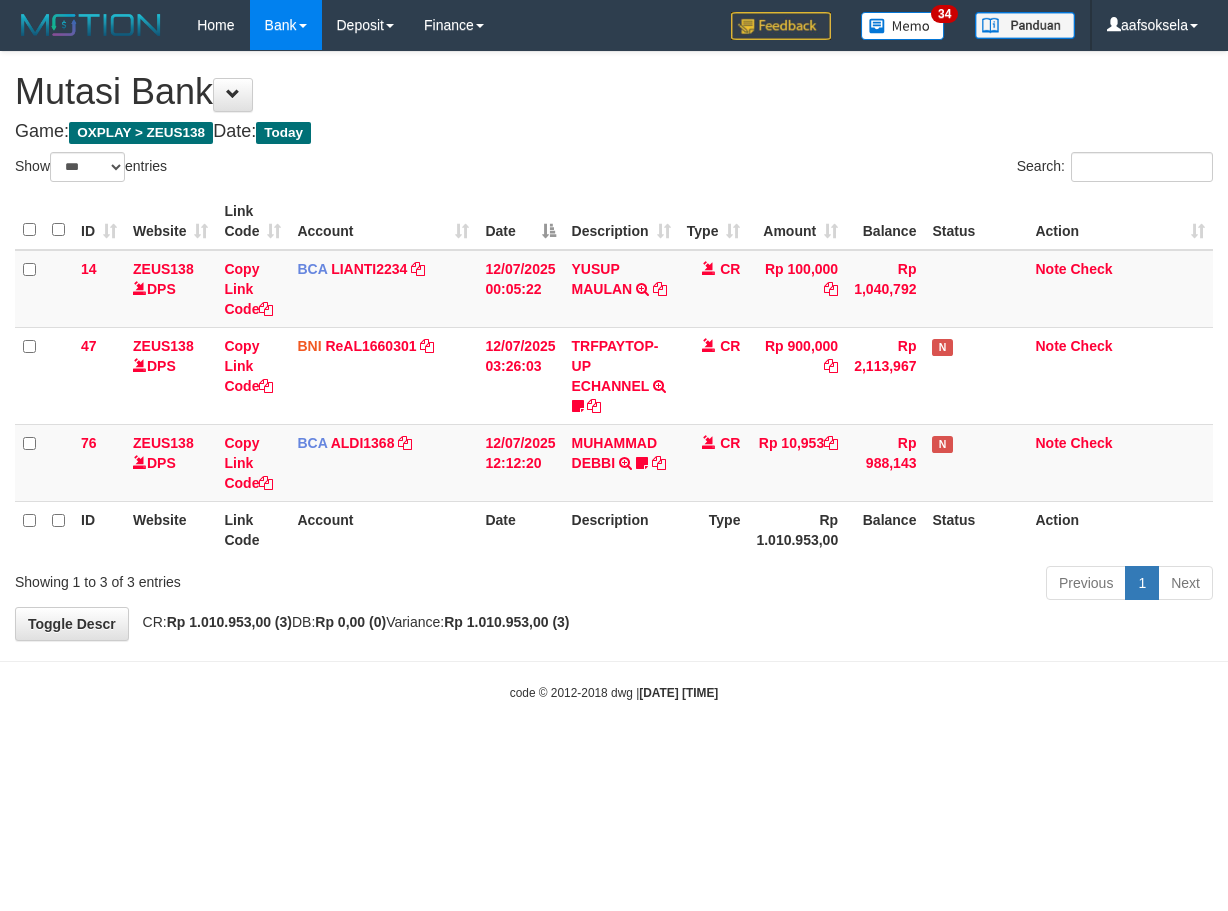 select on "***" 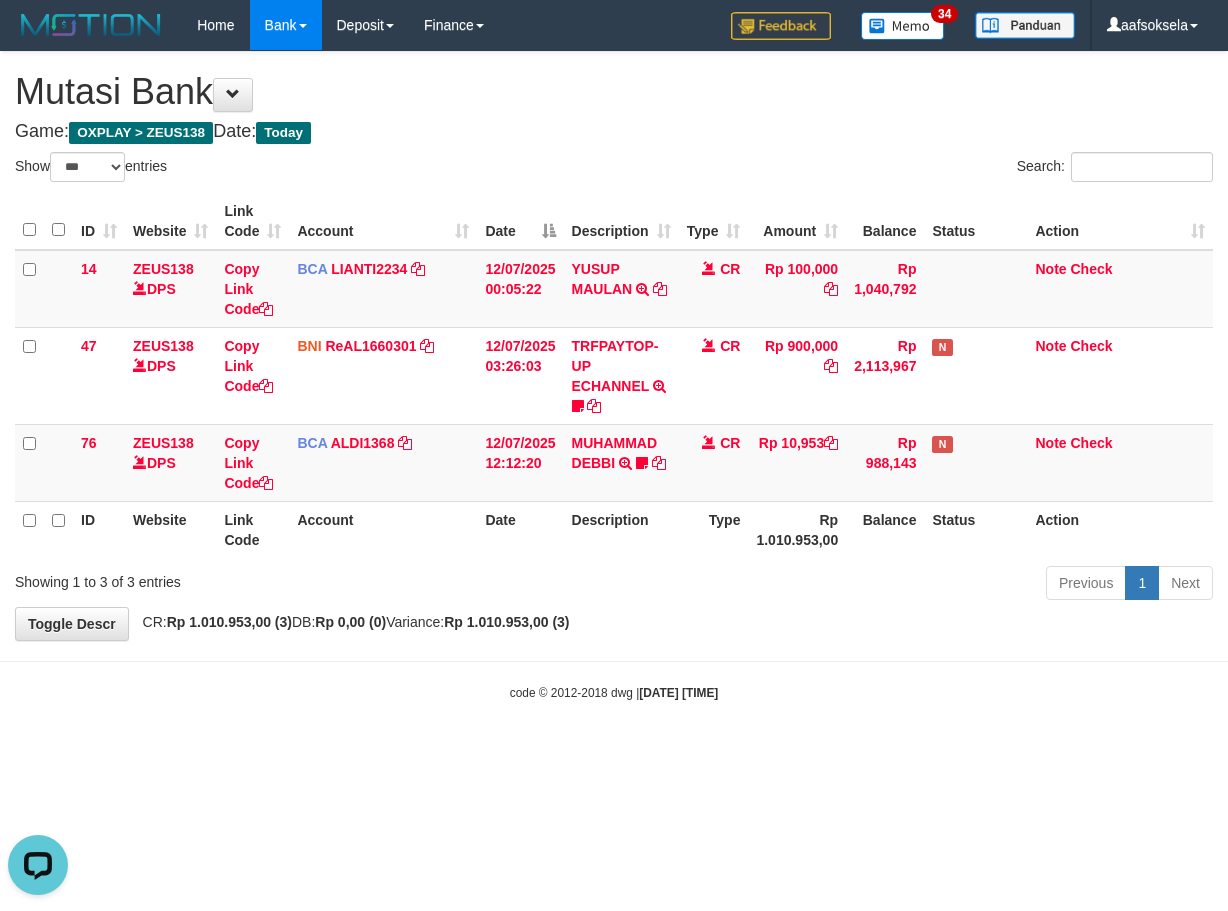 scroll, scrollTop: 0, scrollLeft: 0, axis: both 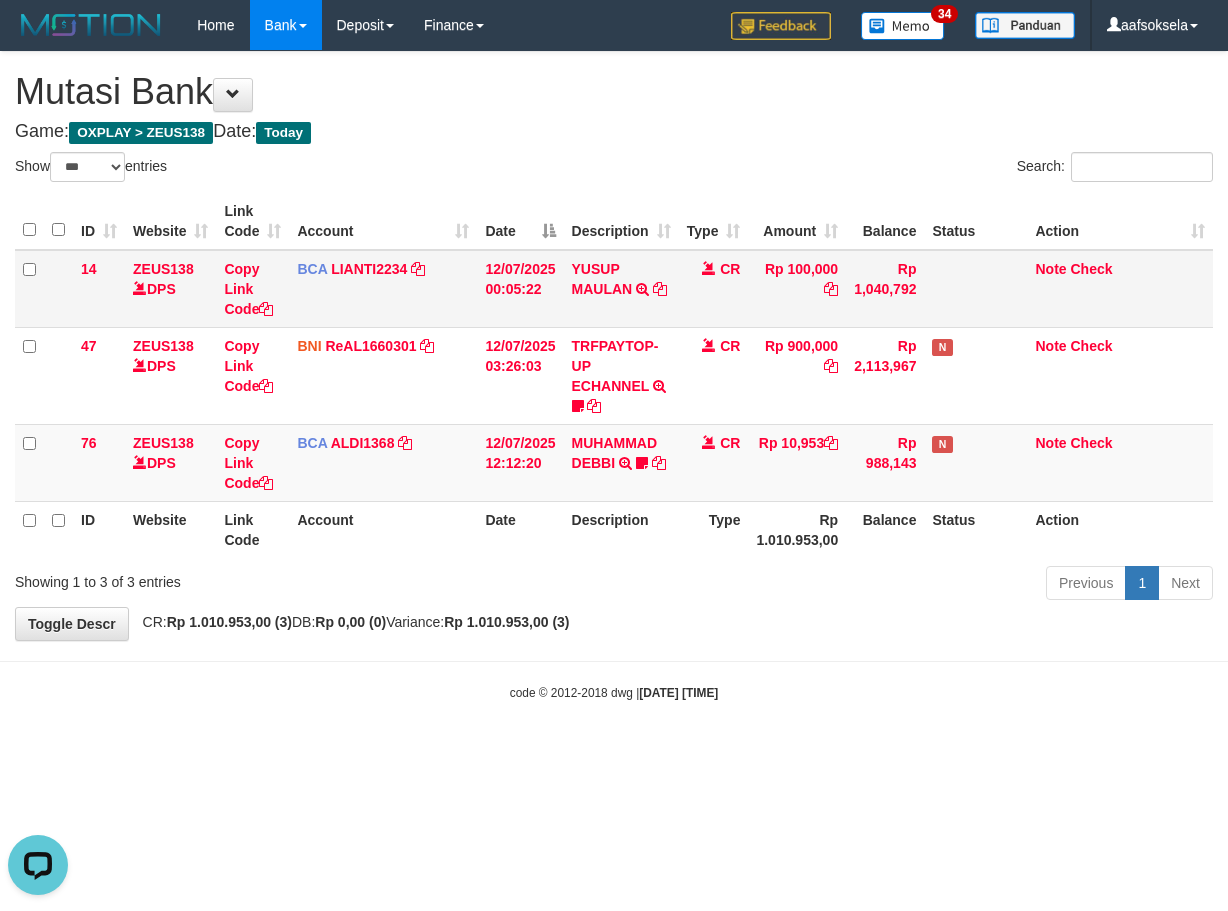 drag, startPoint x: 641, startPoint y: 142, endPoint x: 690, endPoint y: 305, distance: 170.20576 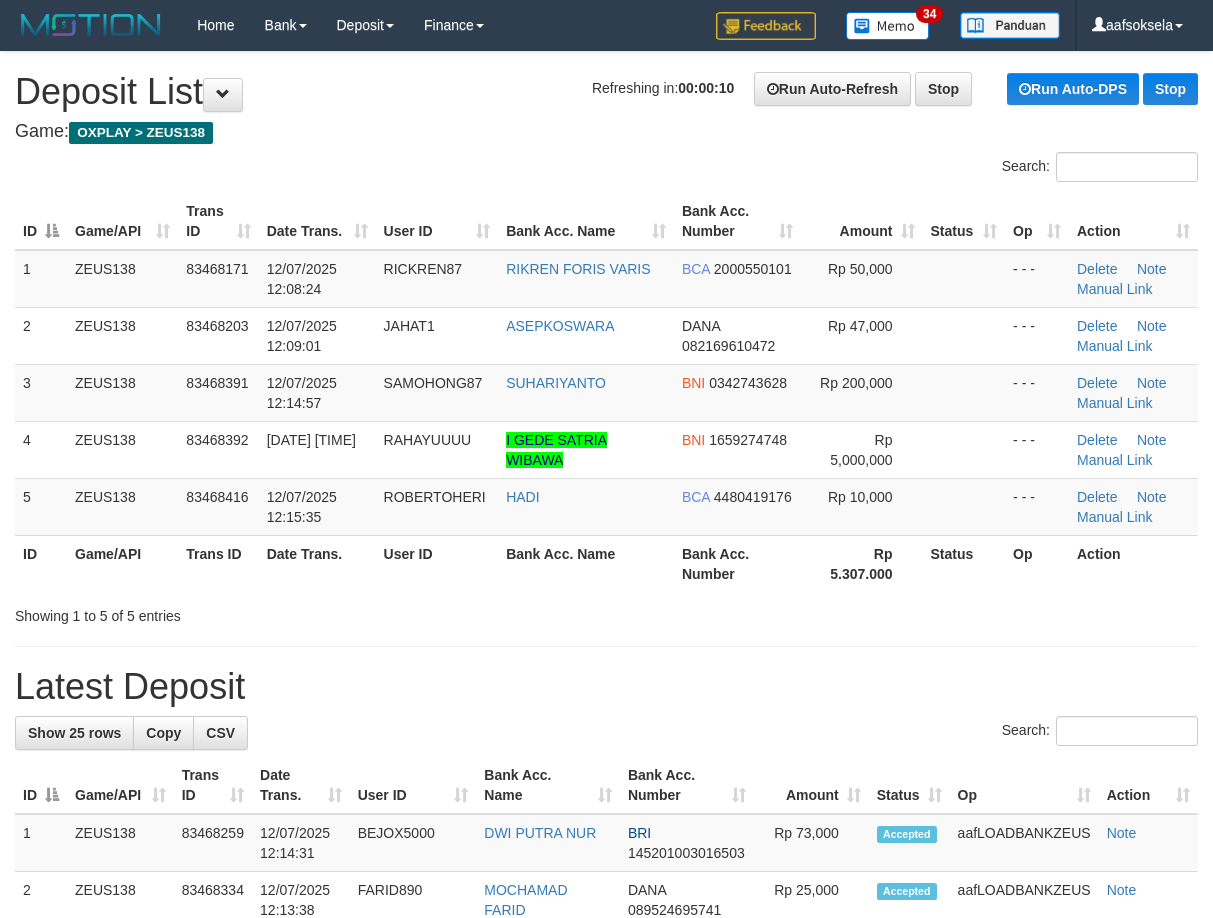 scroll, scrollTop: 0, scrollLeft: 0, axis: both 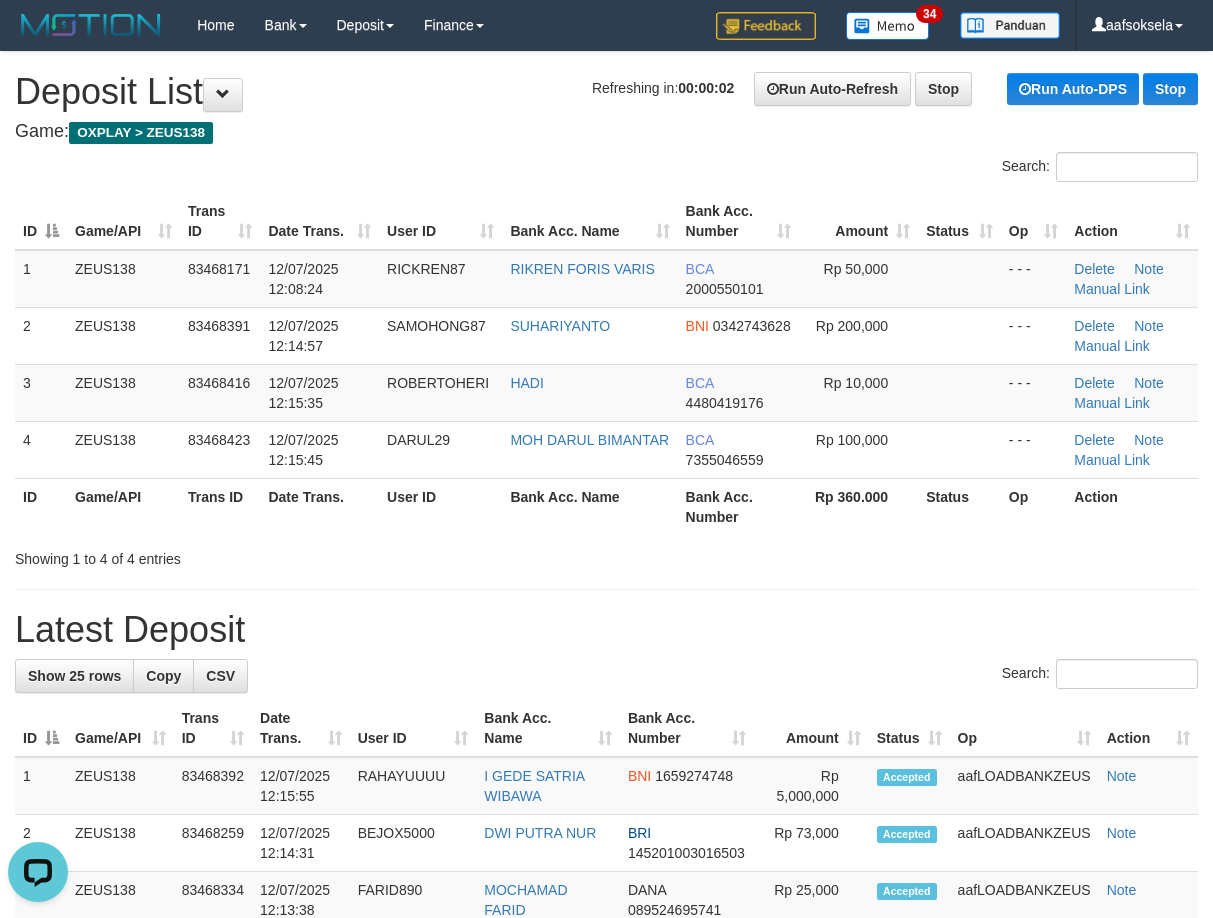 click on "**********" at bounding box center [606, 1194] 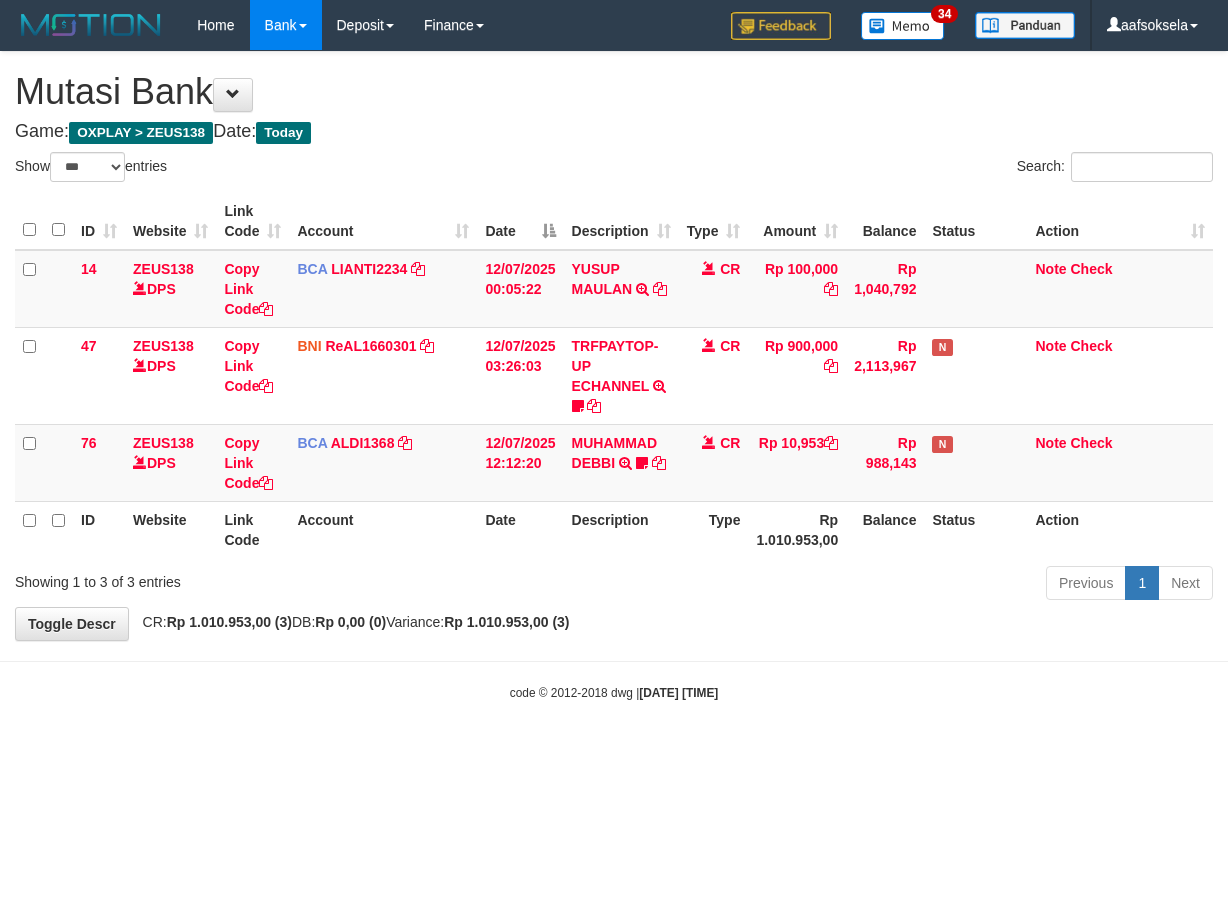 select on "***" 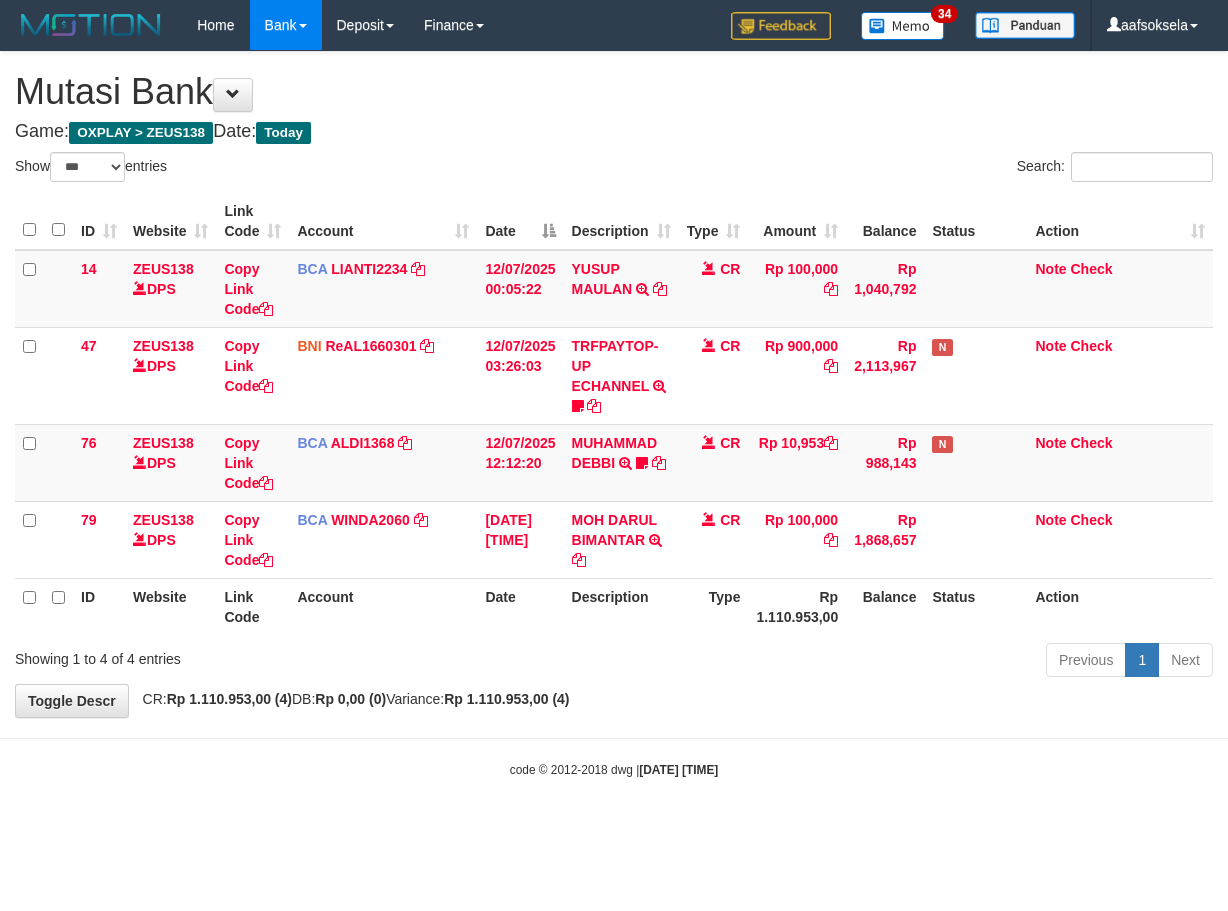 select on "***" 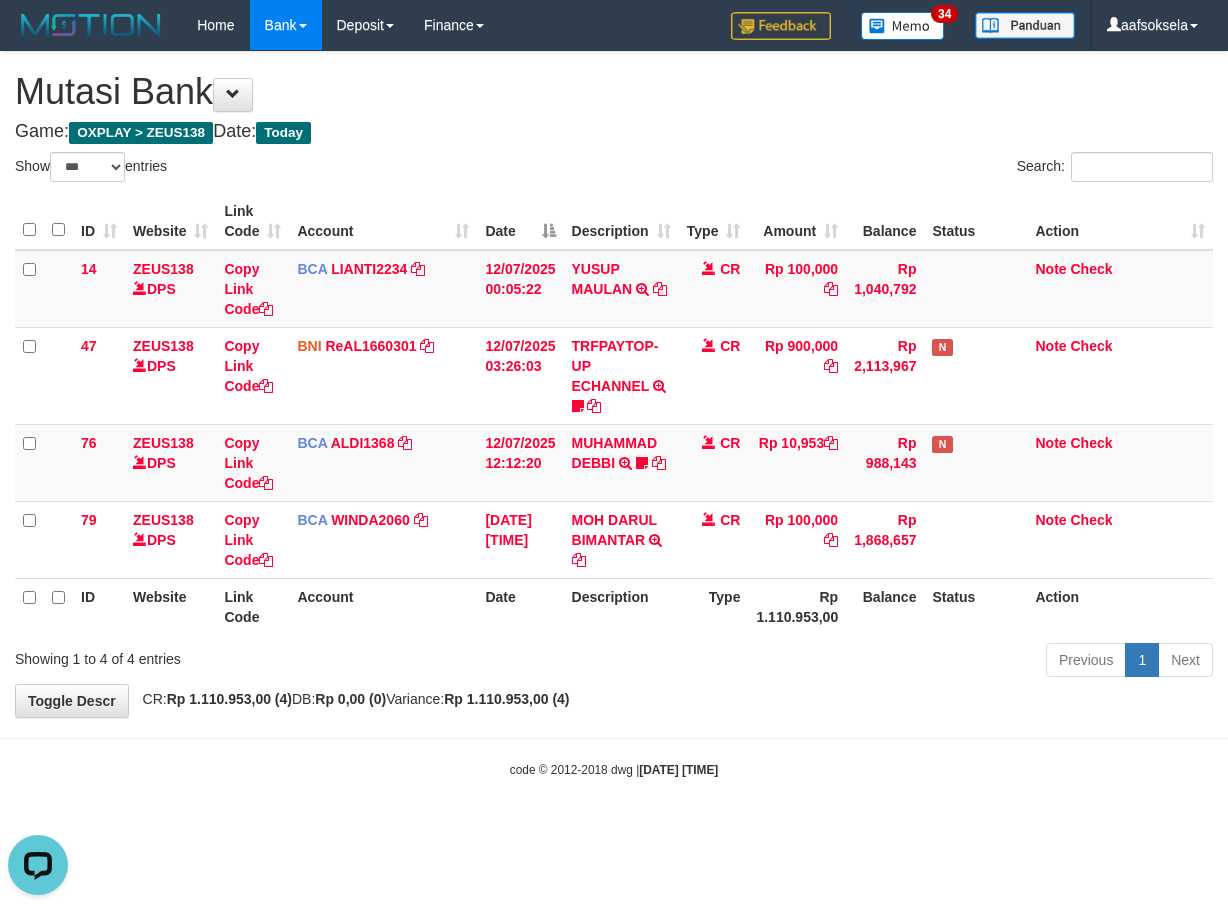 scroll, scrollTop: 0, scrollLeft: 0, axis: both 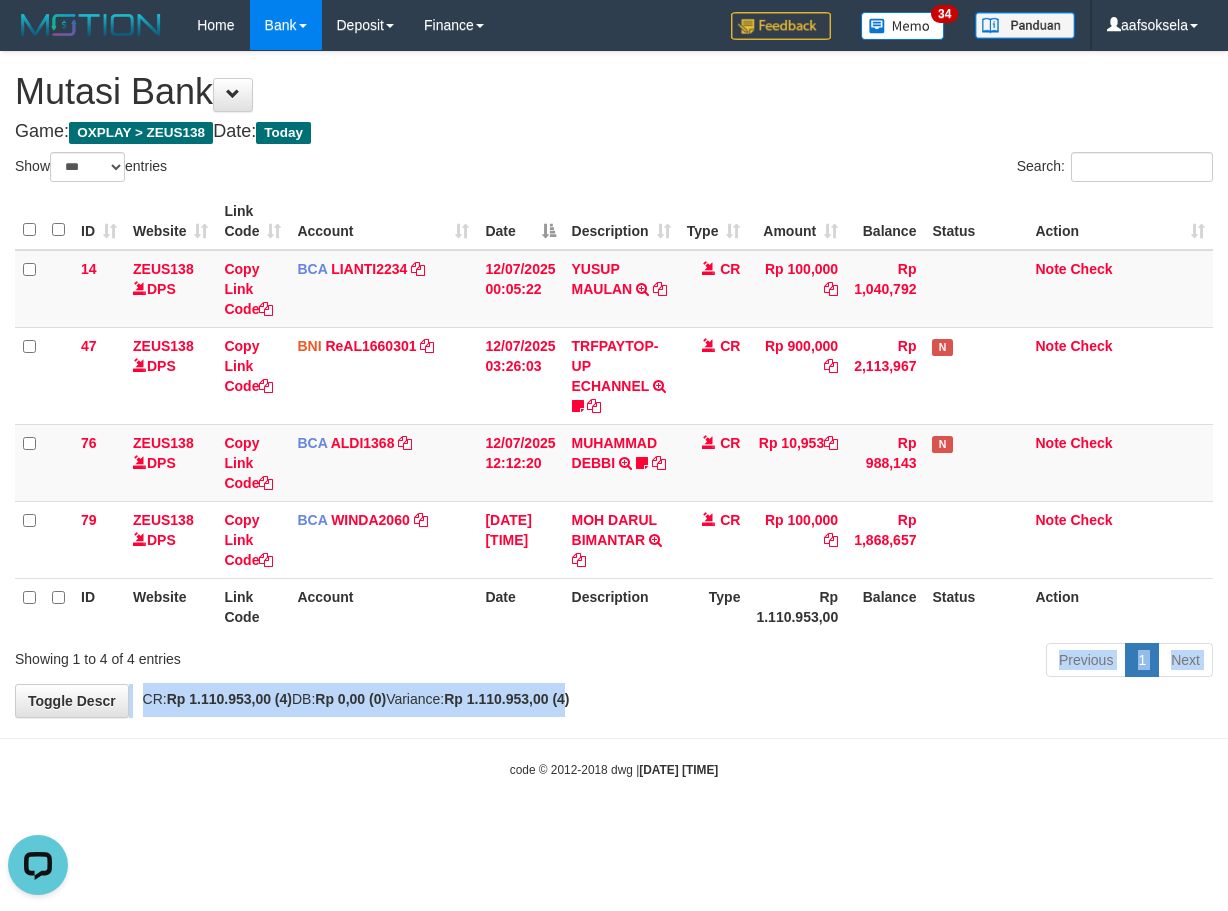 drag, startPoint x: 630, startPoint y: 680, endPoint x: 696, endPoint y: 668, distance: 67.08204 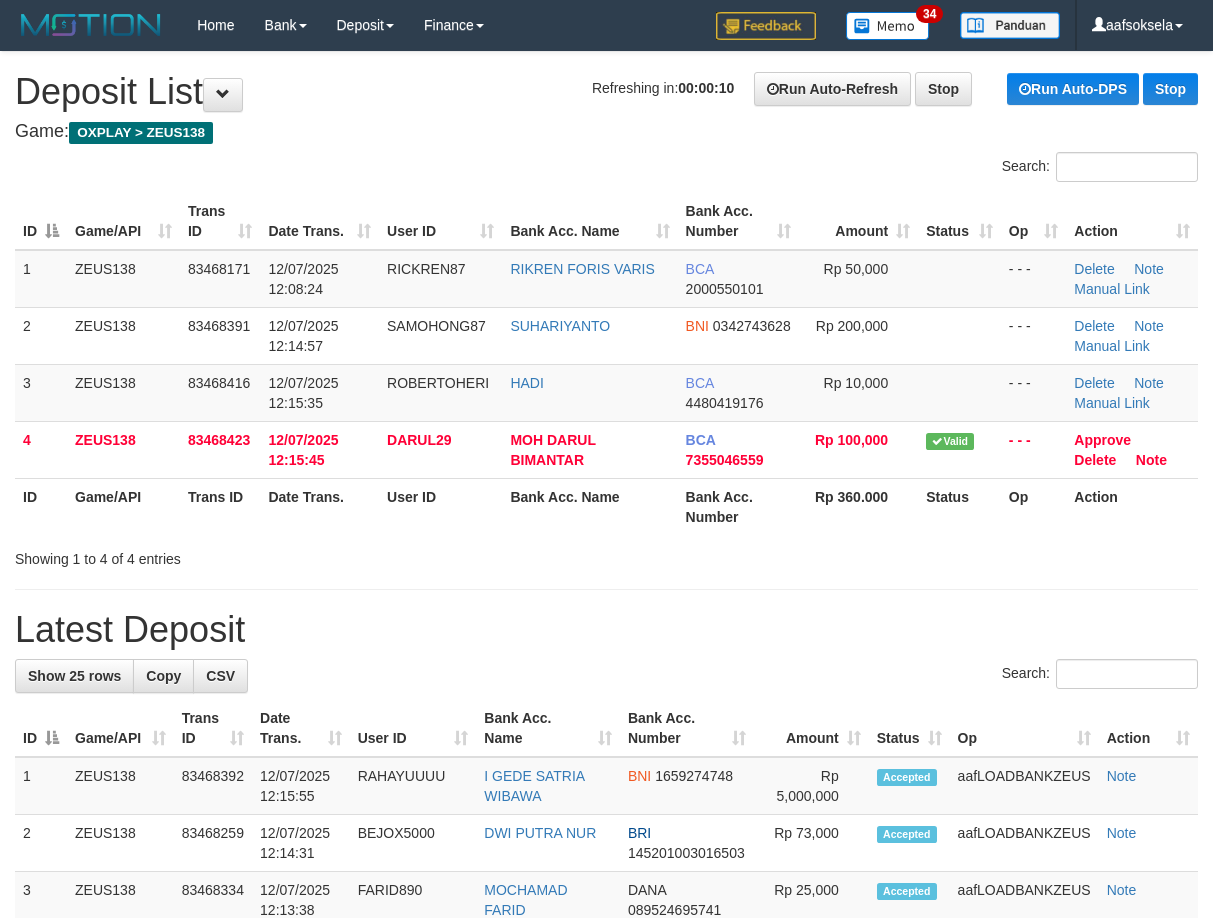 scroll, scrollTop: 0, scrollLeft: 0, axis: both 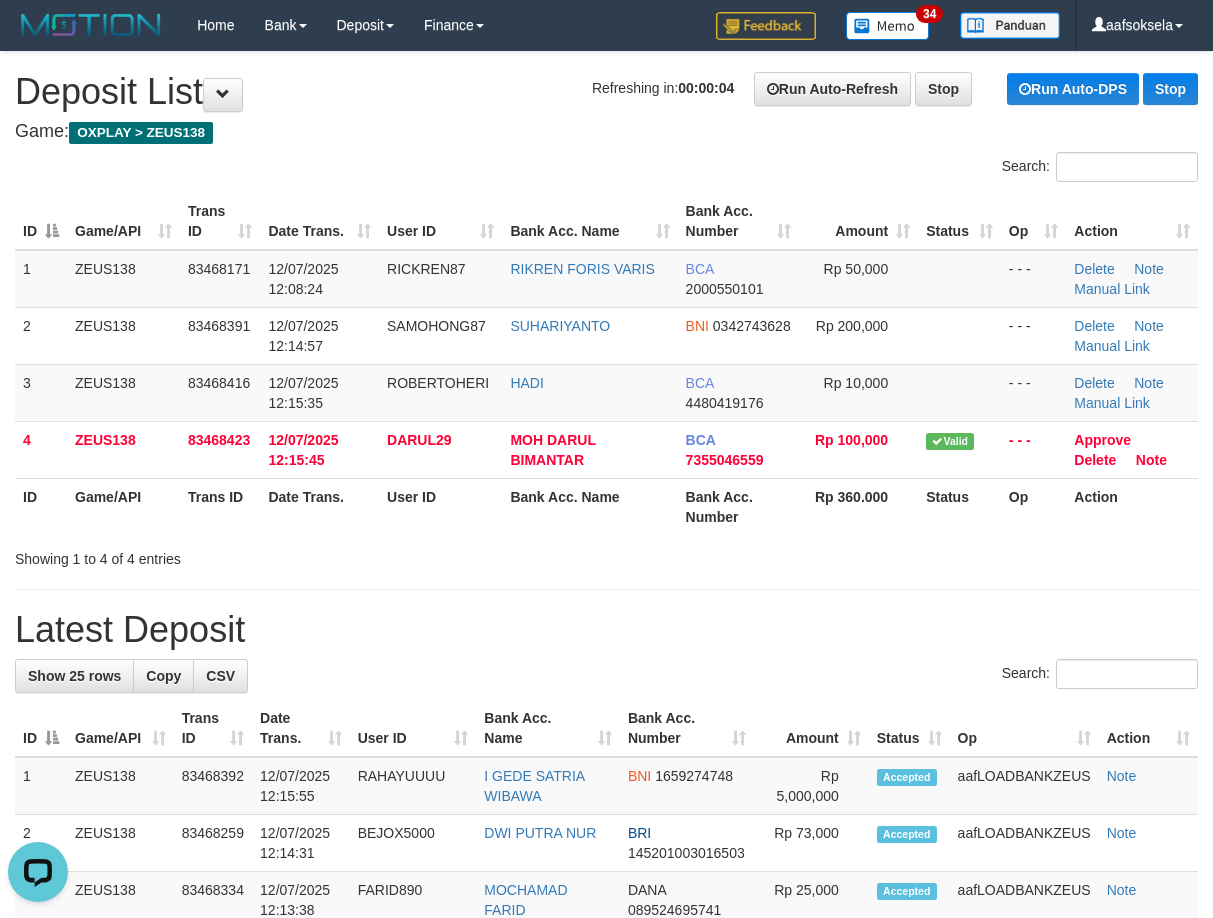 click on "**********" at bounding box center [606, 1194] 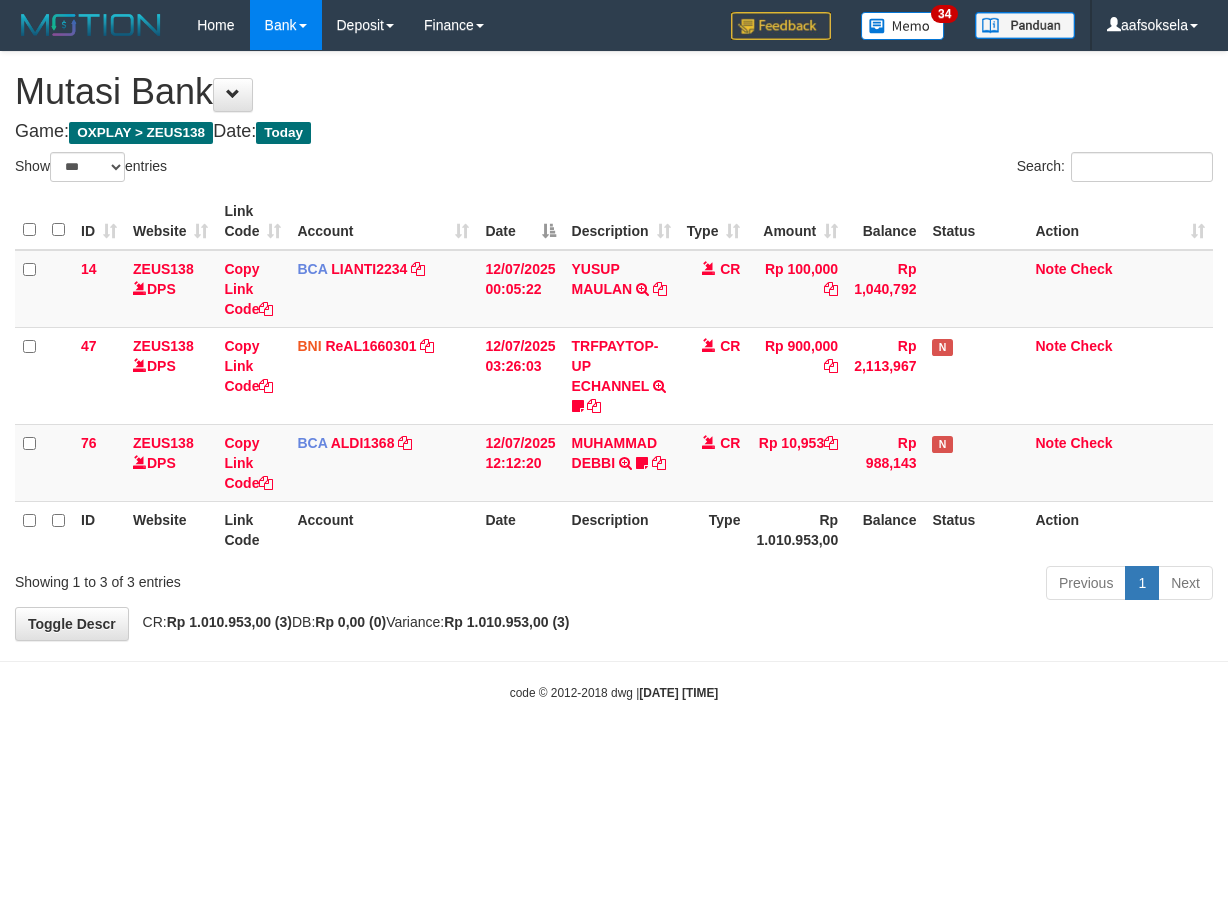 select on "***" 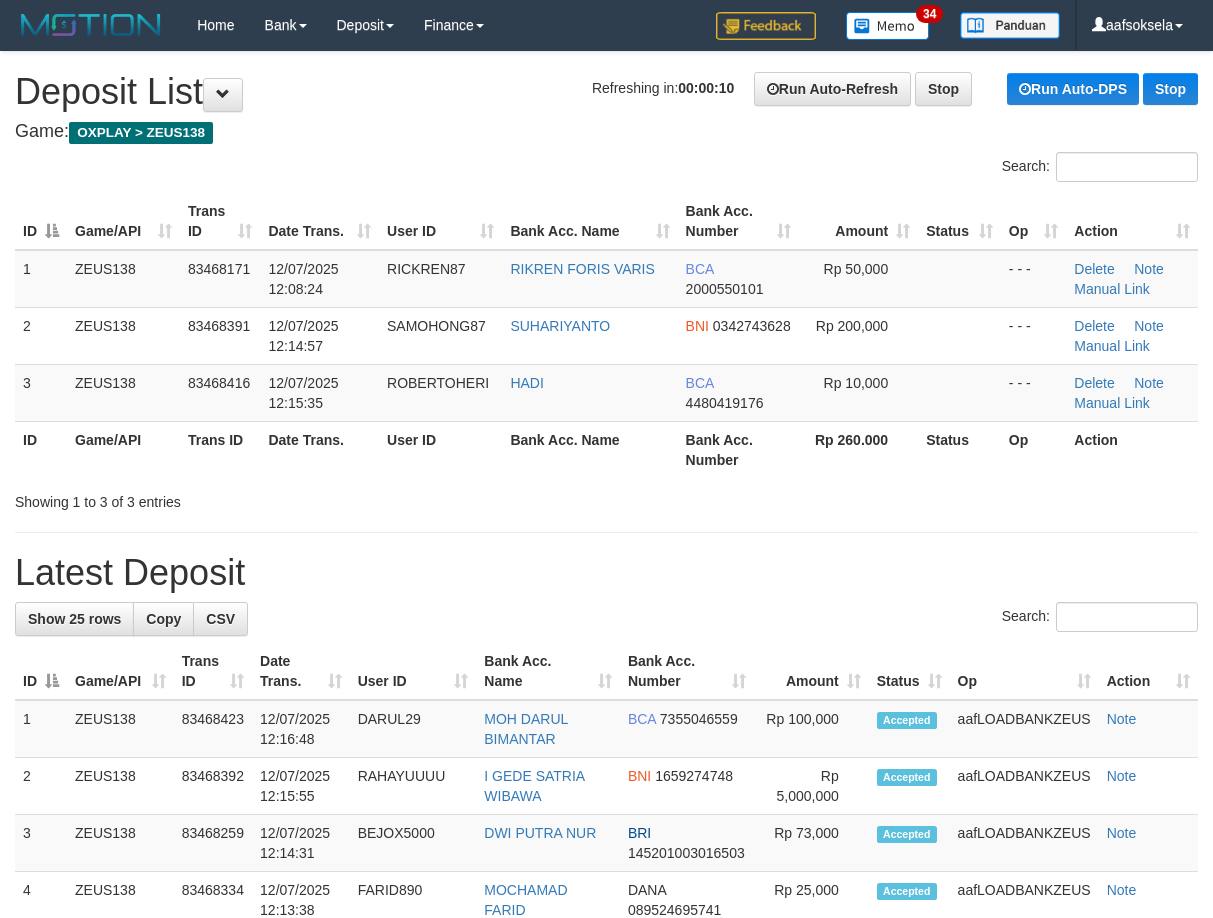 scroll, scrollTop: 0, scrollLeft: 0, axis: both 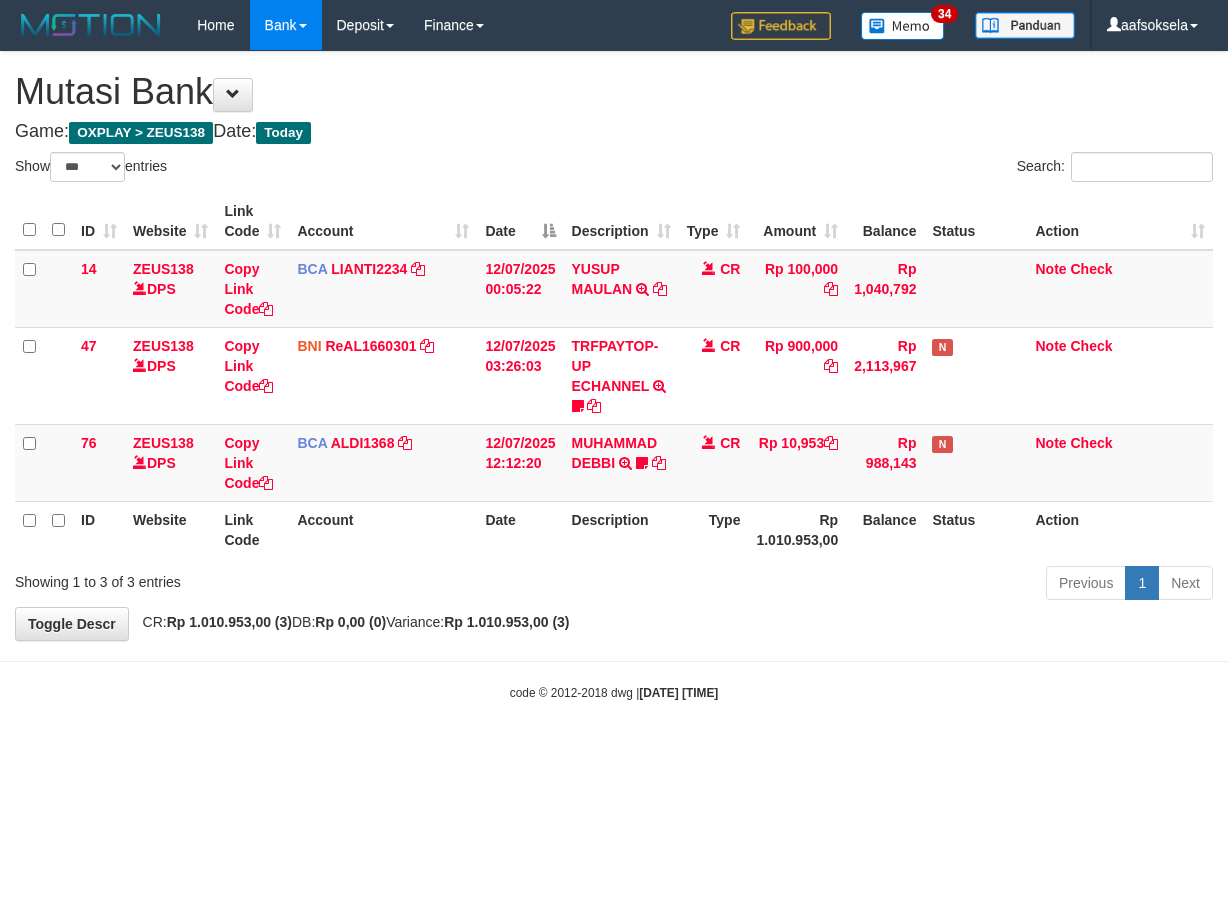 select on "***" 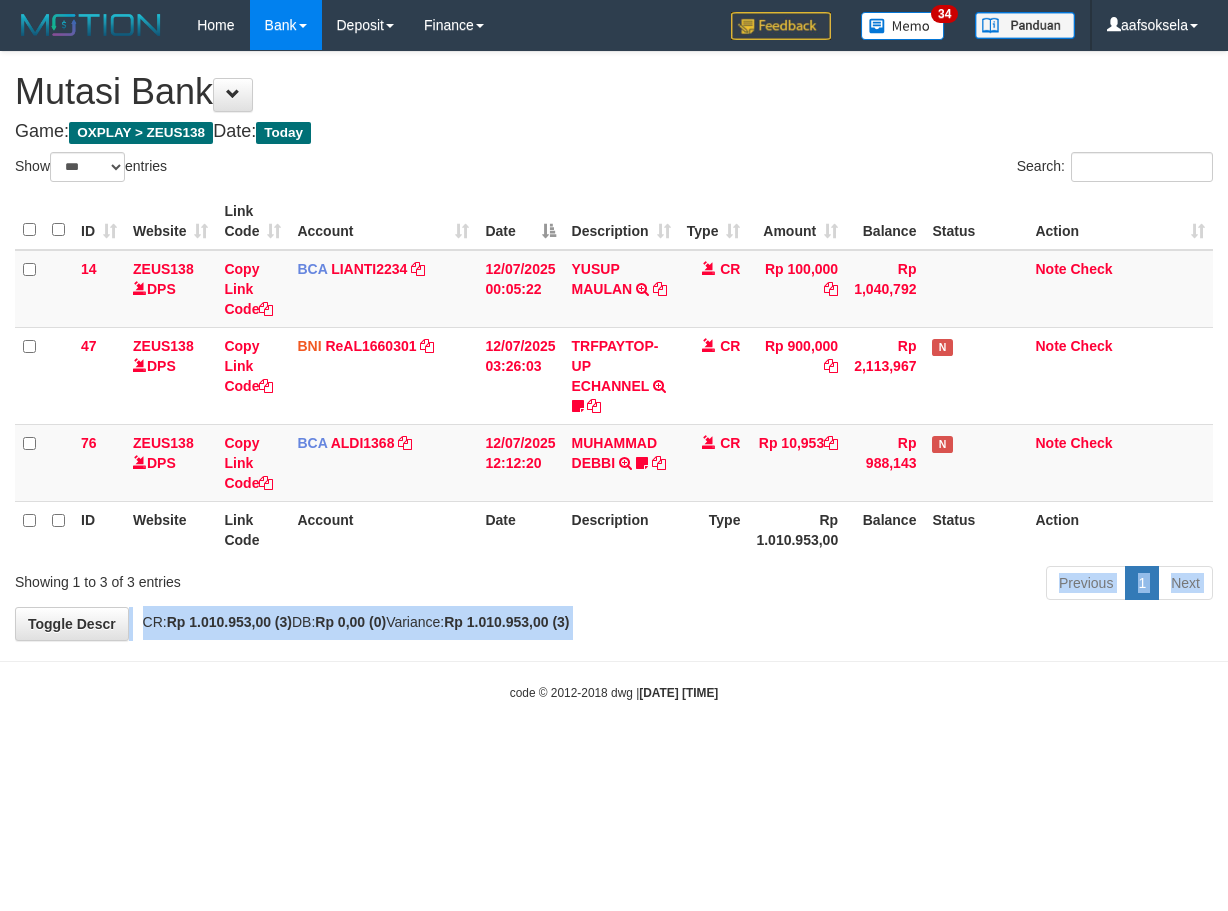 drag, startPoint x: 646, startPoint y: 620, endPoint x: 664, endPoint y: 619, distance: 18.027756 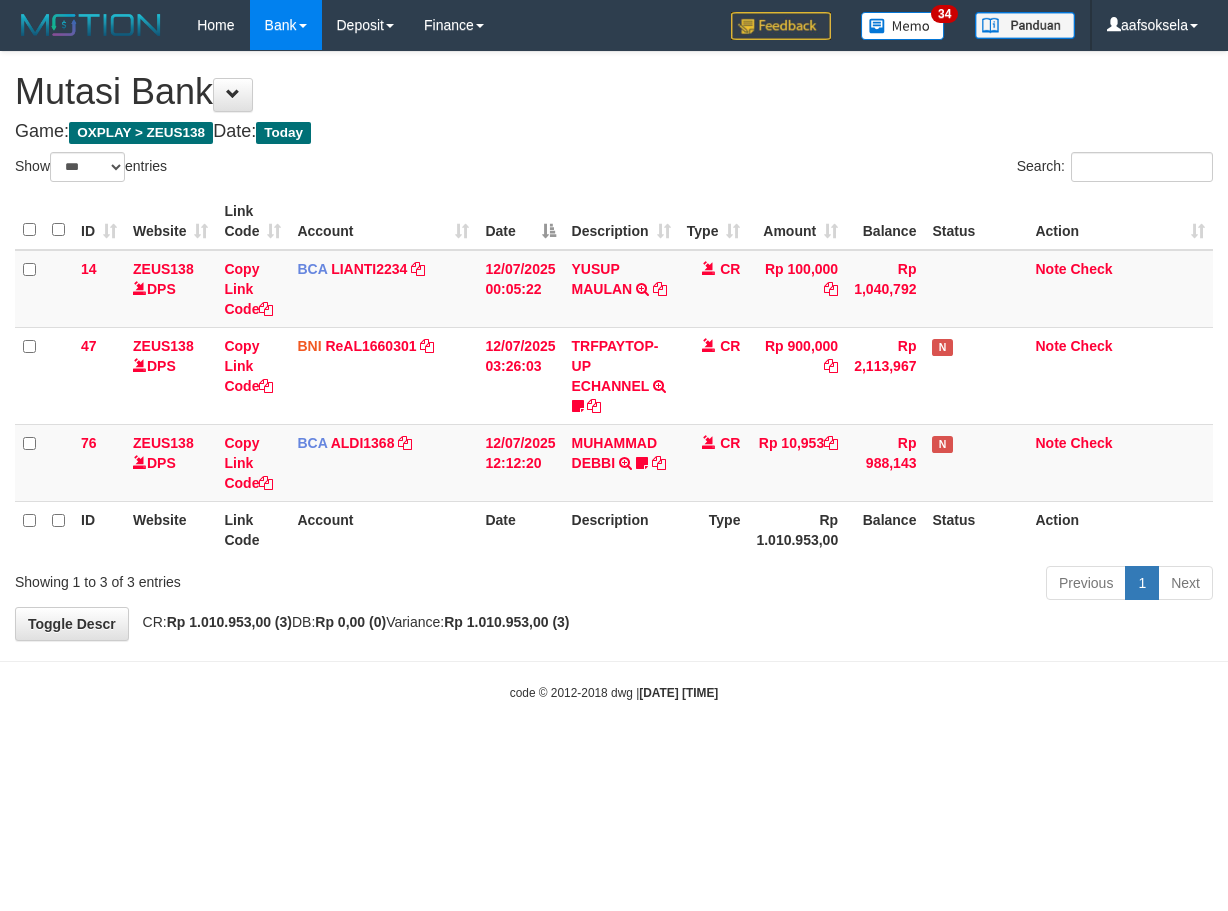 select on "***" 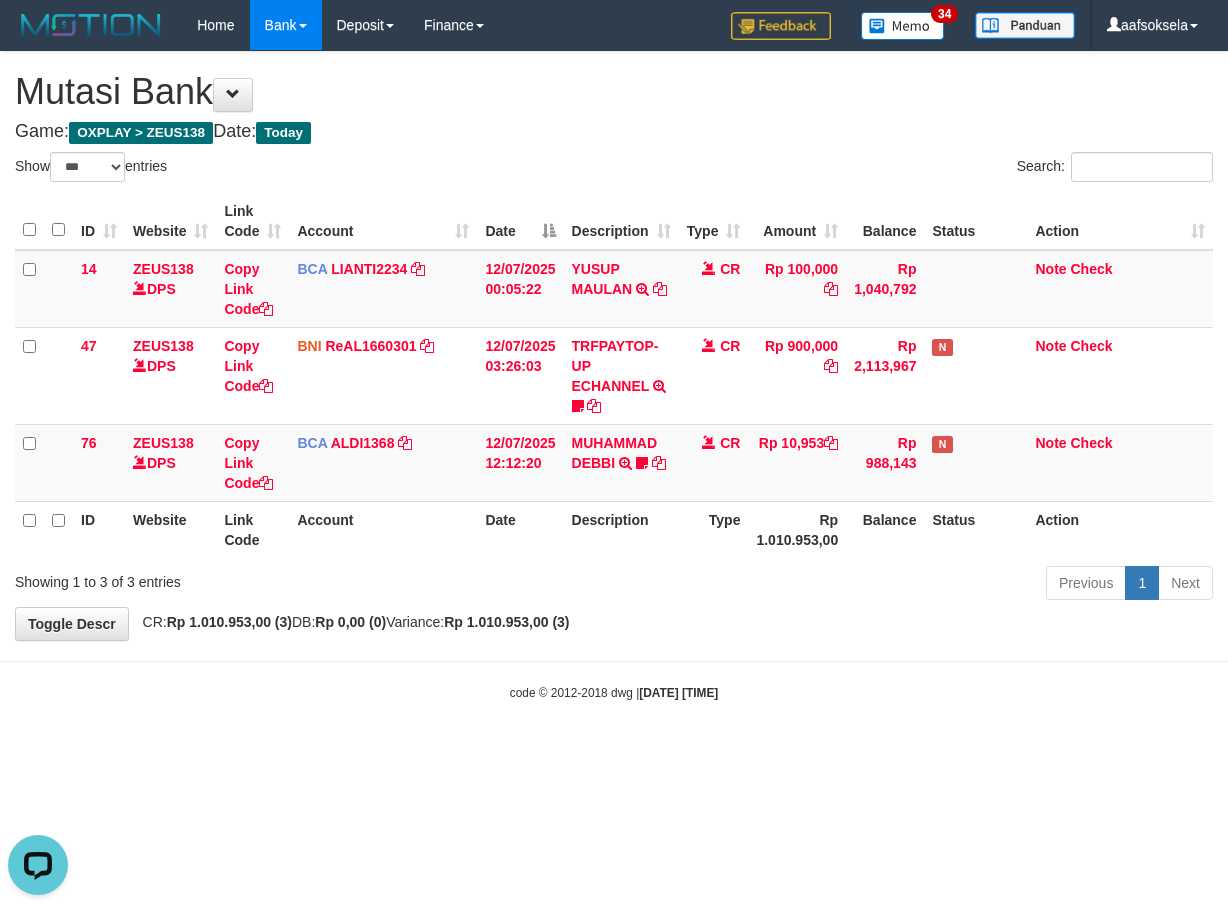 scroll, scrollTop: 0, scrollLeft: 0, axis: both 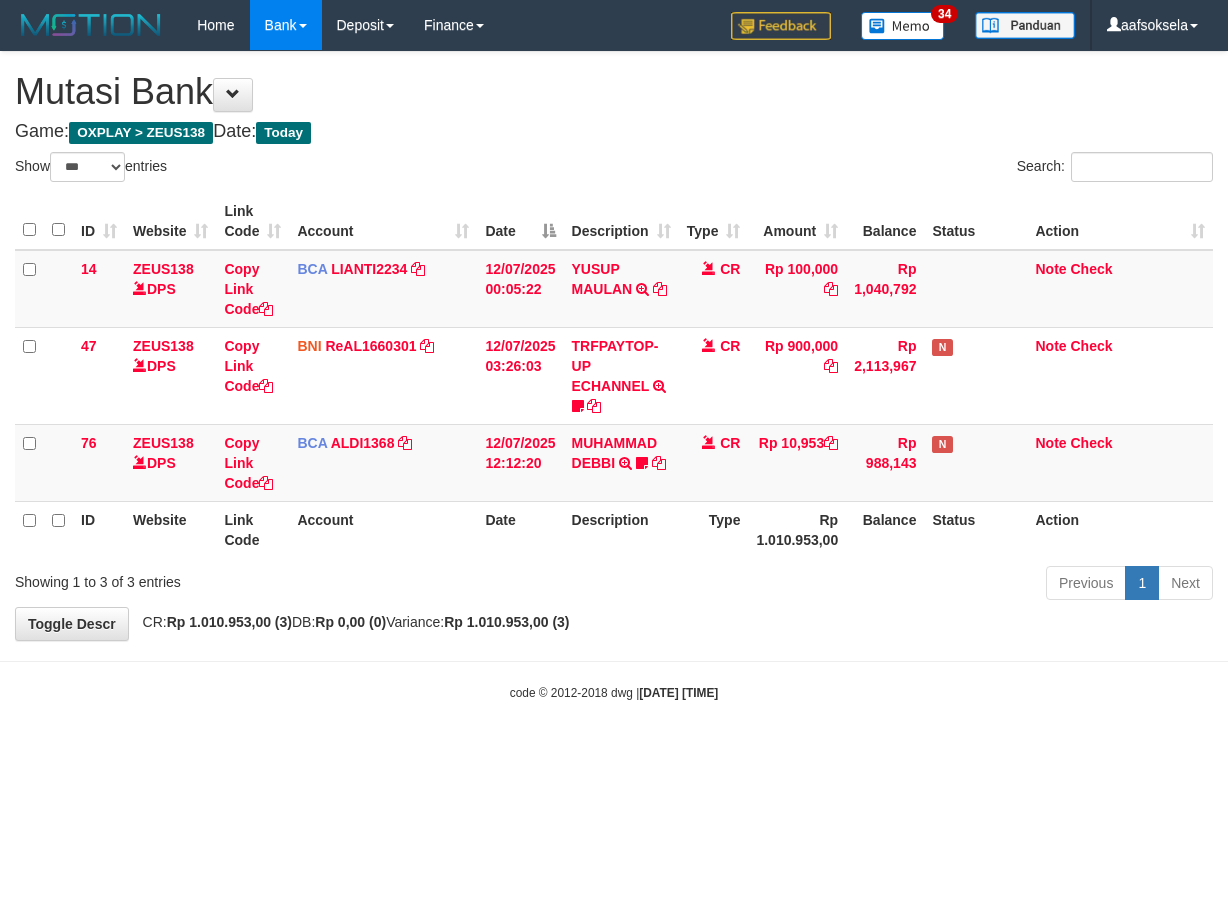select on "***" 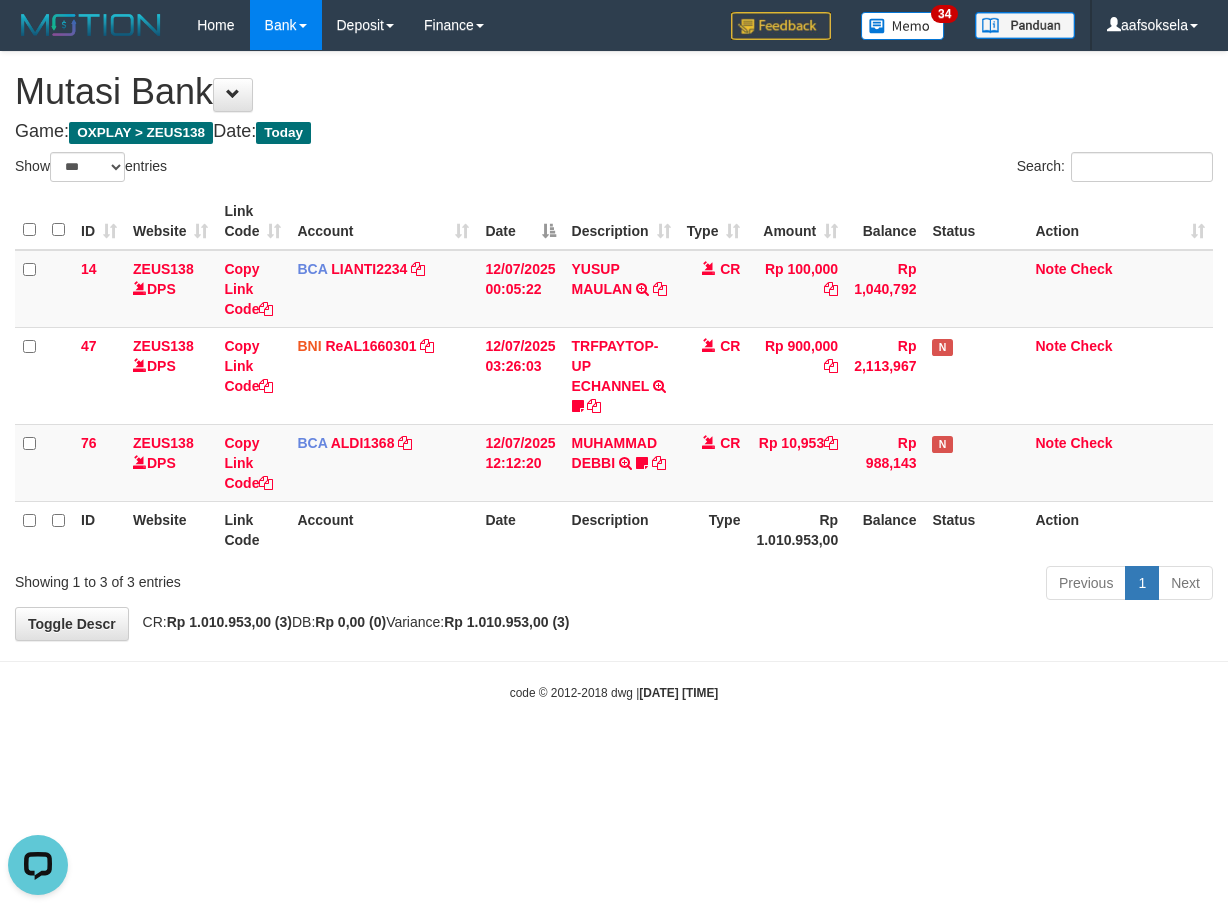 scroll, scrollTop: 0, scrollLeft: 0, axis: both 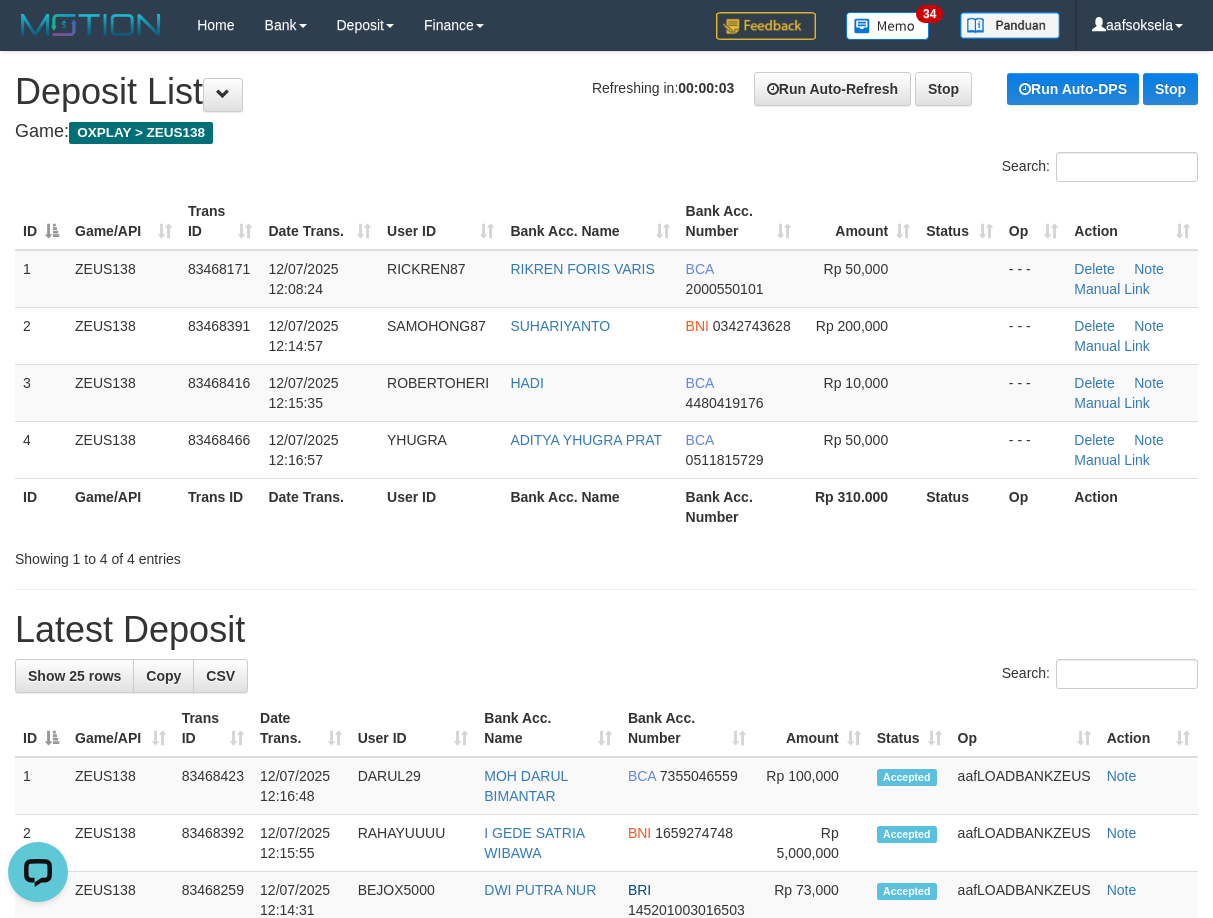 click on "Latest Deposit" at bounding box center [606, 630] 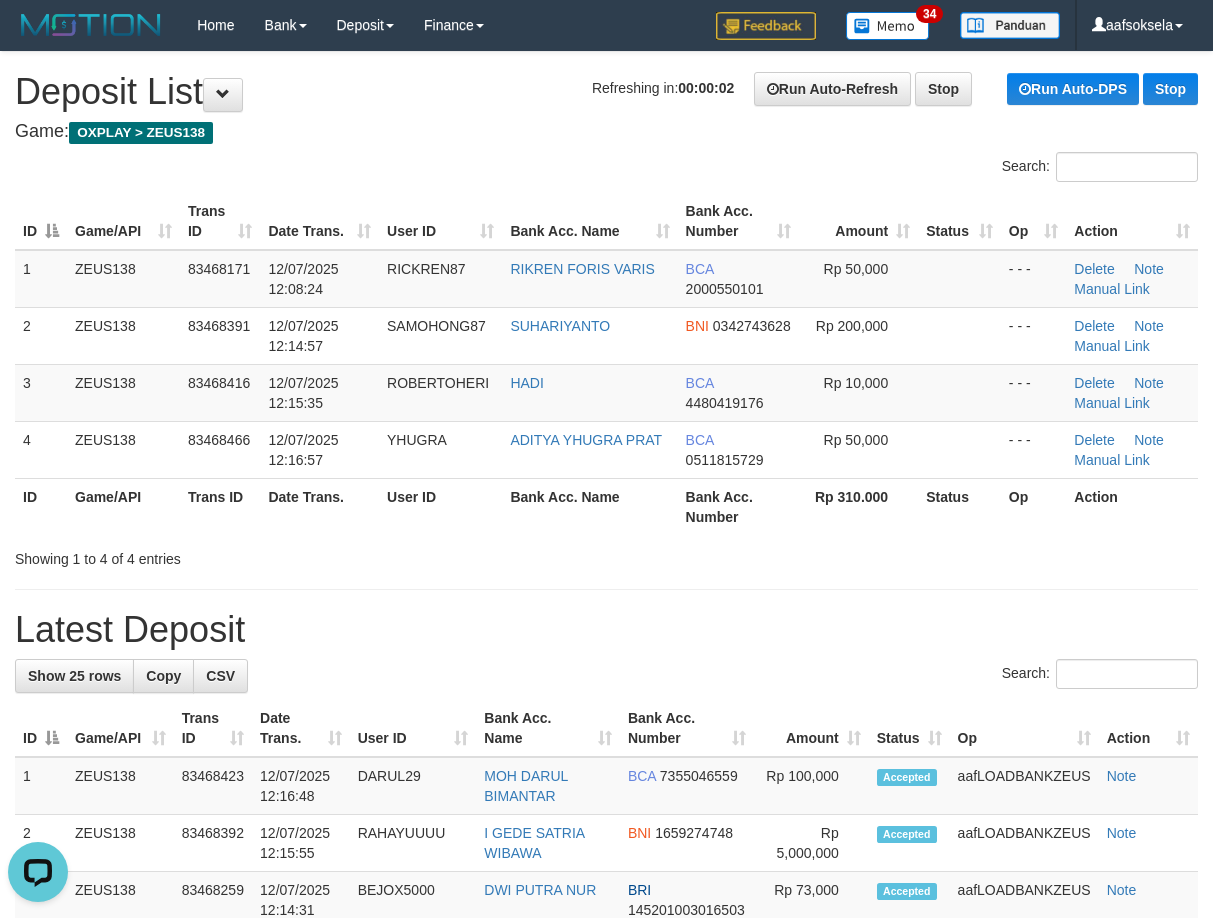 click on "Latest Deposit" at bounding box center (606, 630) 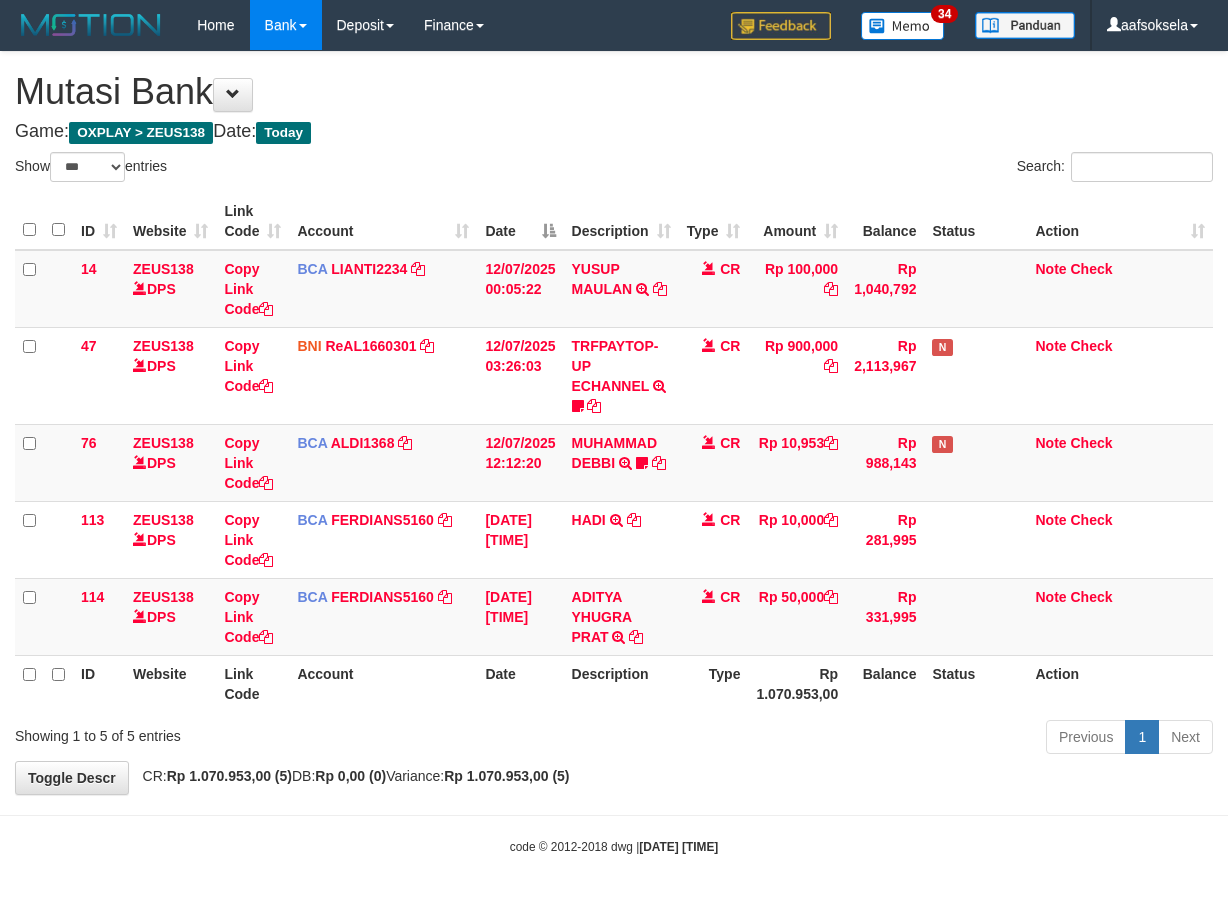 select on "***" 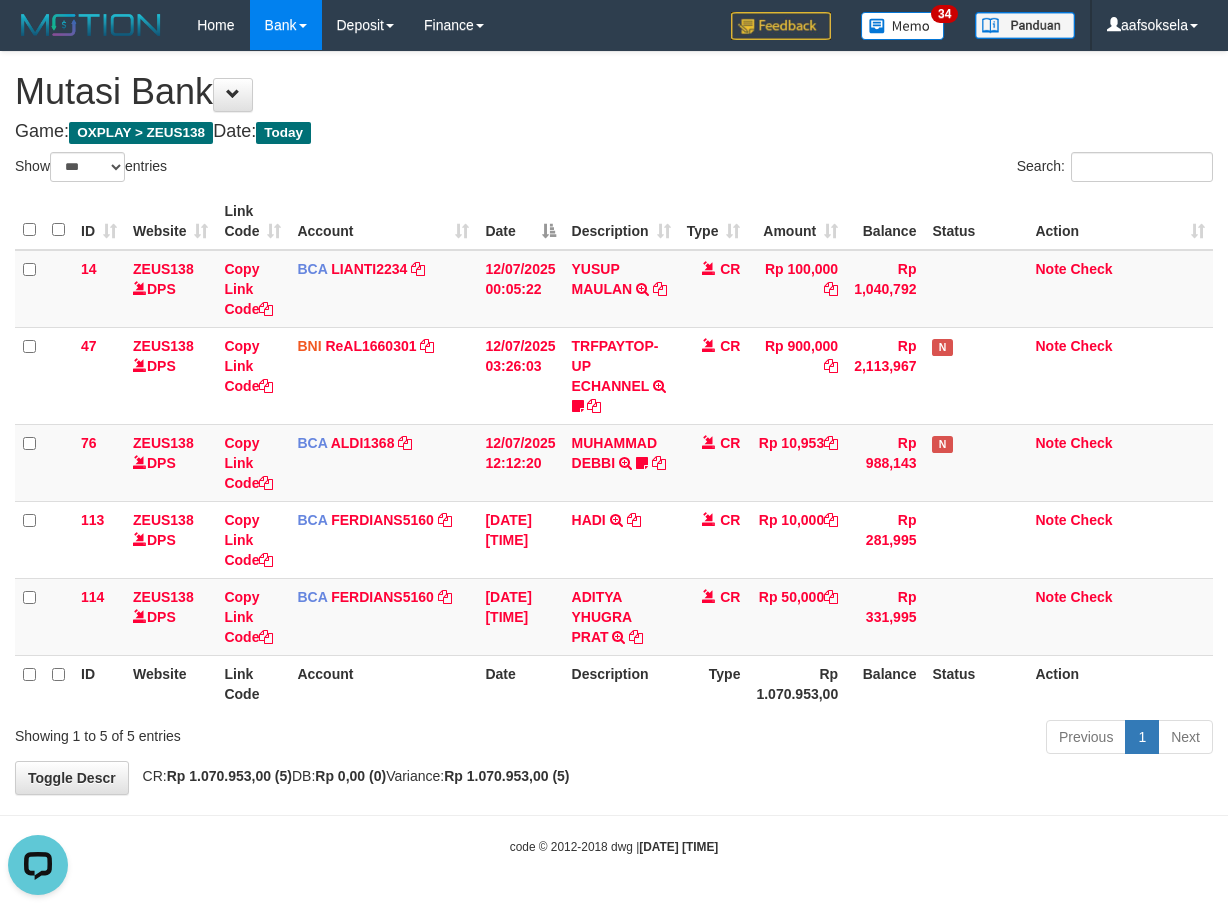scroll, scrollTop: 0, scrollLeft: 0, axis: both 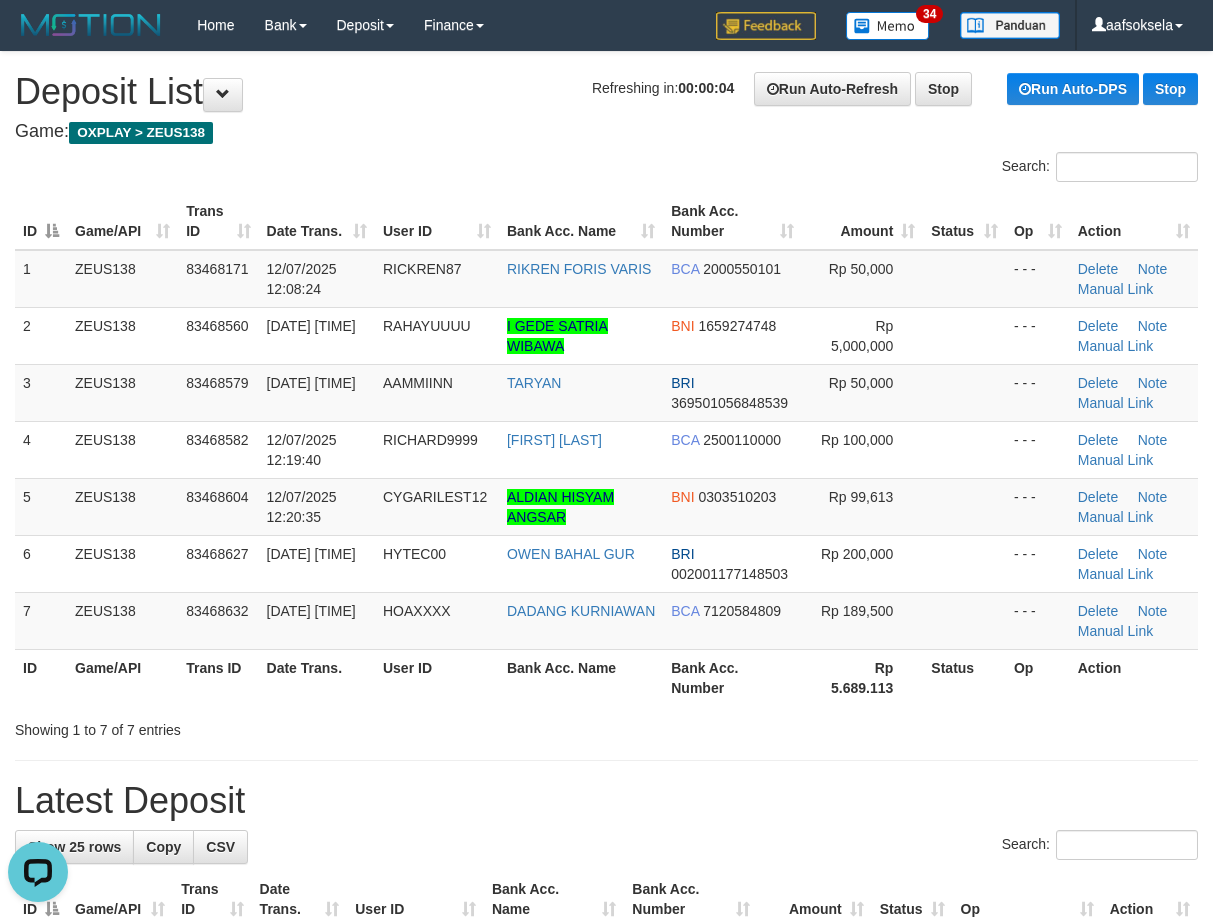 drag, startPoint x: 417, startPoint y: 717, endPoint x: 428, endPoint y: 719, distance: 11.18034 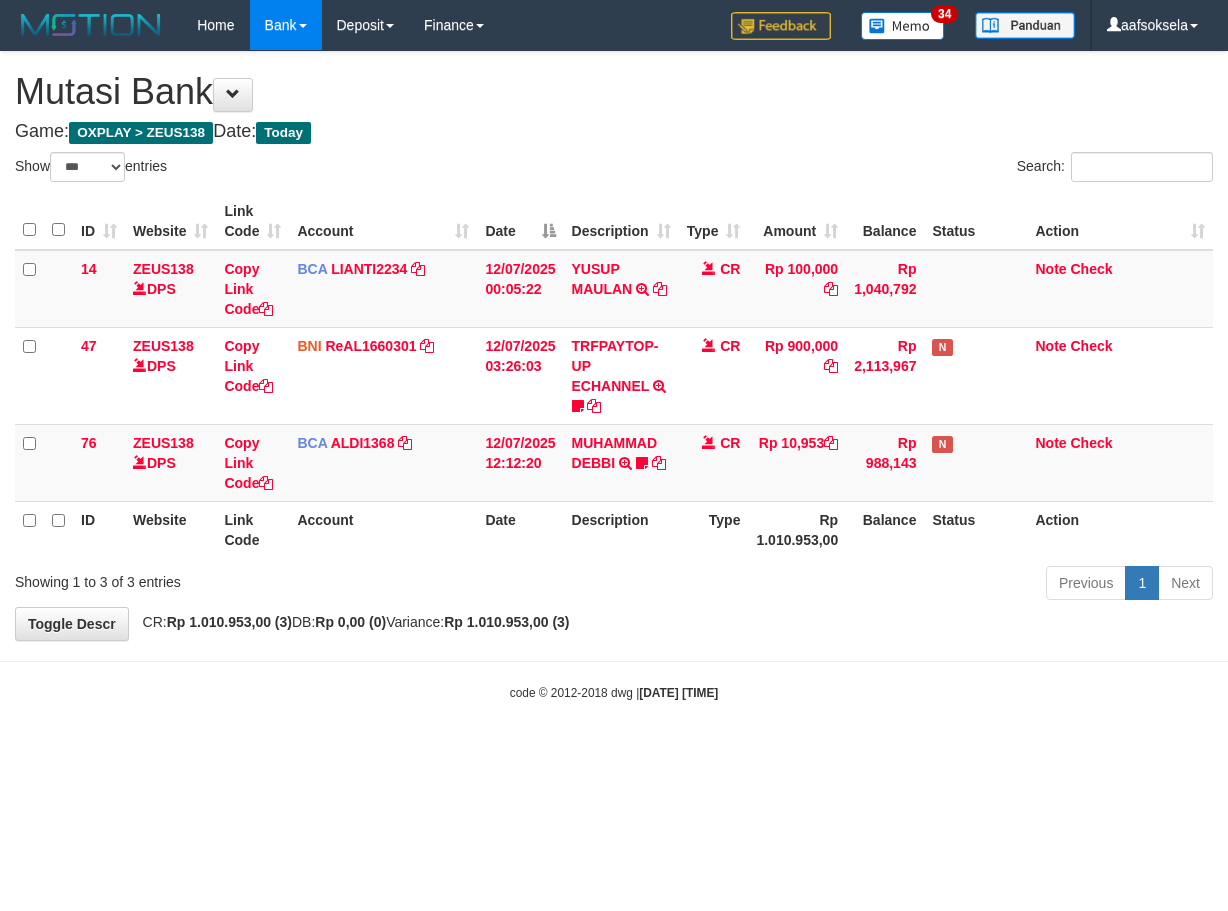 select on "***" 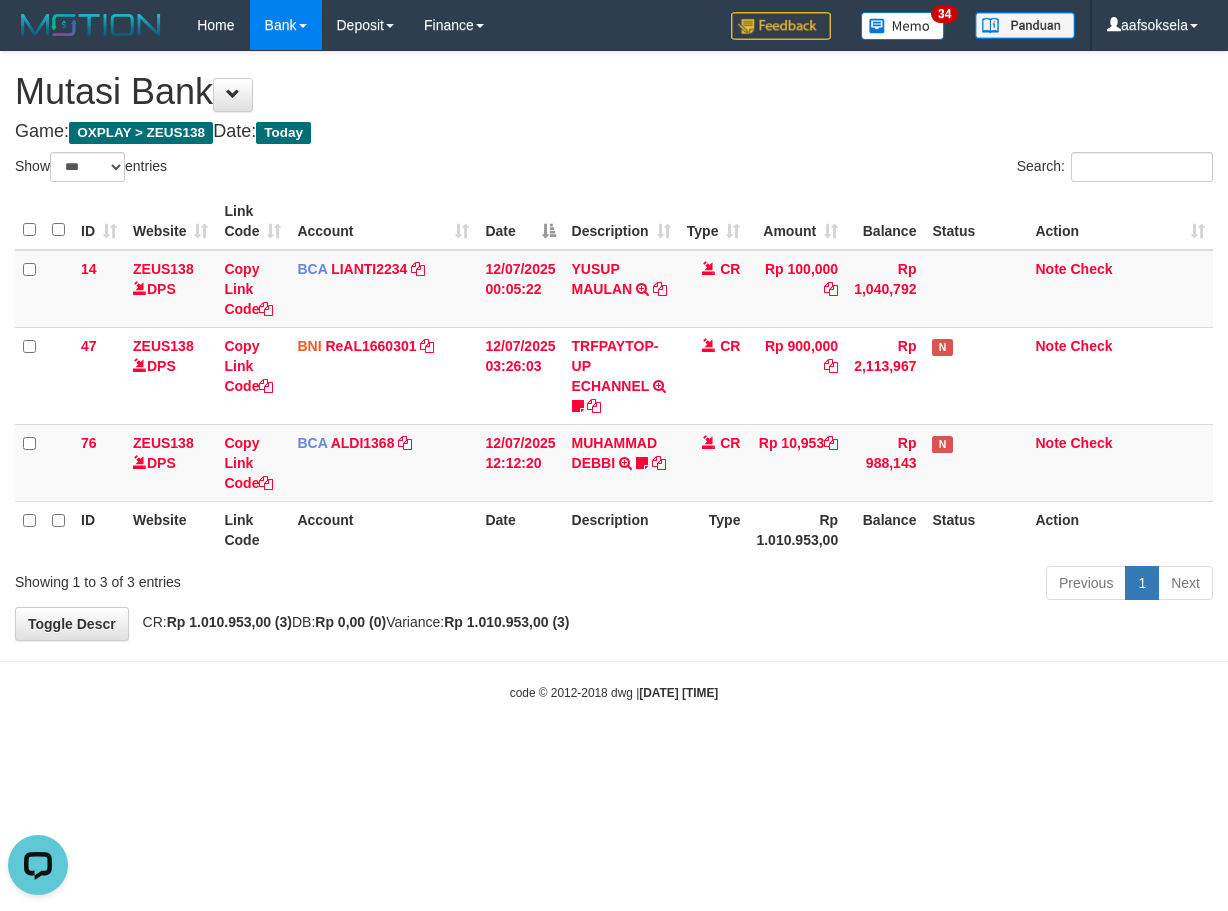 scroll, scrollTop: 0, scrollLeft: 0, axis: both 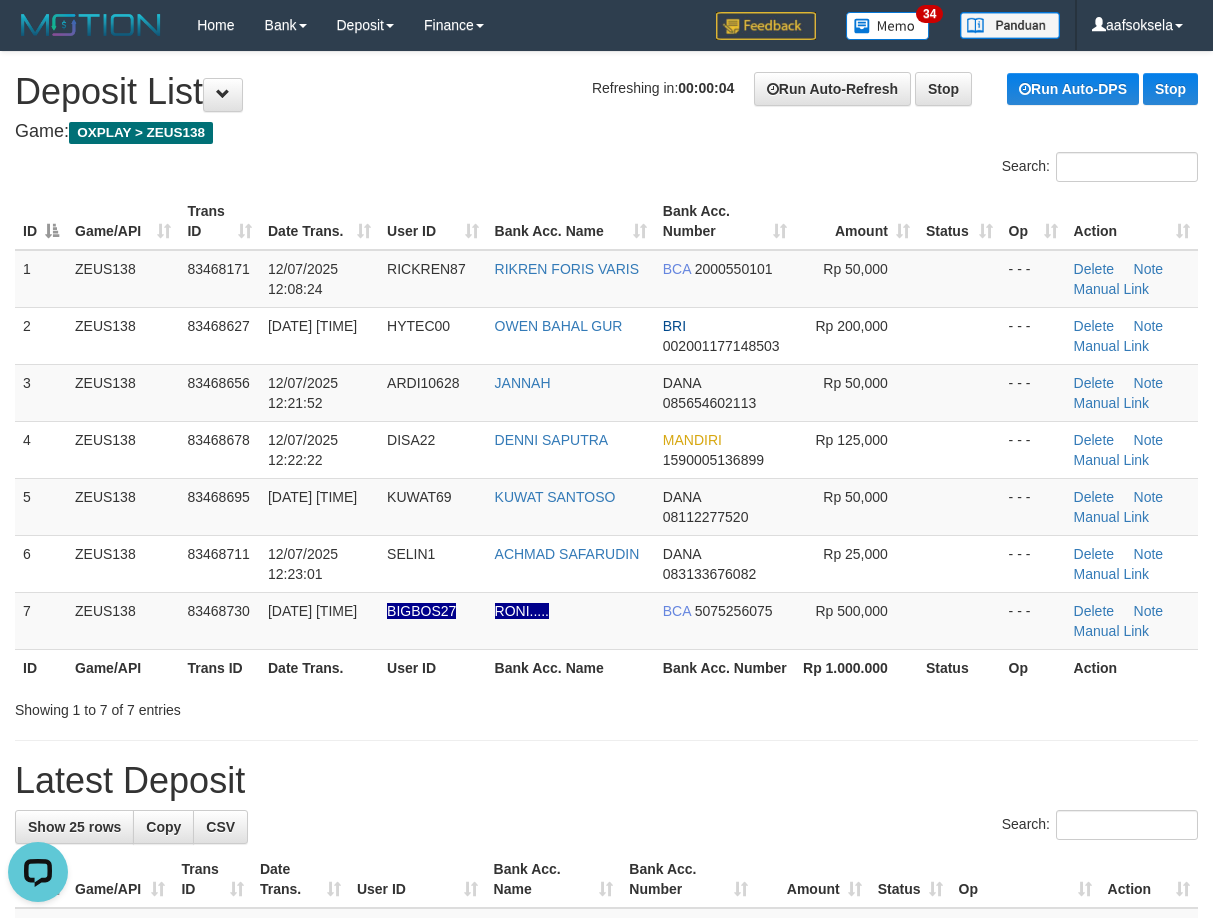 click on "ID Game/API Trans ID Date Trans. User ID Bank Acc. Name Bank Acc. Number Amount Status Op Action
1
ZEUS138
83468171
12/07/2025 12:08:24
RICKREN87
RIKREN FORIS VARIS
BCA
2000550101
Rp 50,000
- - -
Delete
Note
Manual Link
2
ZEUS138
83468627
12/07/2025 12:21:03
HYTEC00
OWEN BAHAL GUR
BRI
002001177148503
Rp 200,000
- - -" at bounding box center [606, 439] 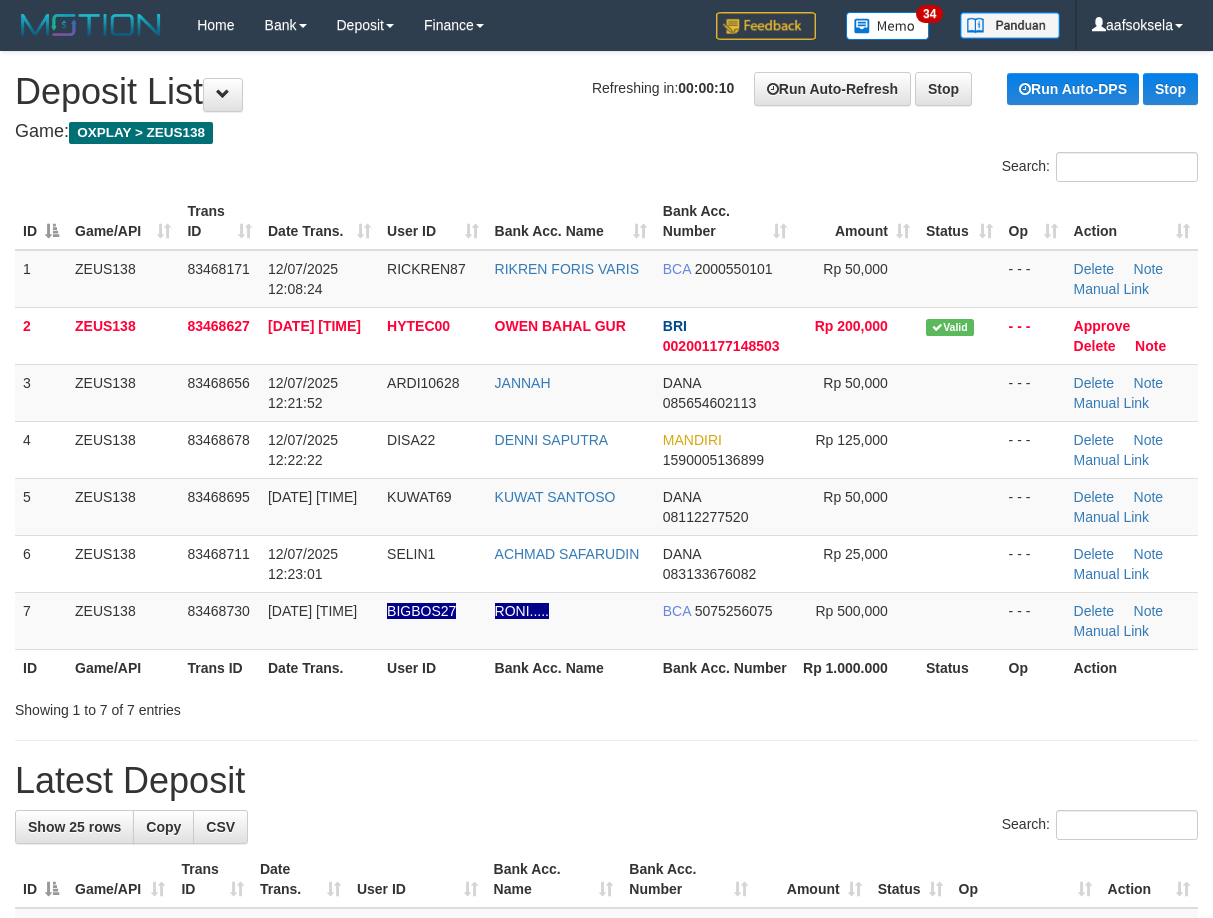 scroll, scrollTop: 0, scrollLeft: 0, axis: both 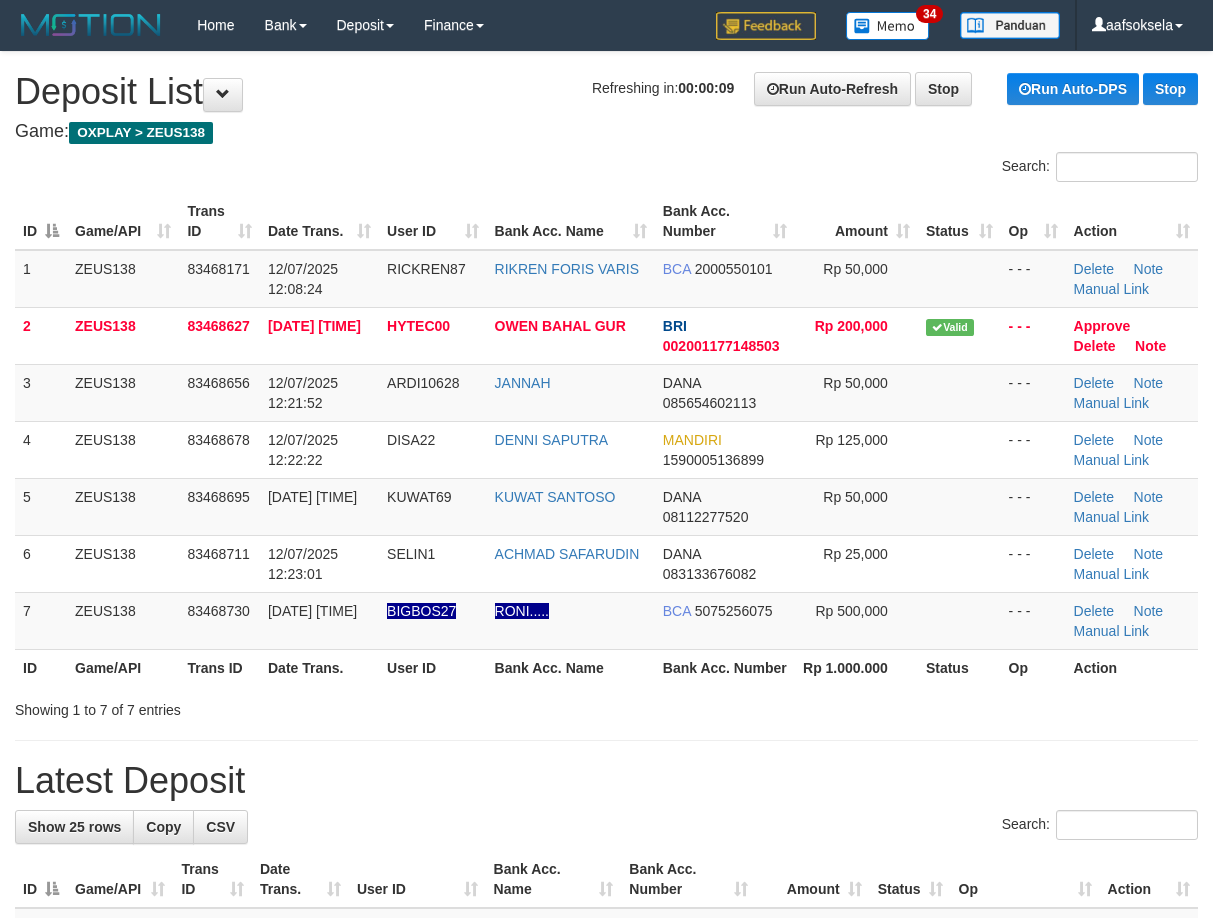 drag, startPoint x: 500, startPoint y: 727, endPoint x: 18, endPoint y: 758, distance: 482.99585 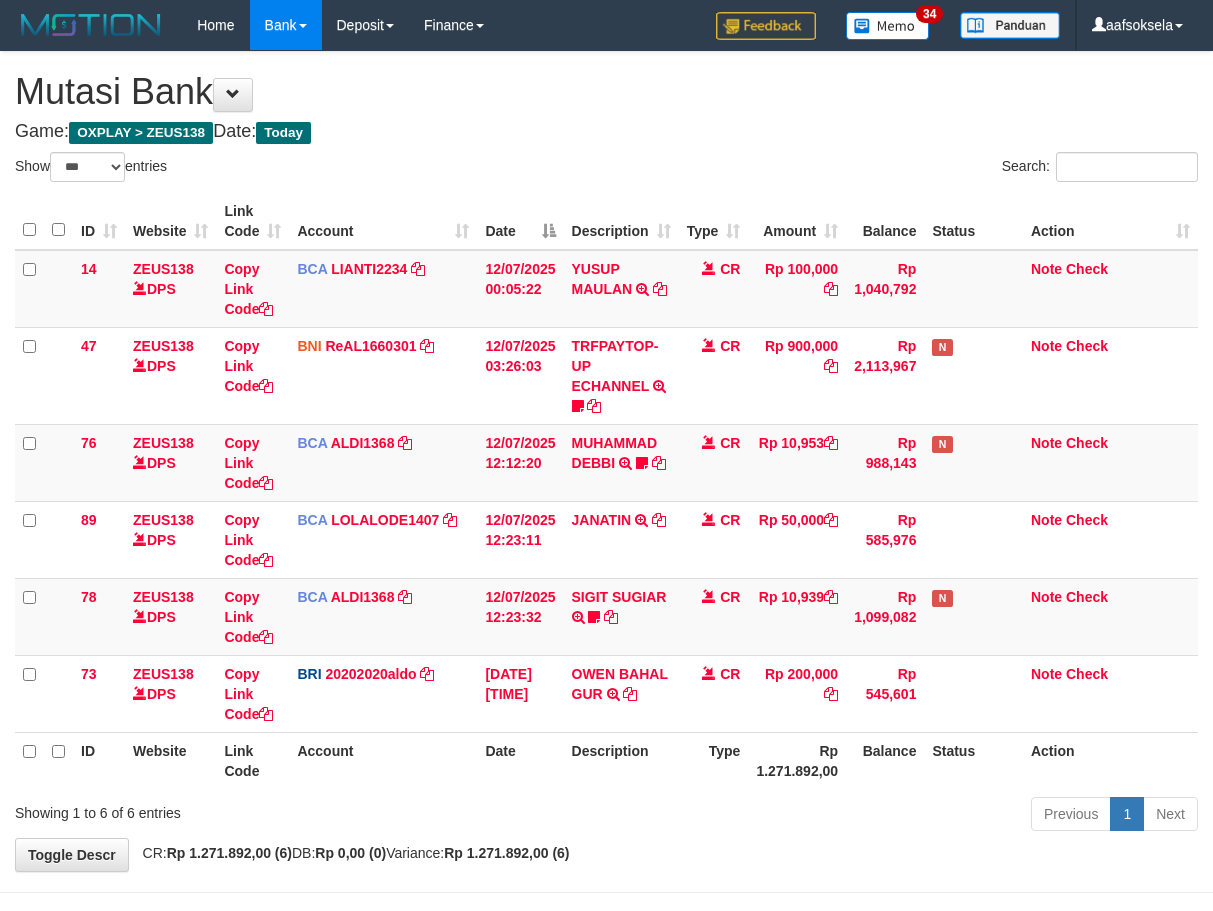 select on "***" 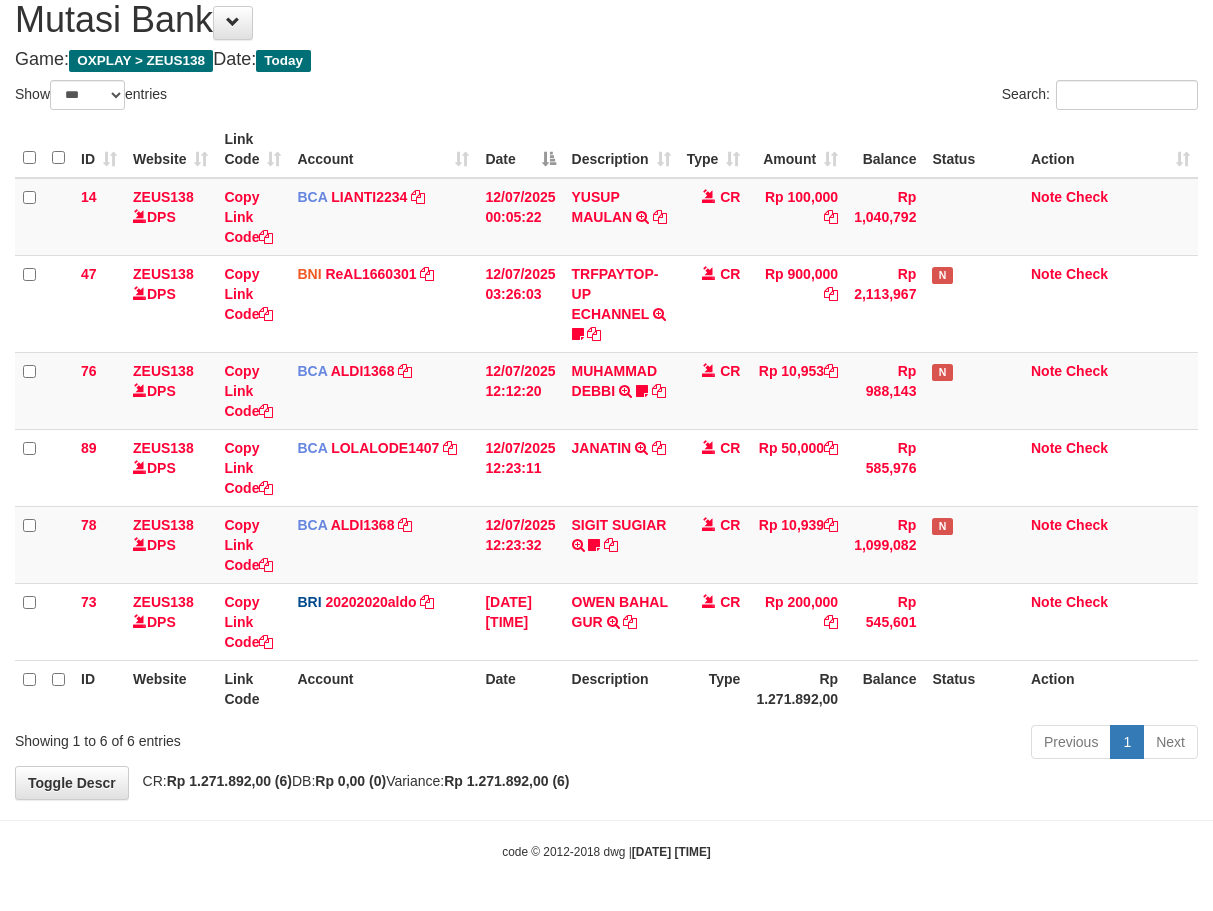 drag, startPoint x: 697, startPoint y: 724, endPoint x: 683, endPoint y: 726, distance: 14.142136 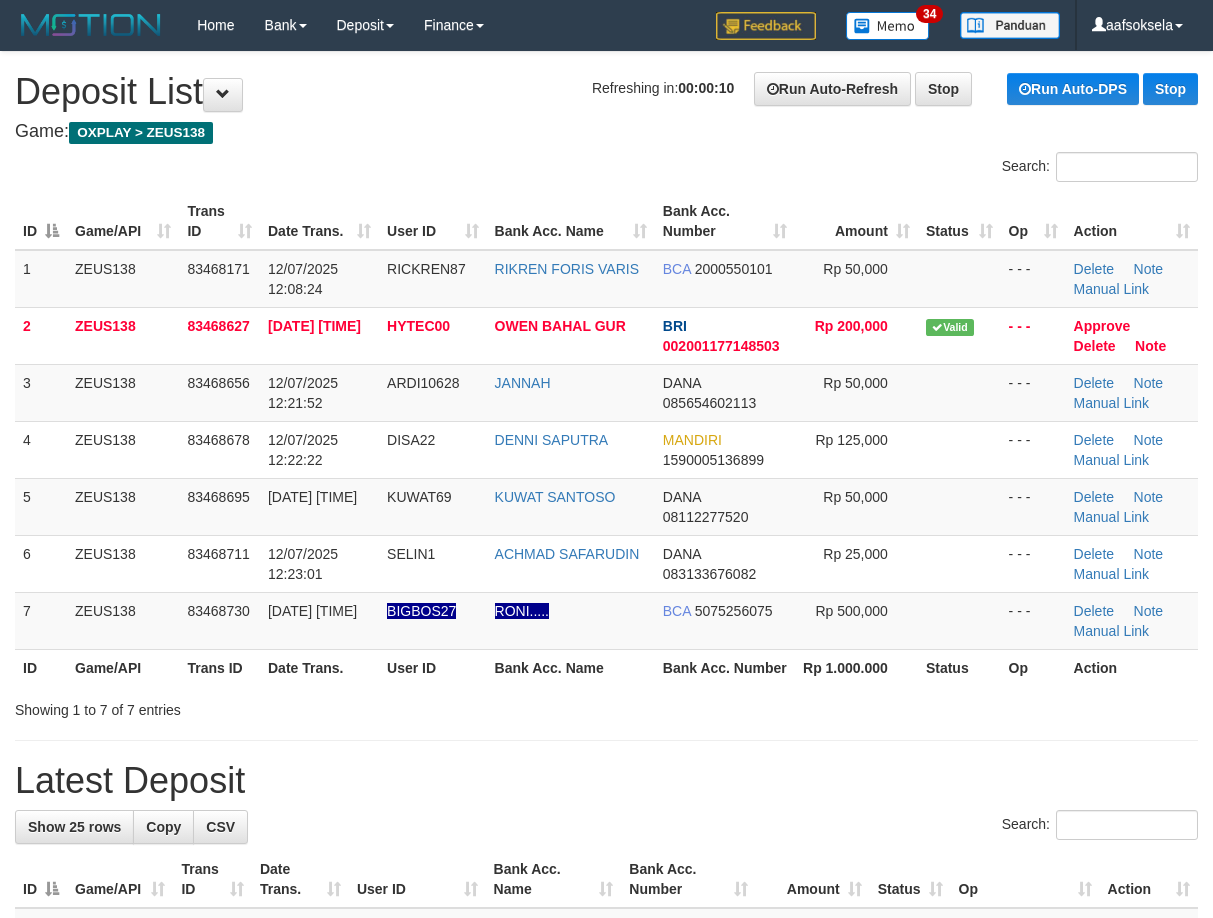 scroll, scrollTop: 0, scrollLeft: 0, axis: both 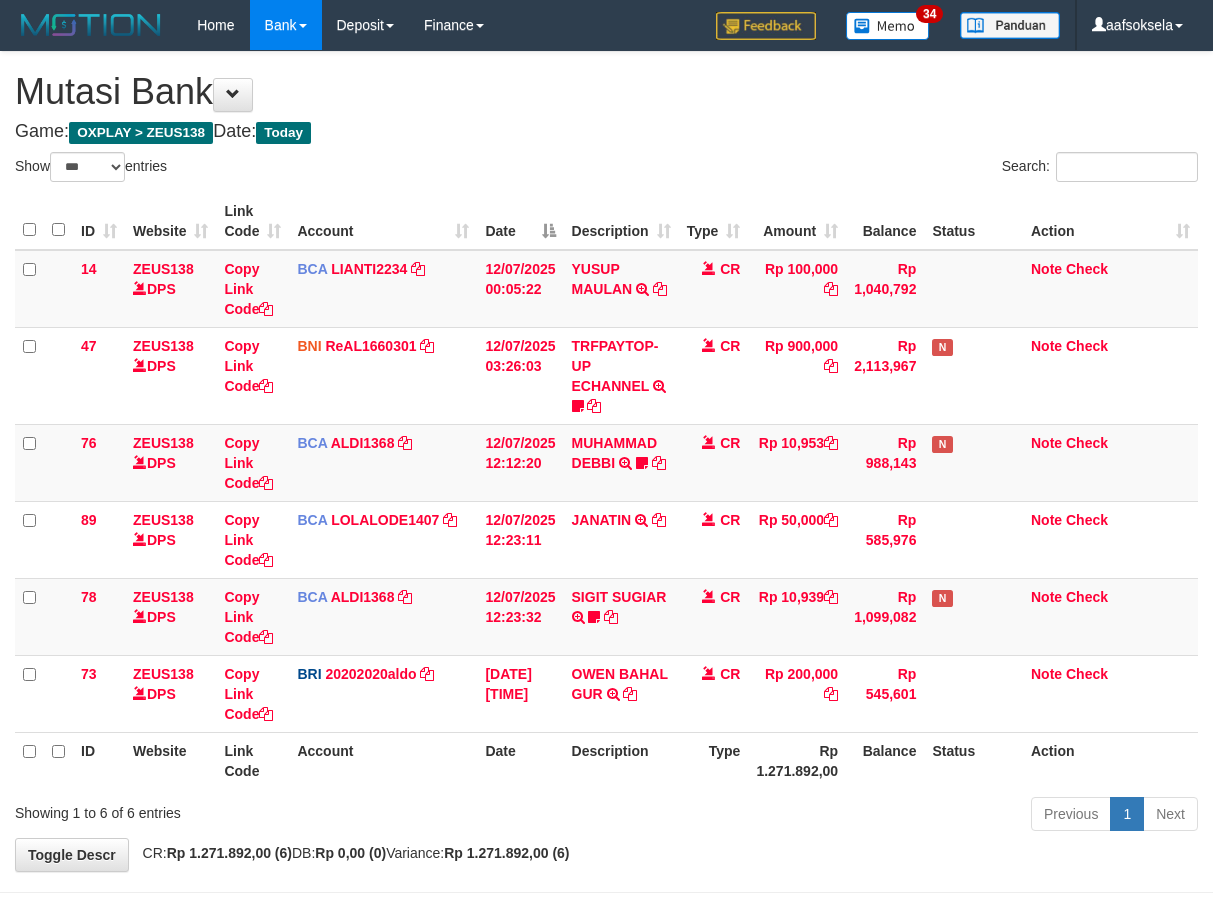 select on "***" 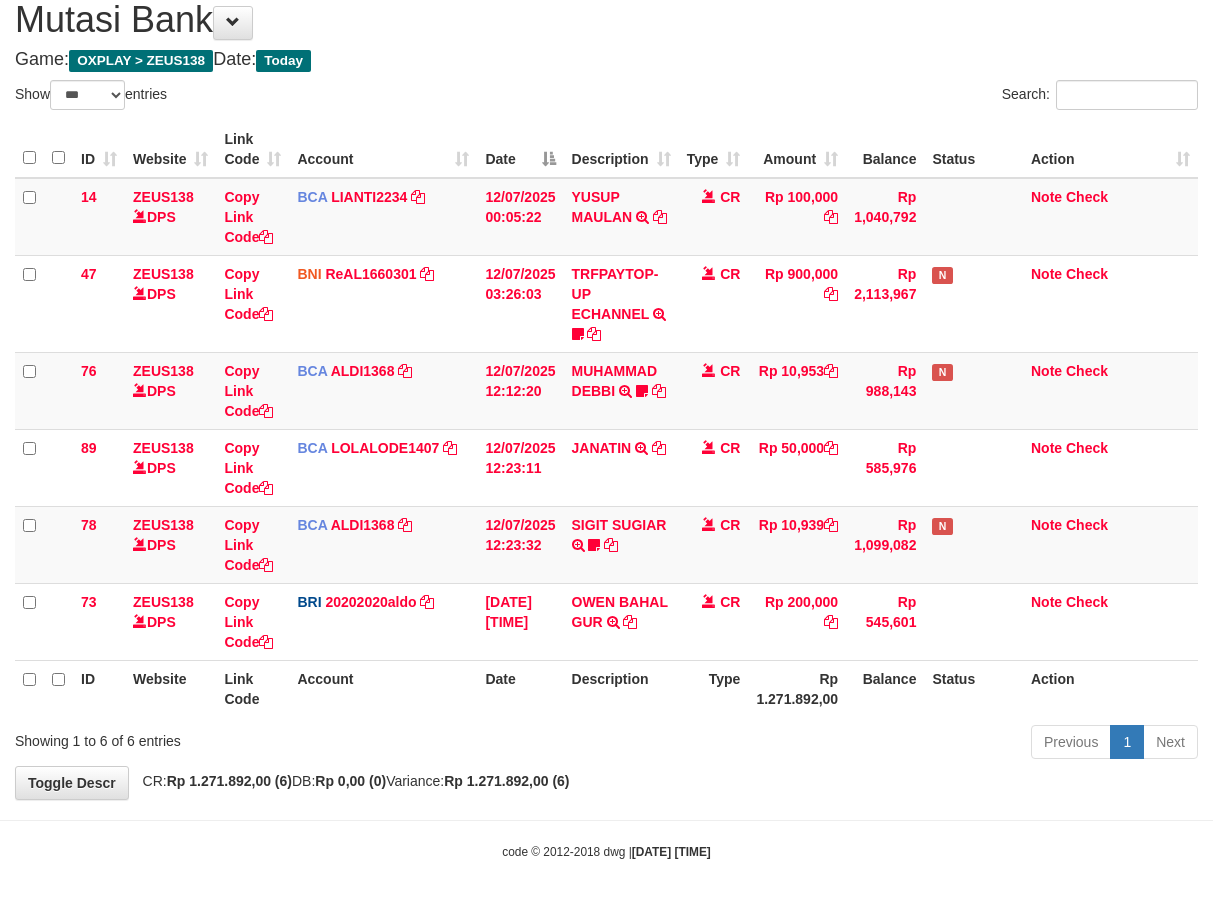 drag, startPoint x: 610, startPoint y: 764, endPoint x: 650, endPoint y: 753, distance: 41.484936 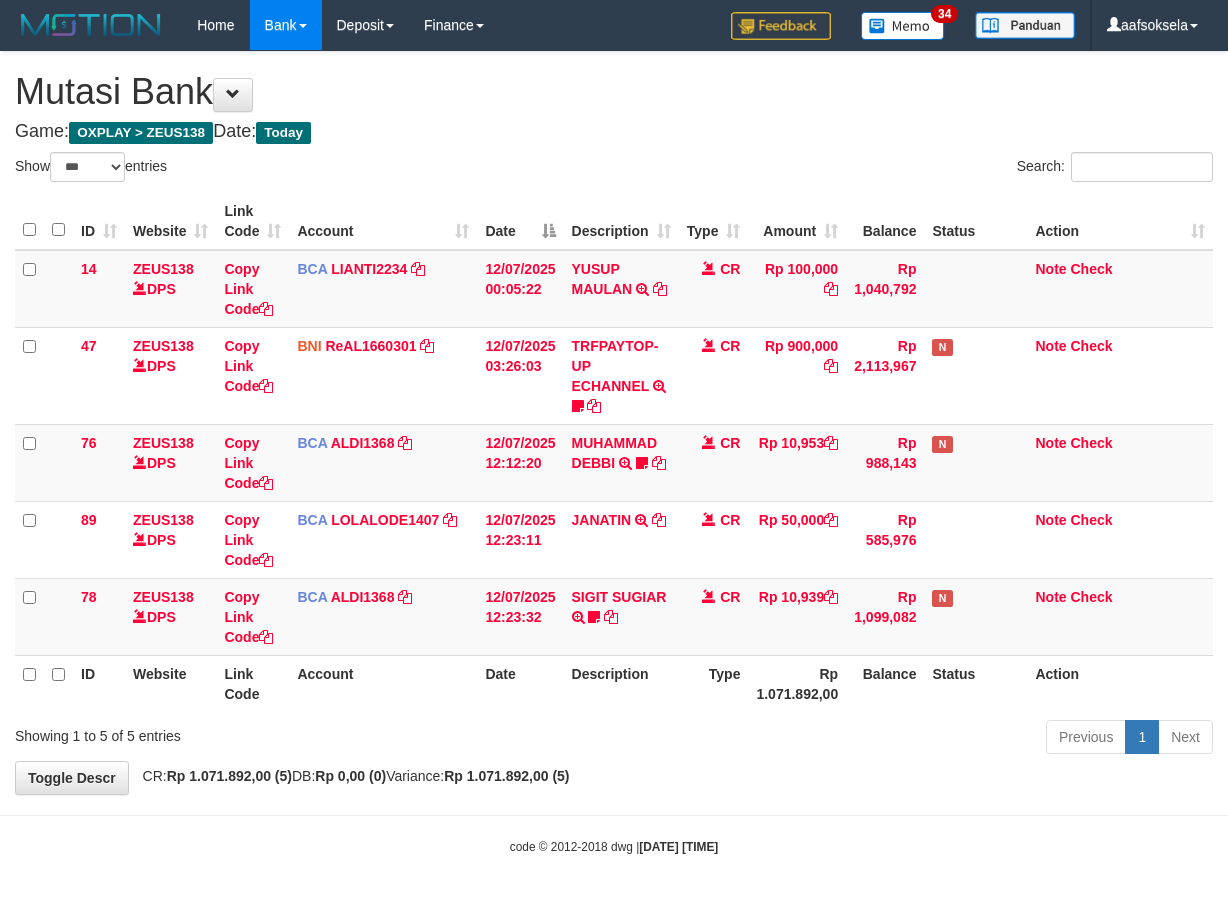 select on "***" 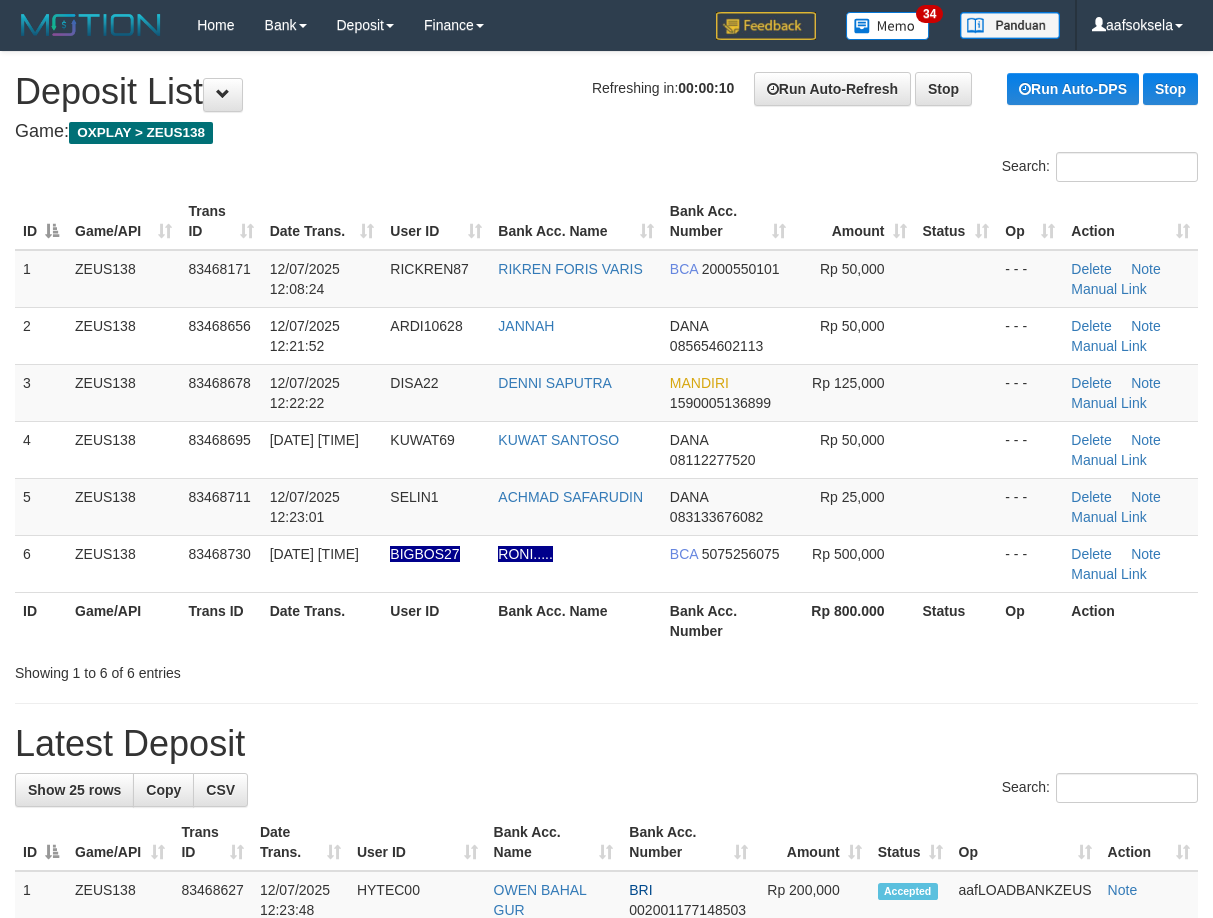 scroll, scrollTop: 0, scrollLeft: 0, axis: both 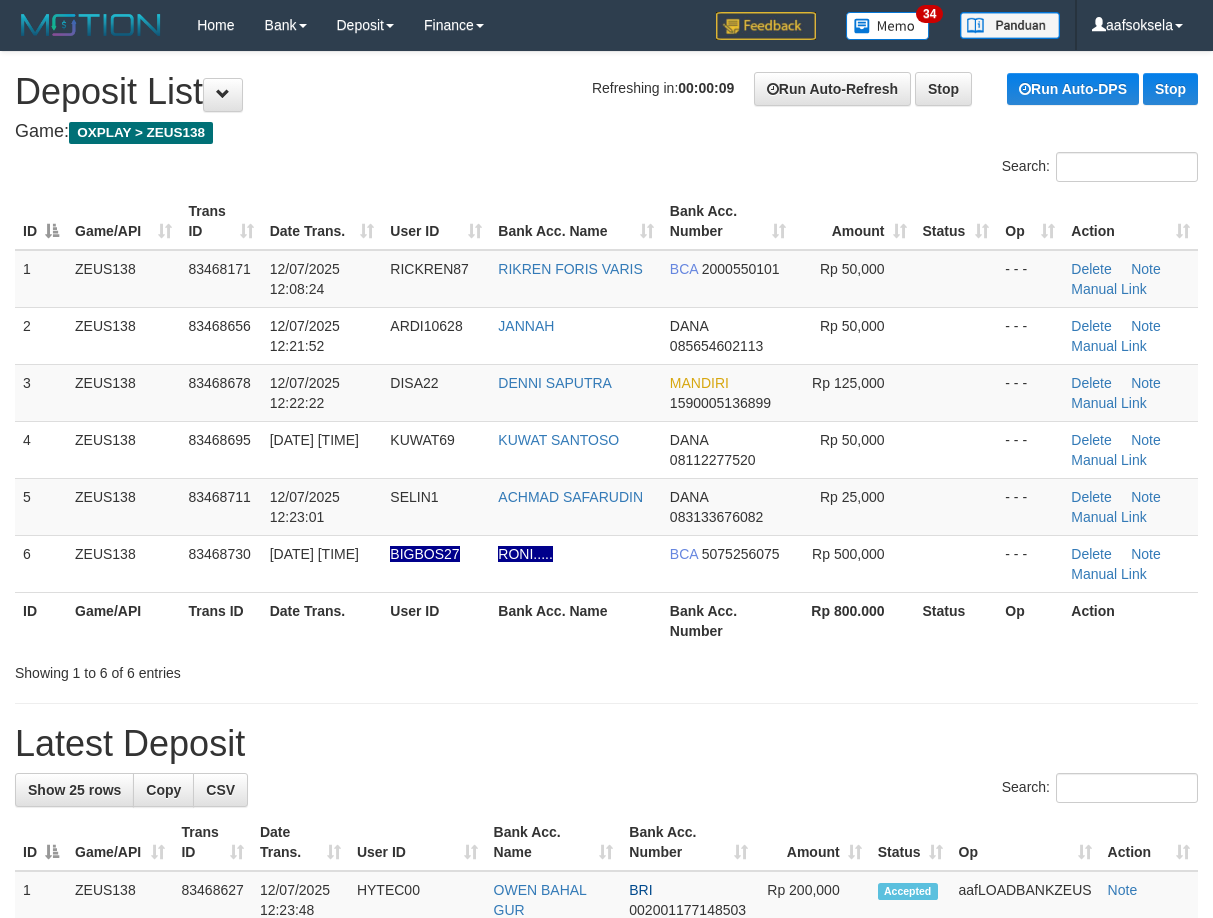 click on "Showing 1 to 6 of 6 entries" at bounding box center (606, 669) 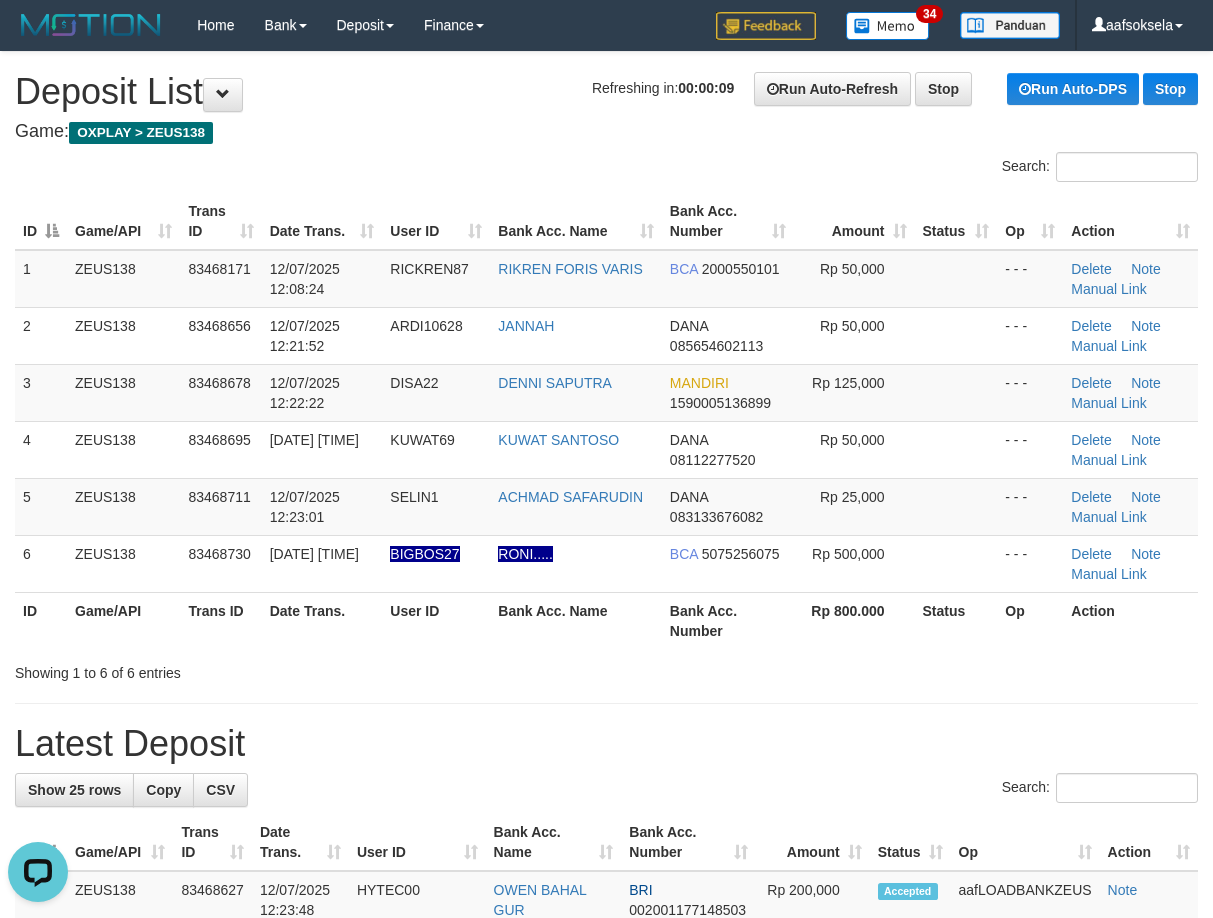 scroll, scrollTop: 0, scrollLeft: 0, axis: both 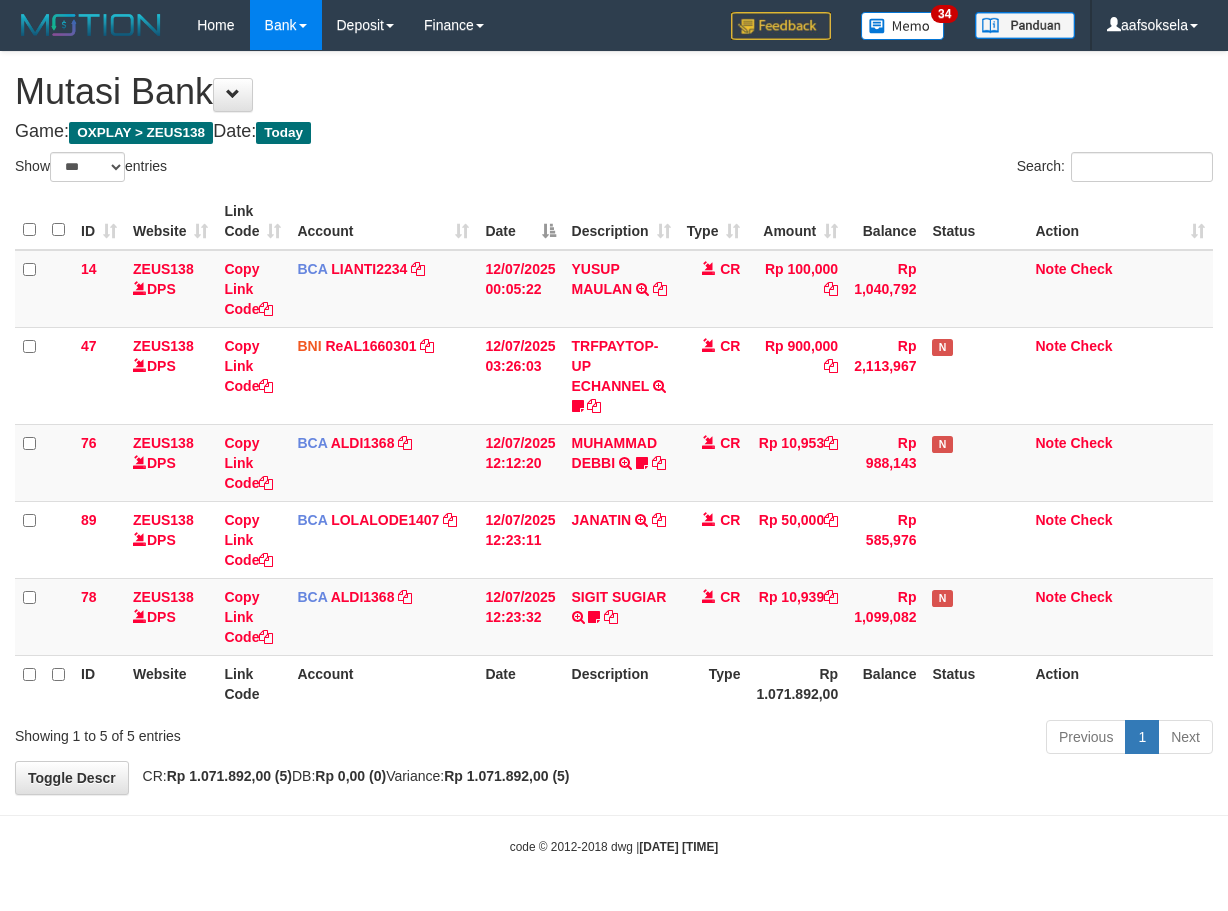 select on "***" 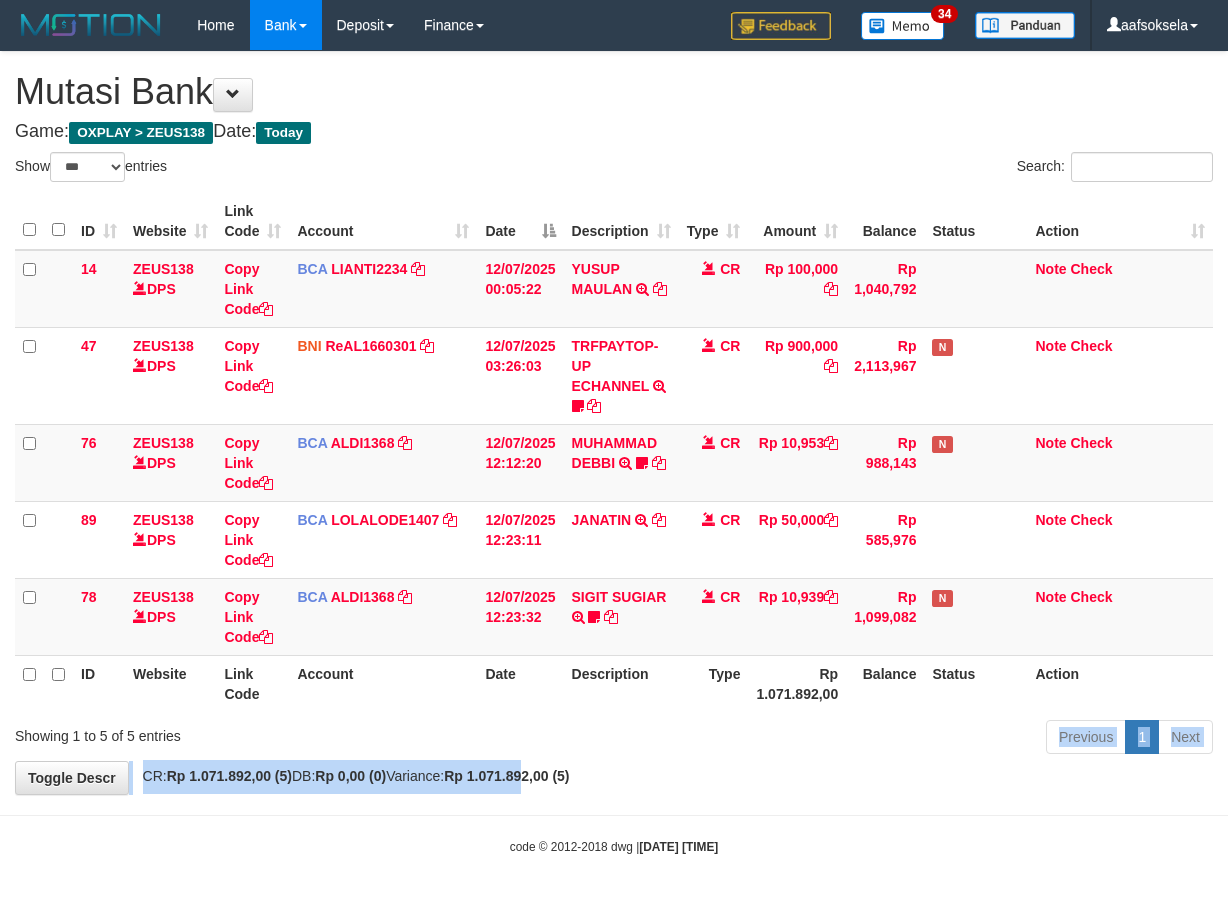 click on "**********" 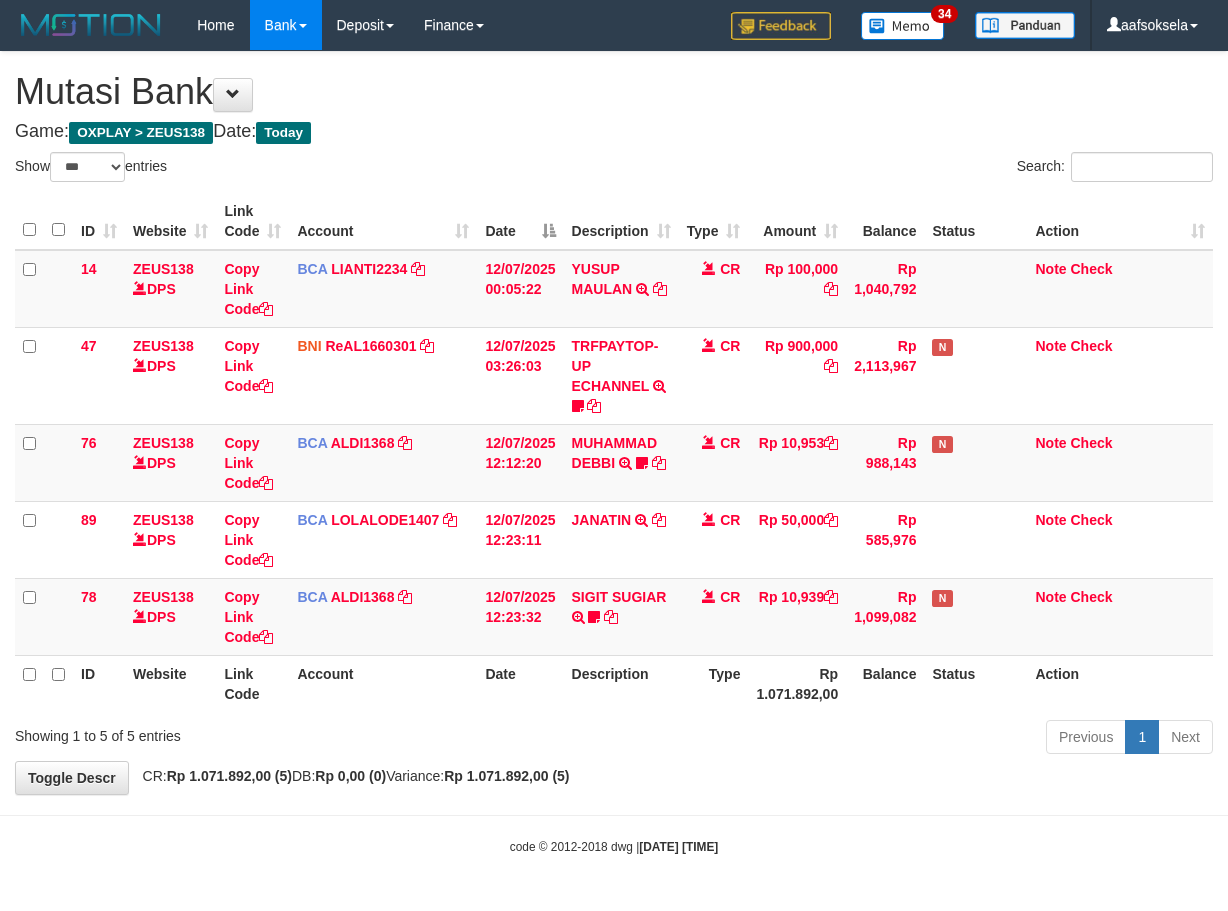click on "Previous 1 Next" 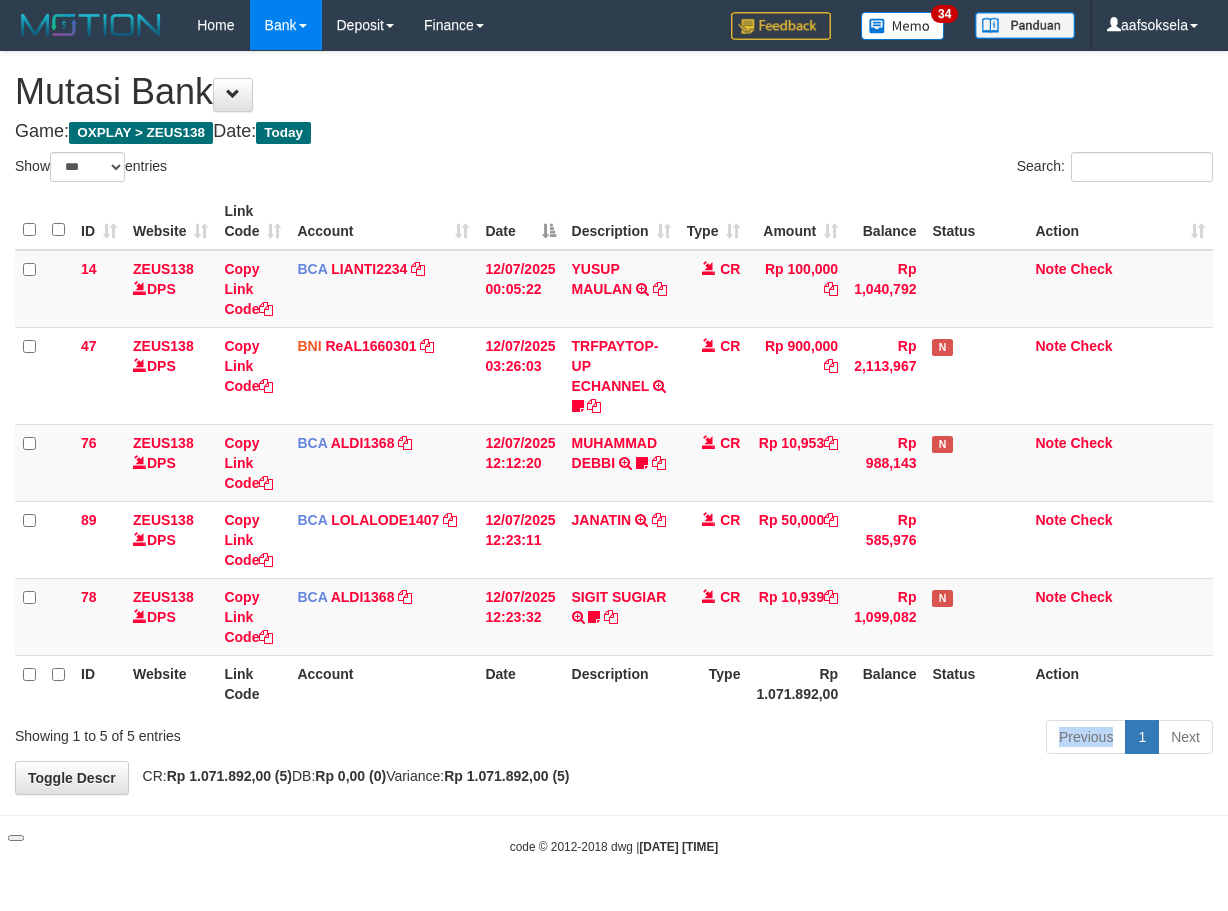 click on "Previous 1 Next" 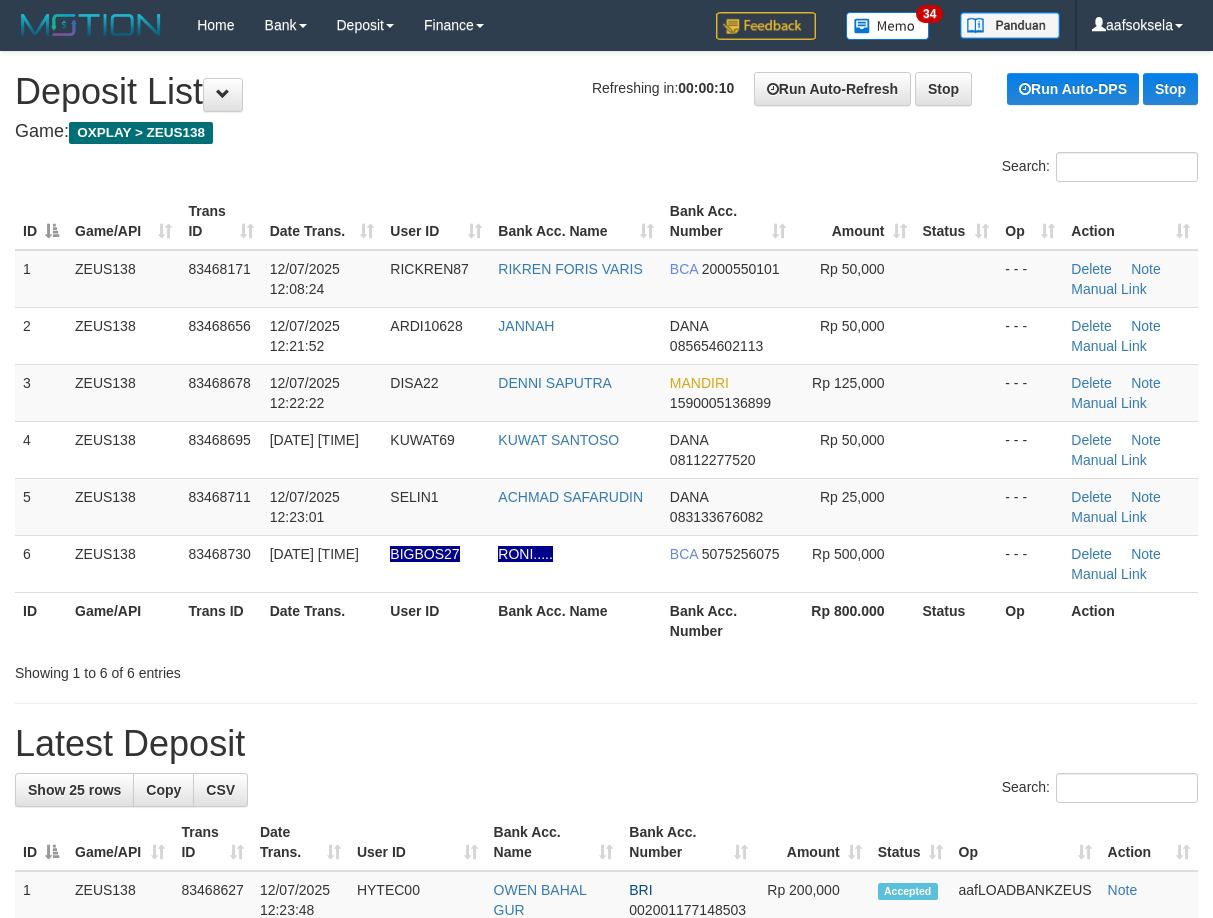 scroll, scrollTop: 0, scrollLeft: 0, axis: both 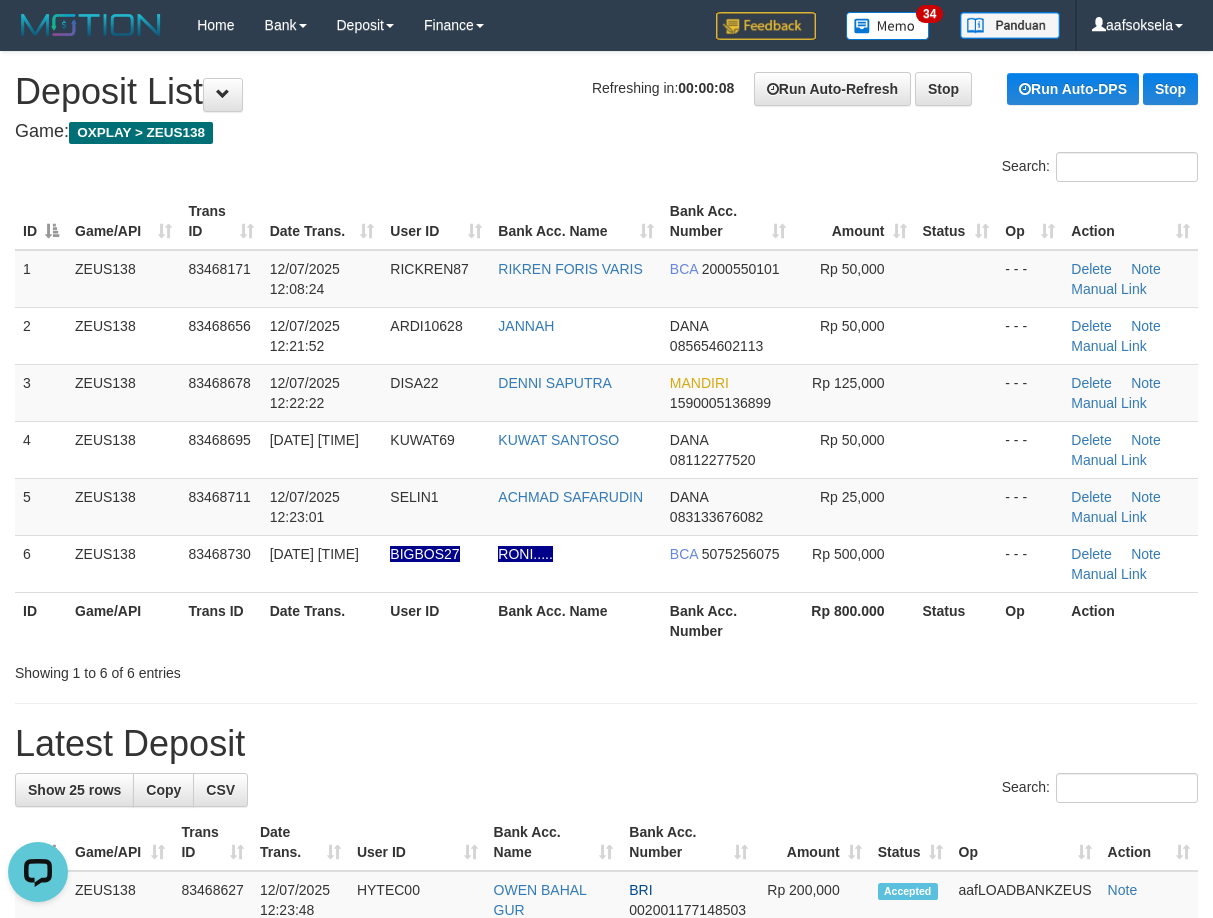 click on "Show 25 rows Copy CSV Search:
ID Game/API Trans ID Date Trans. User ID Bank Acc. Name Bank Acc. Number Amount Status Op Action
1
ZEUS138
2" at bounding box center (606, 1611) 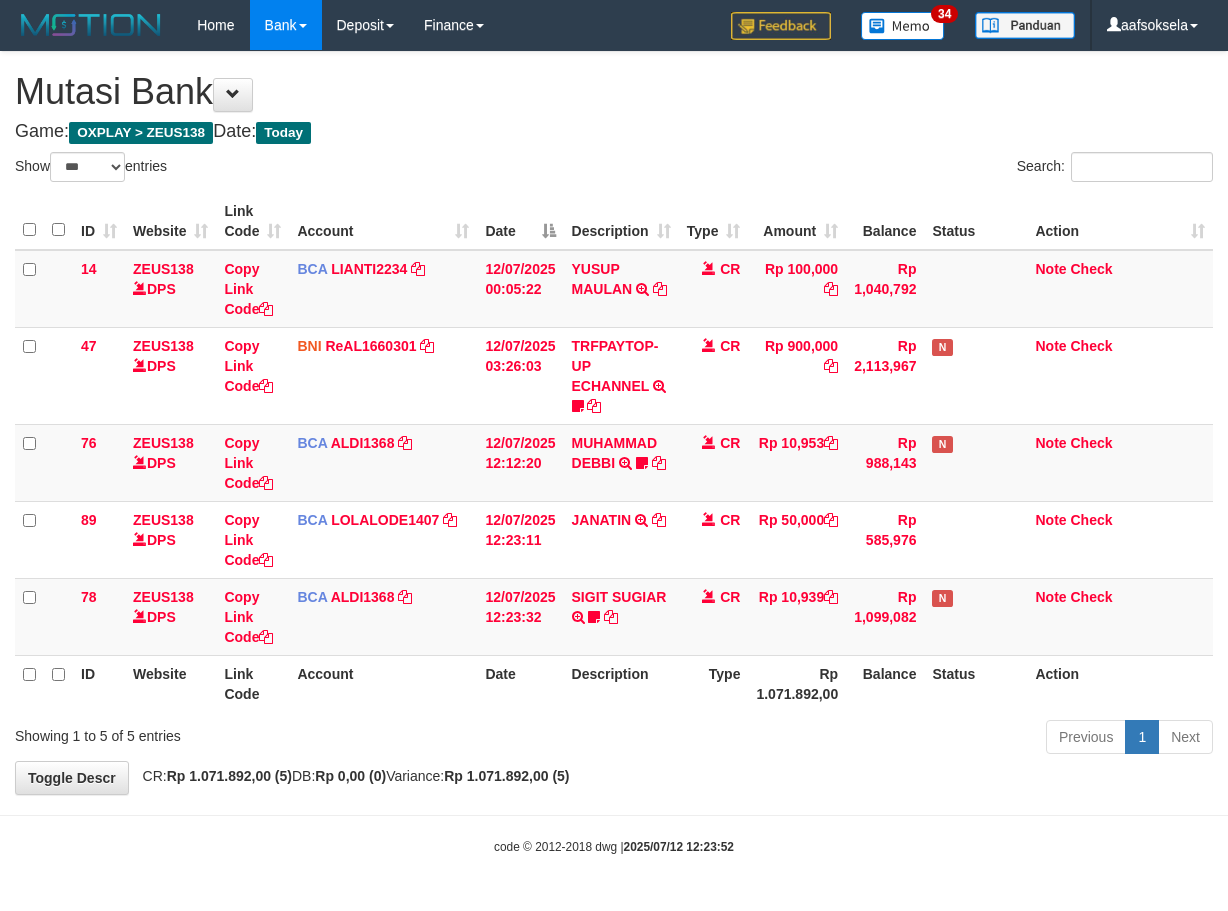 select on "***" 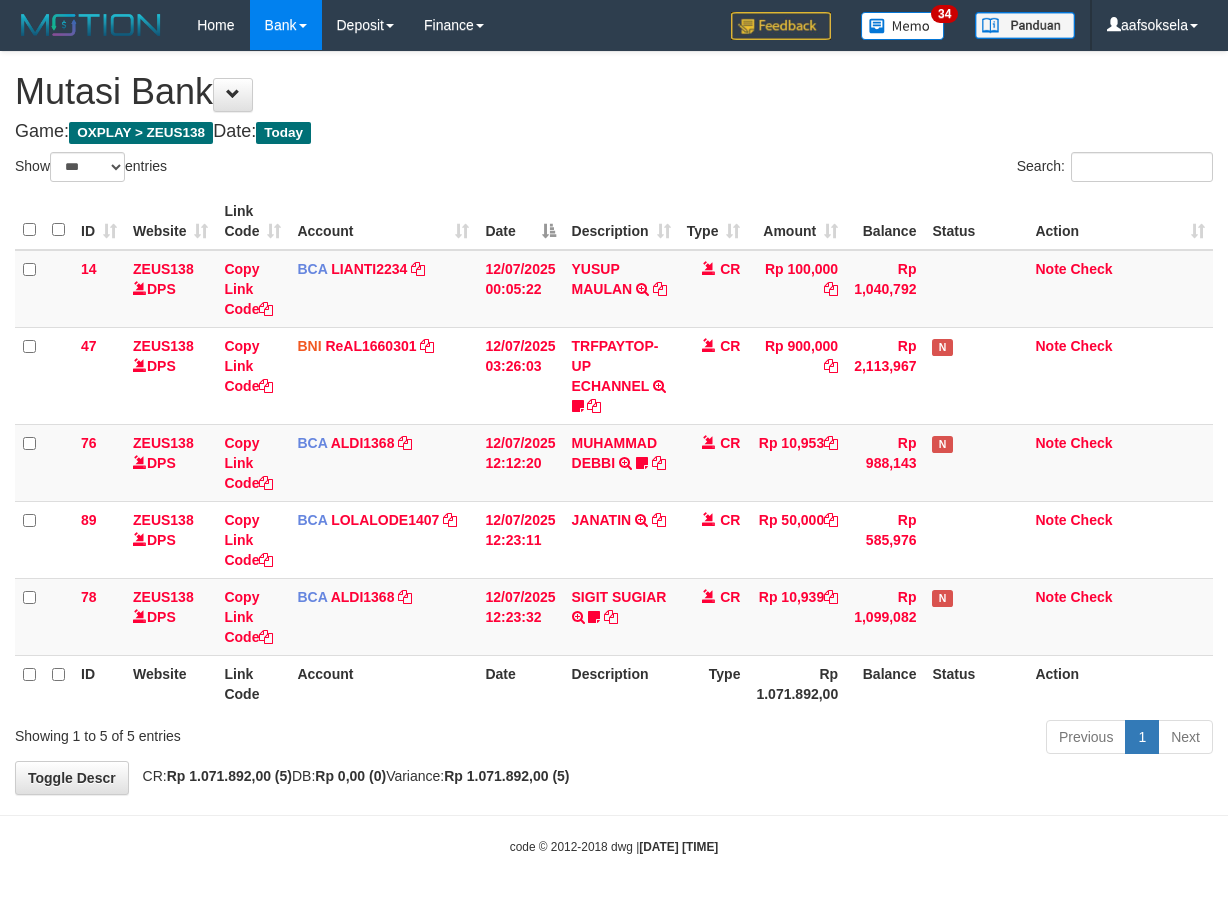 select on "***" 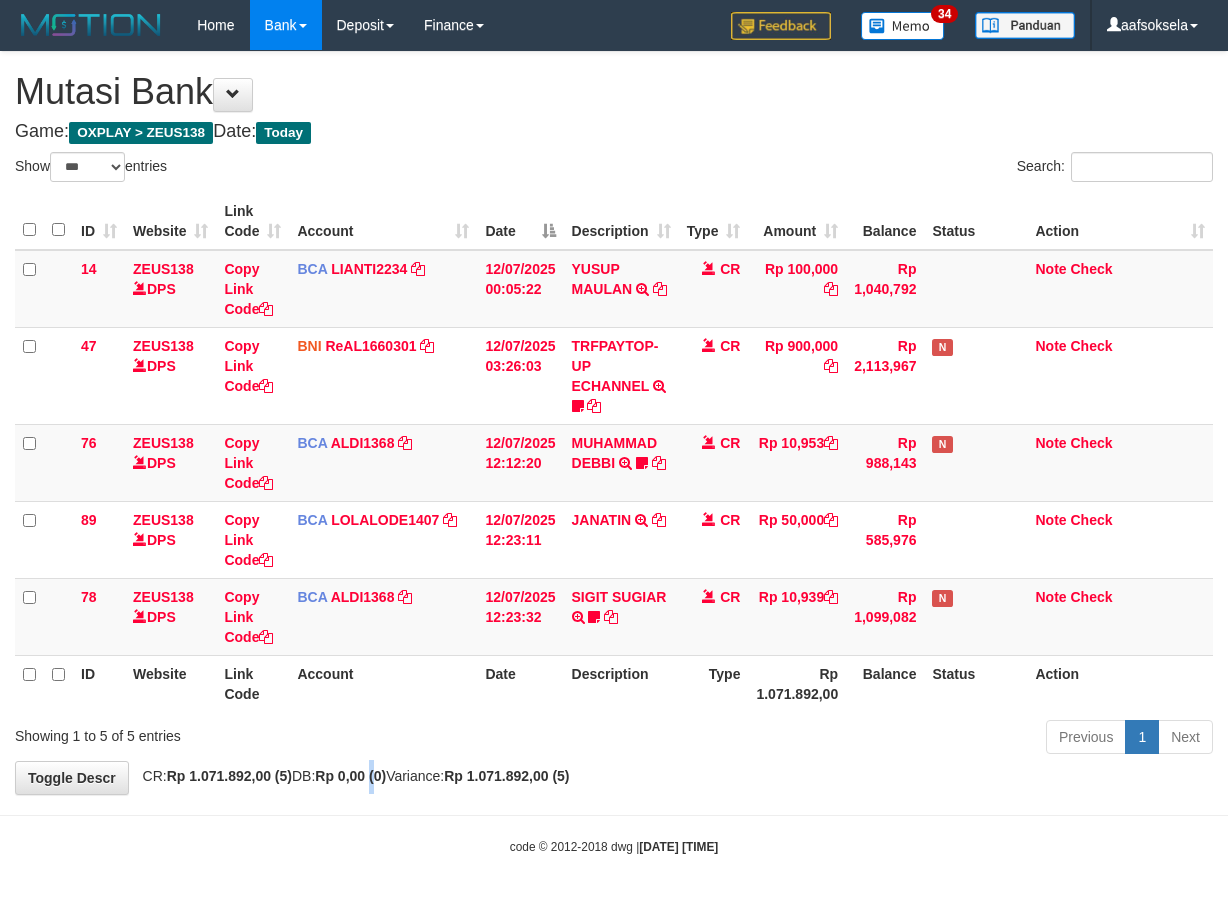 click on "Rp 0,00 (0)" at bounding box center [350, 776] 